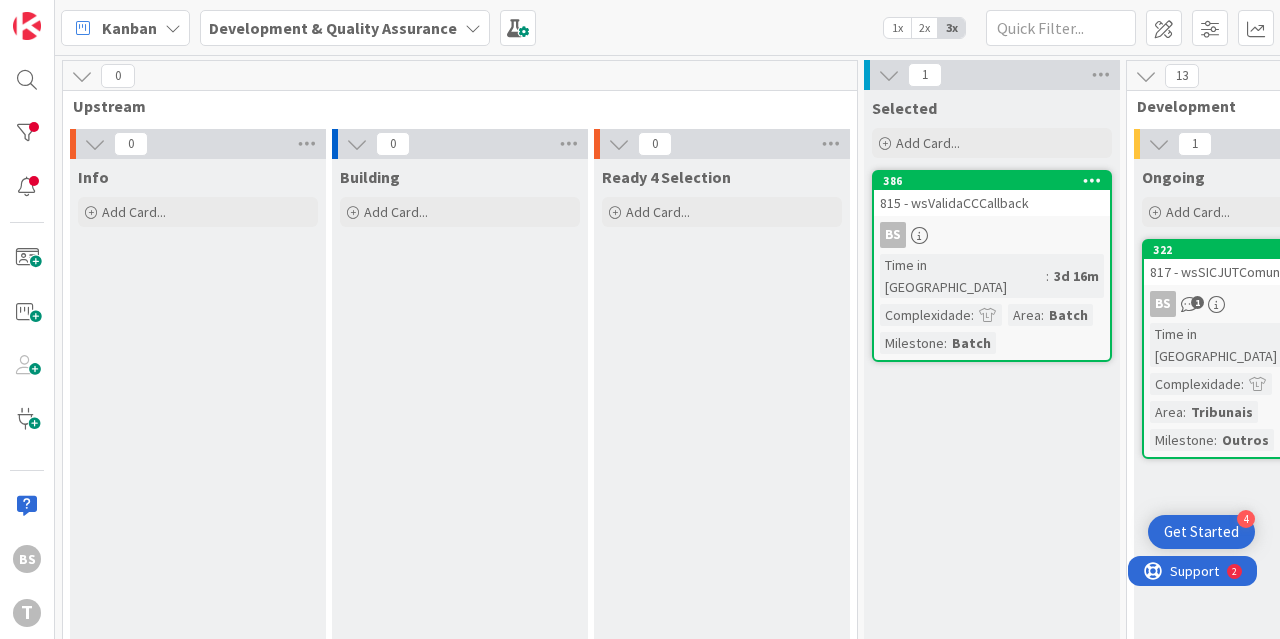 scroll, scrollTop: 0, scrollLeft: 0, axis: both 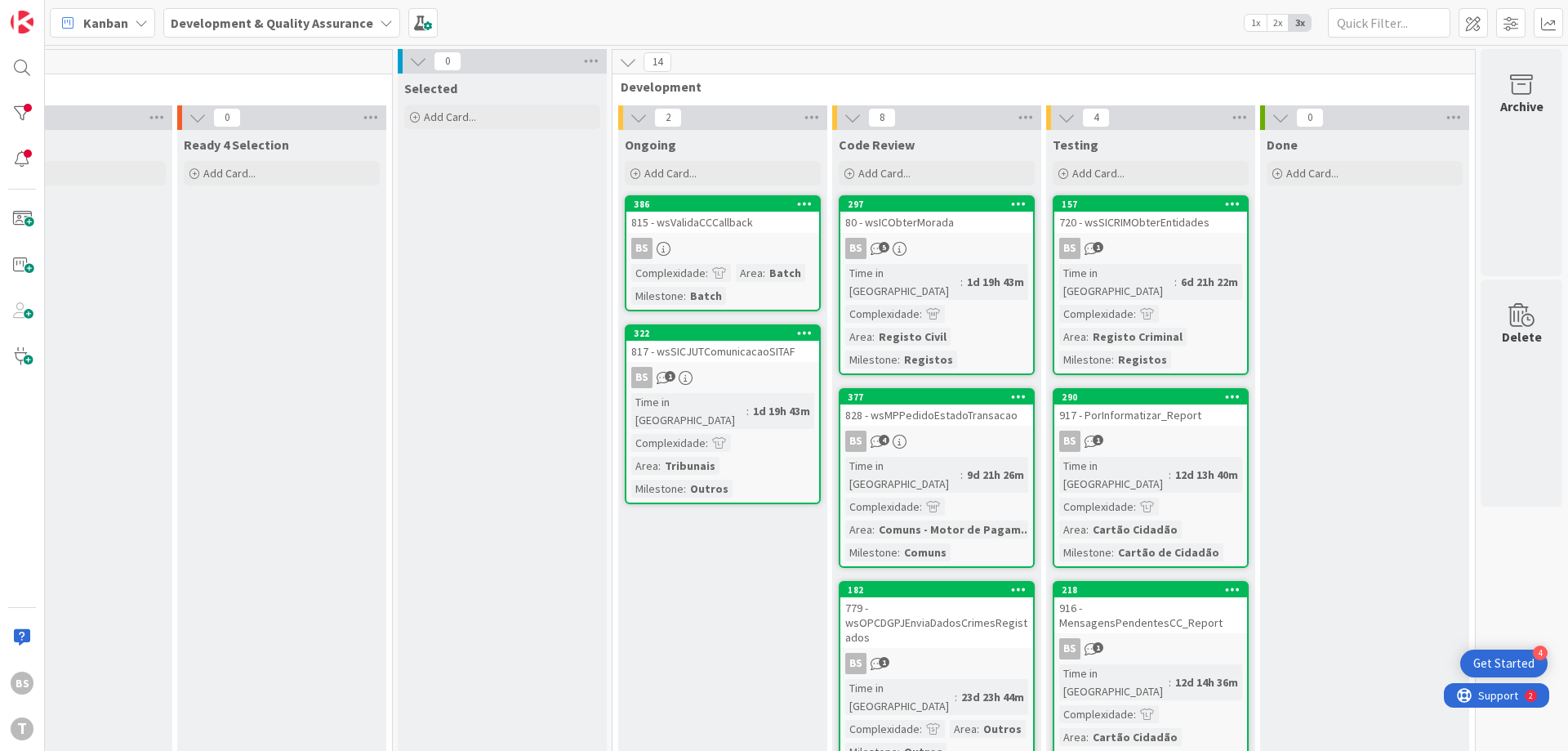 click on "BS 1" at bounding box center (723, 378) 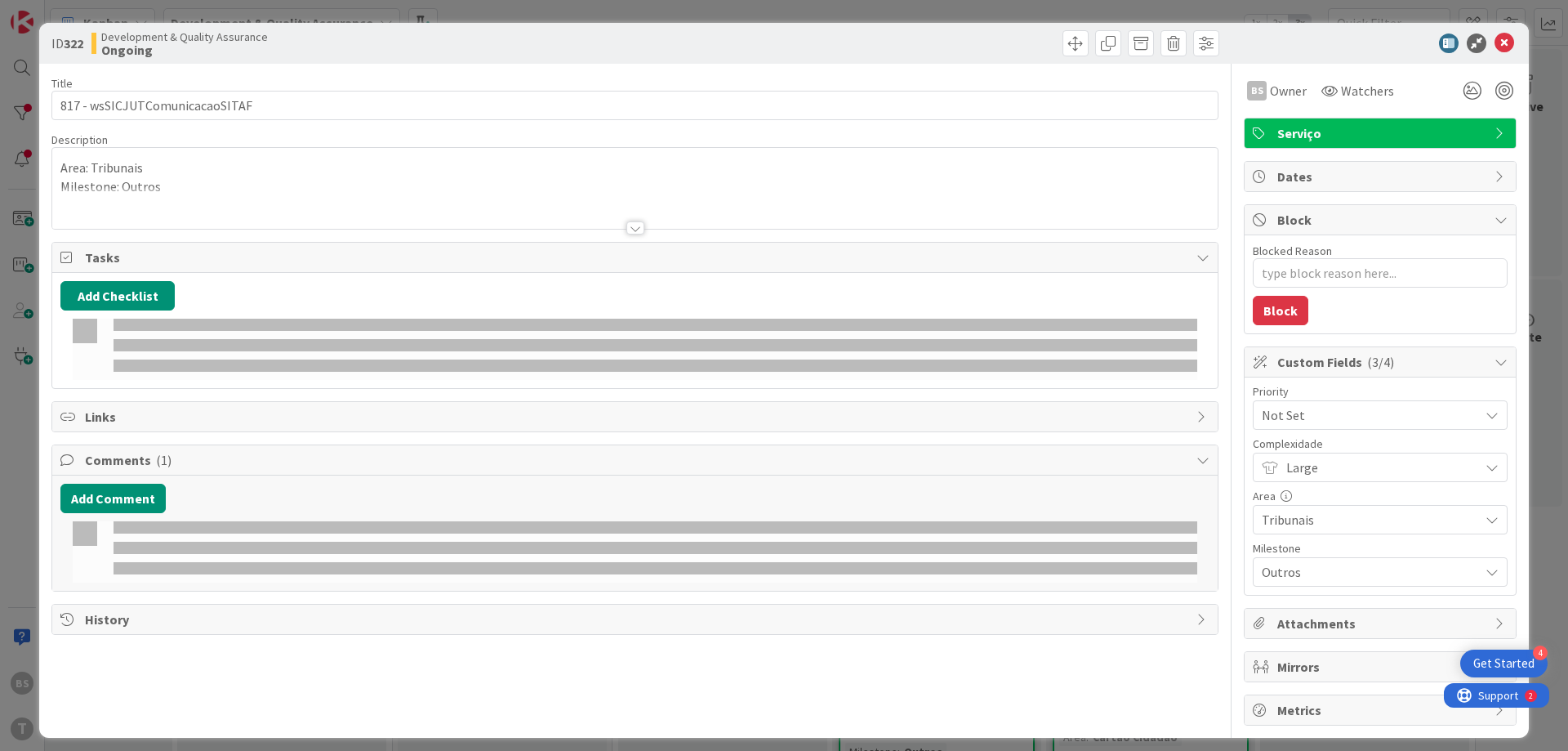 type on "x" 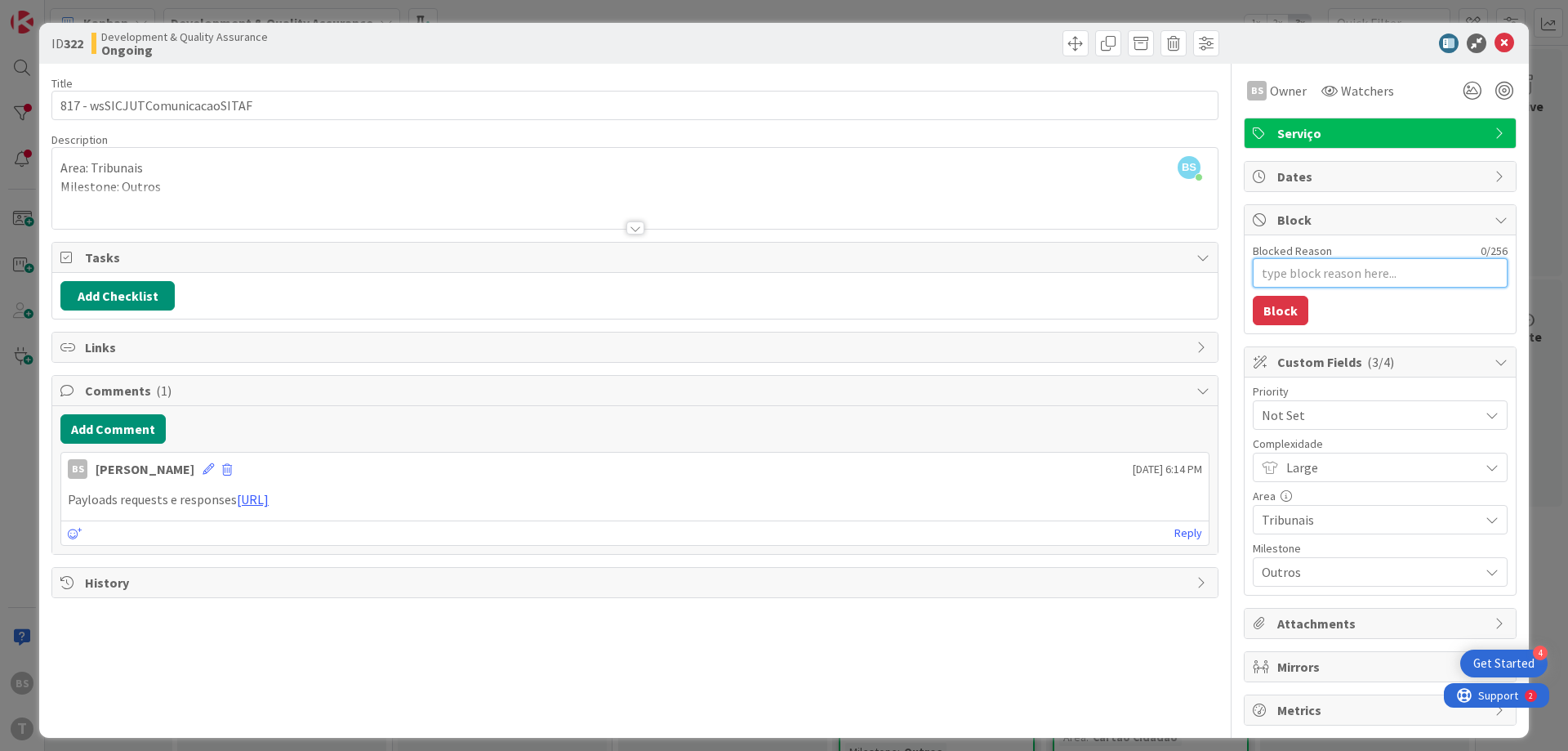 click on "Blocked Reason" at bounding box center (1380, 273) 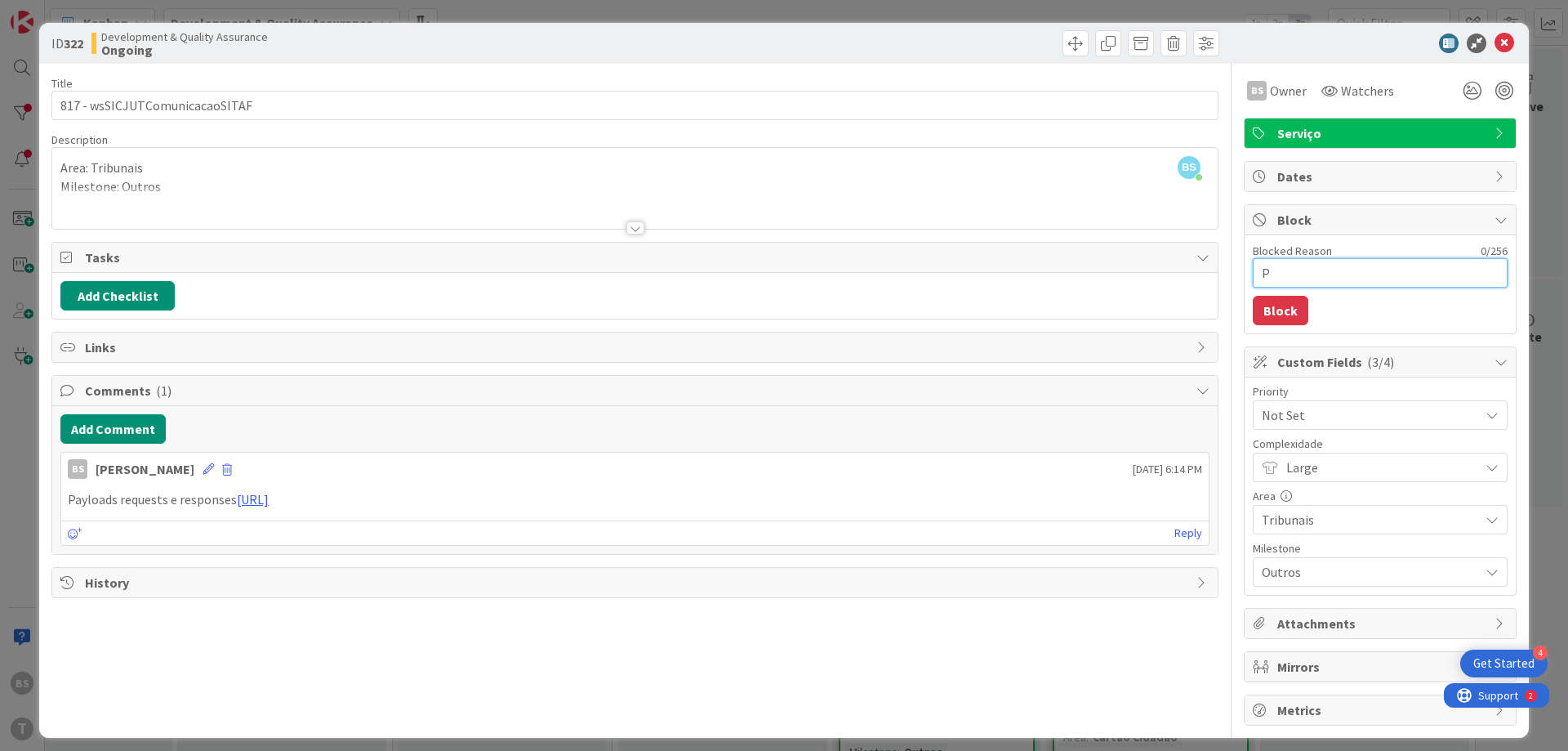 type on "x" 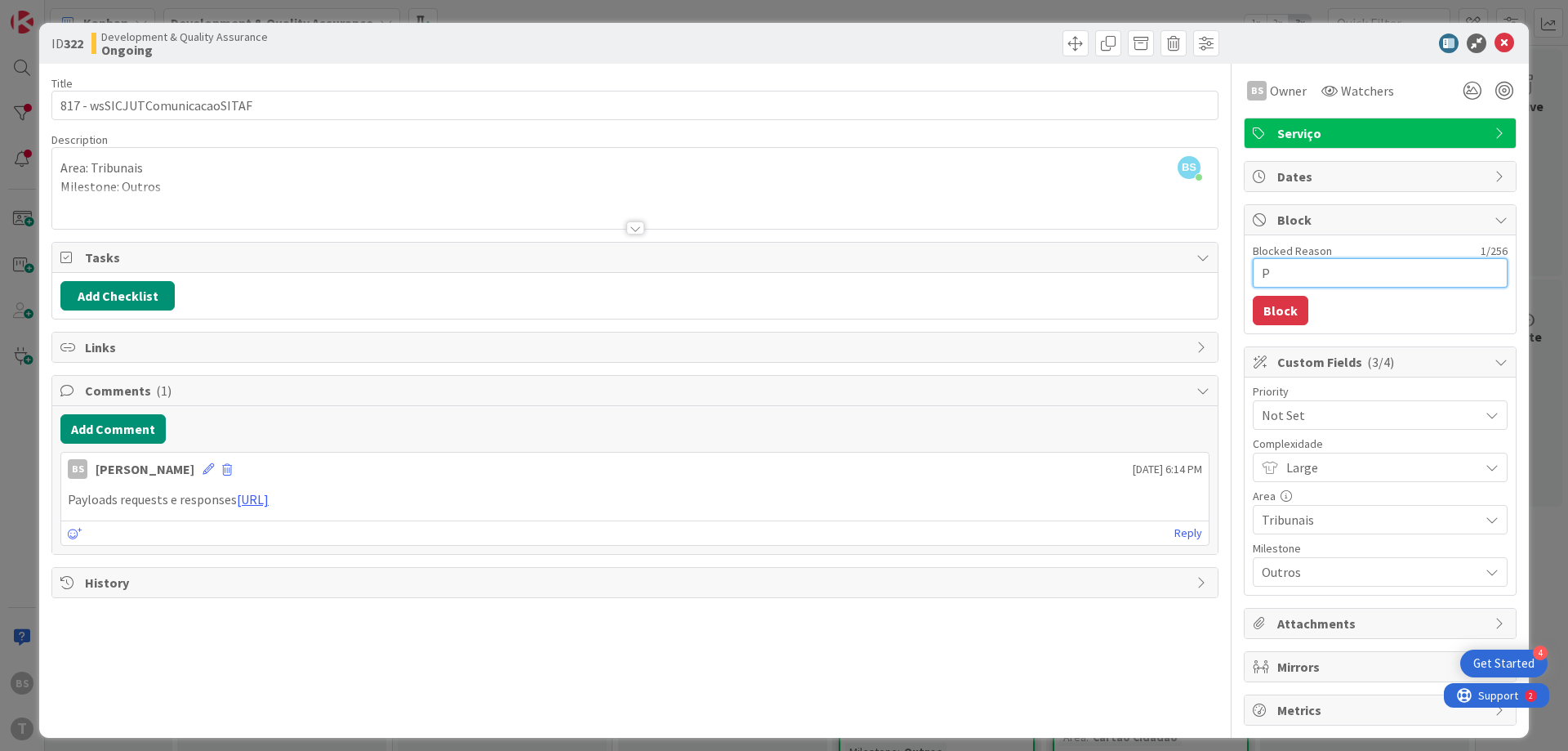 type on "Pr" 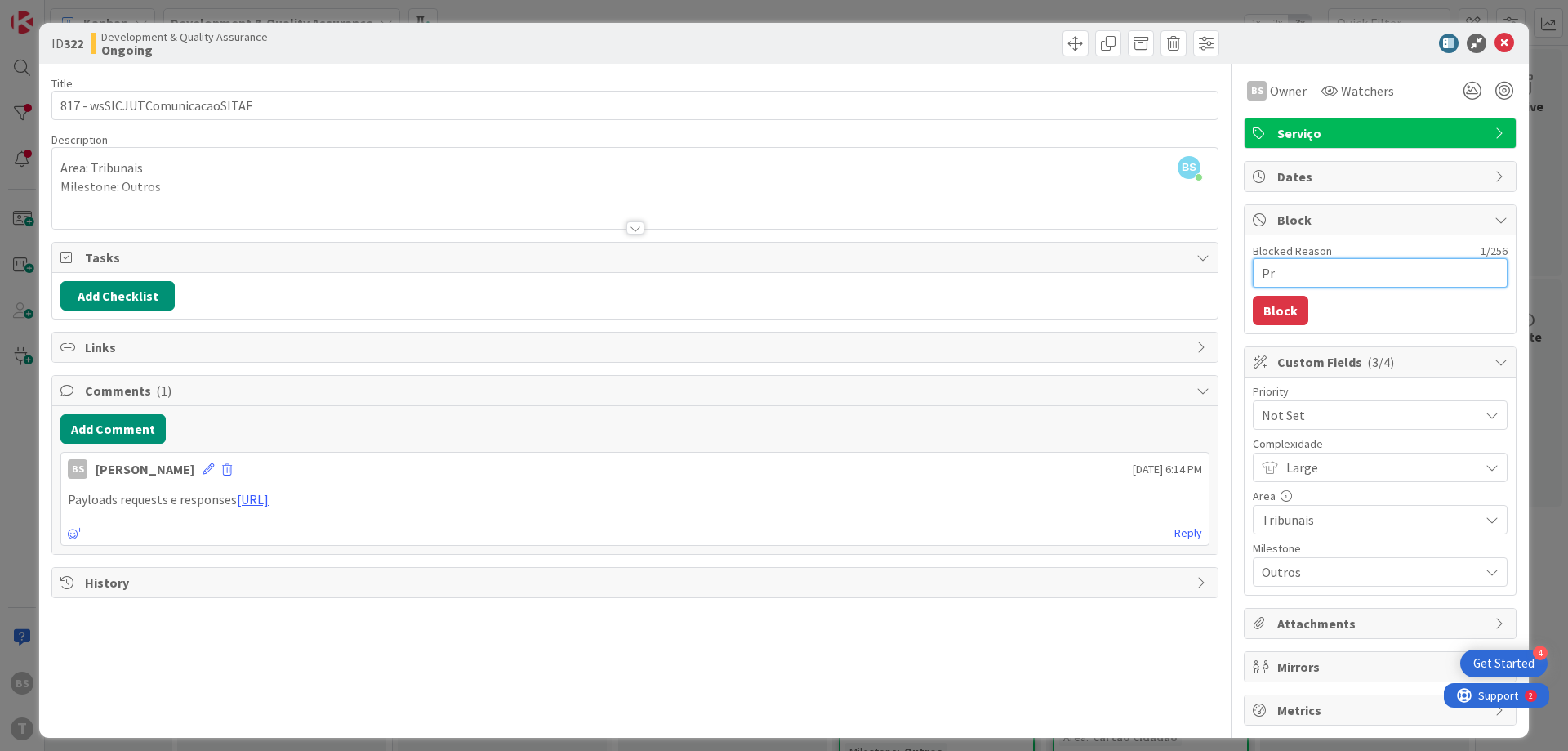 type on "Pre" 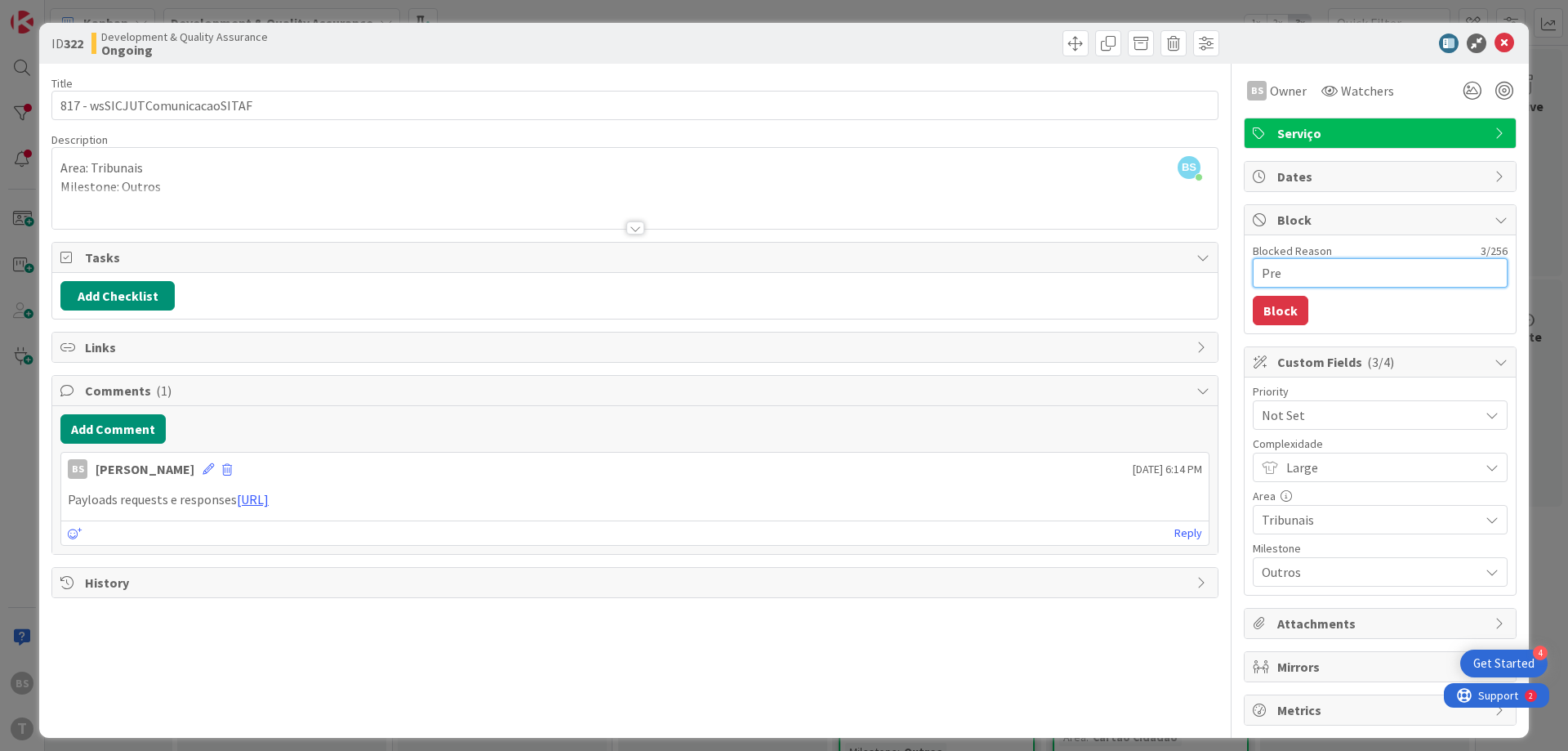 type on "Prec" 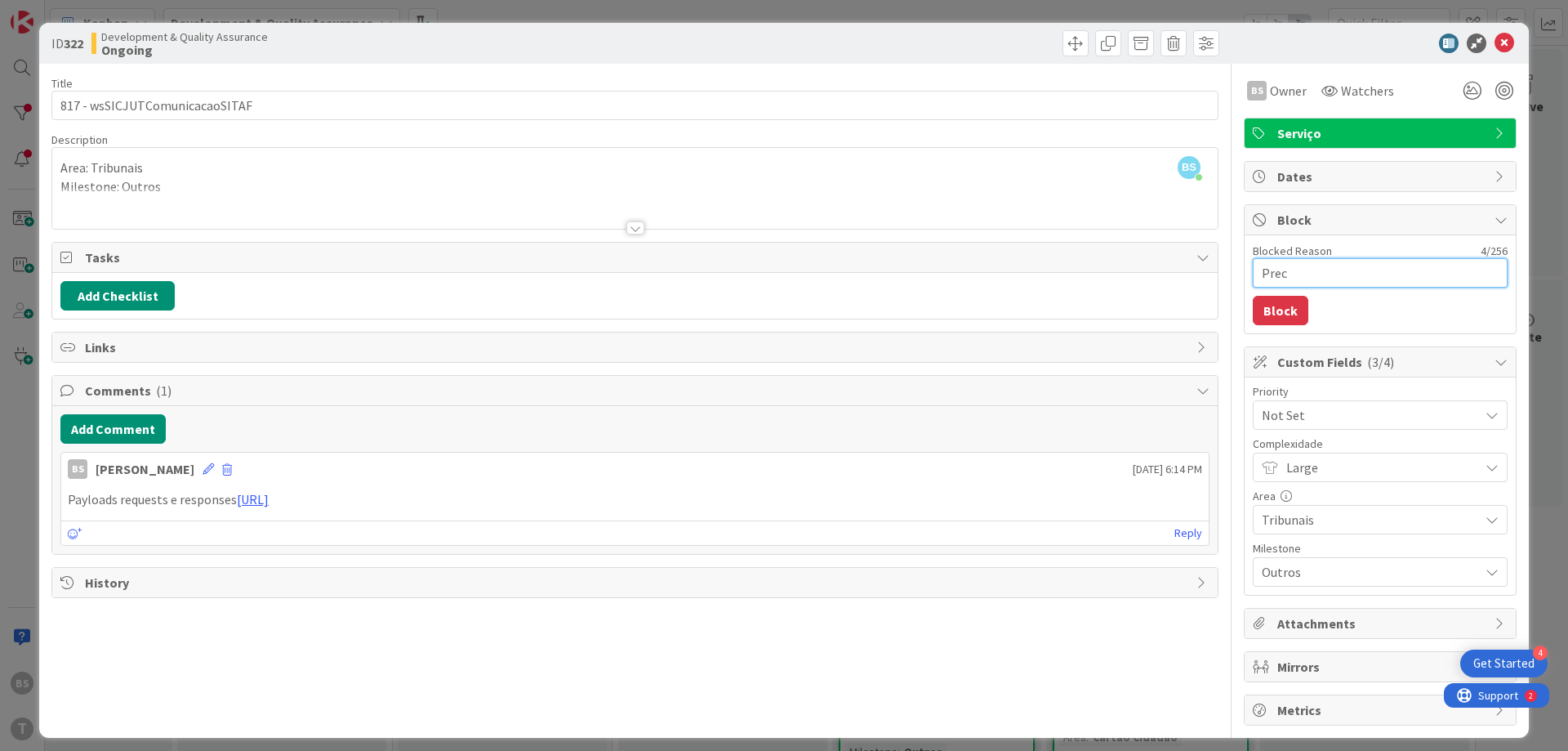 type on "Preci" 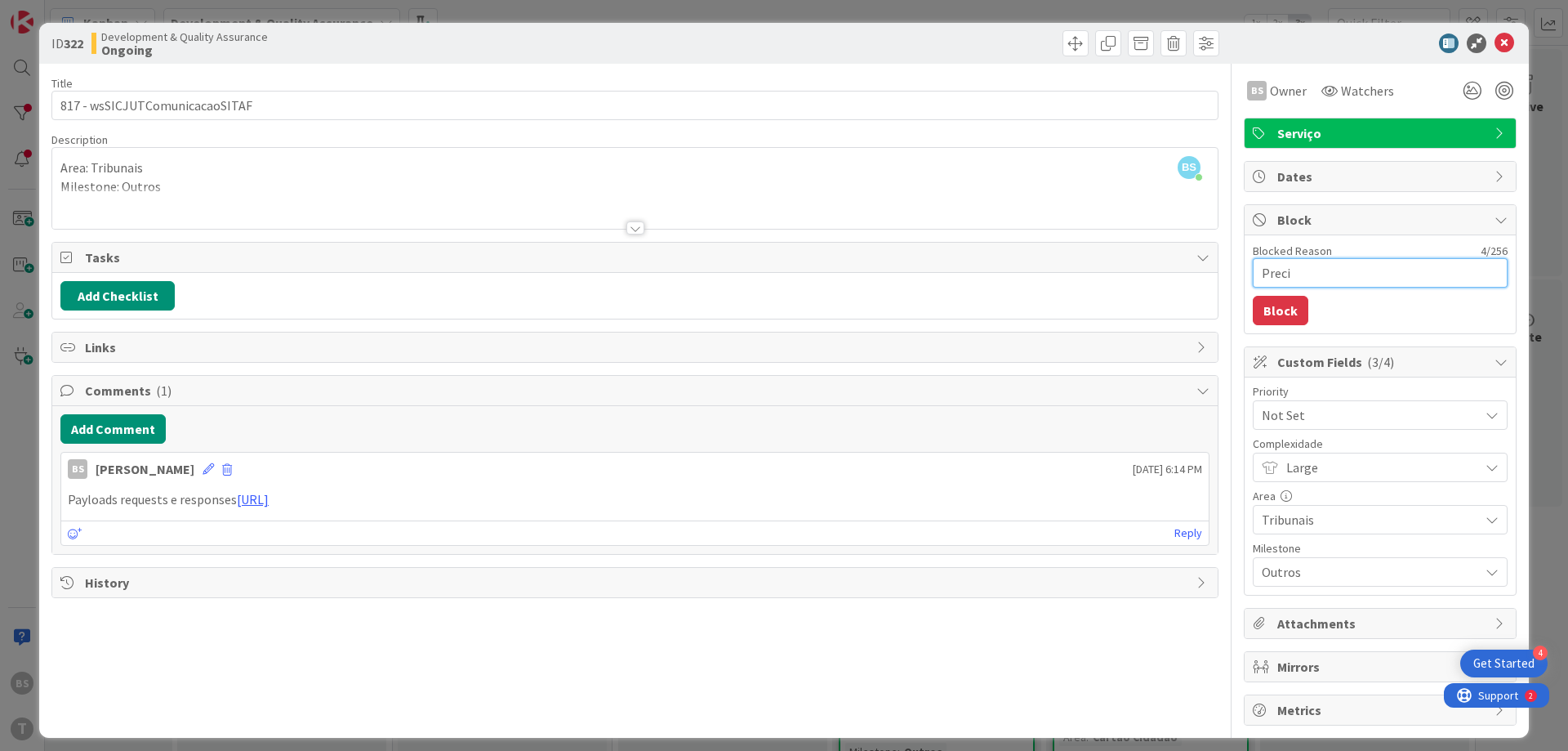 type on "Precis" 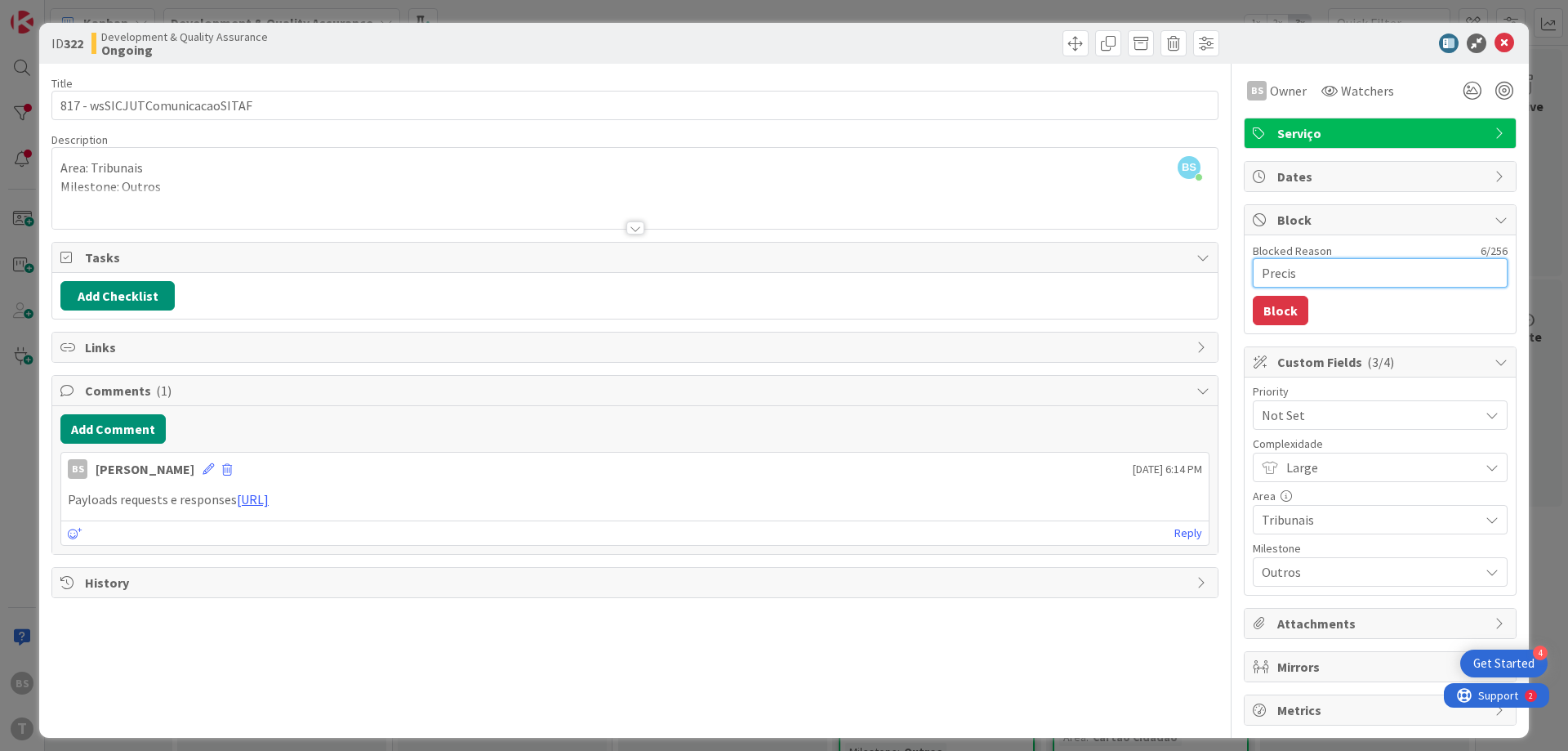 type on "Preciso" 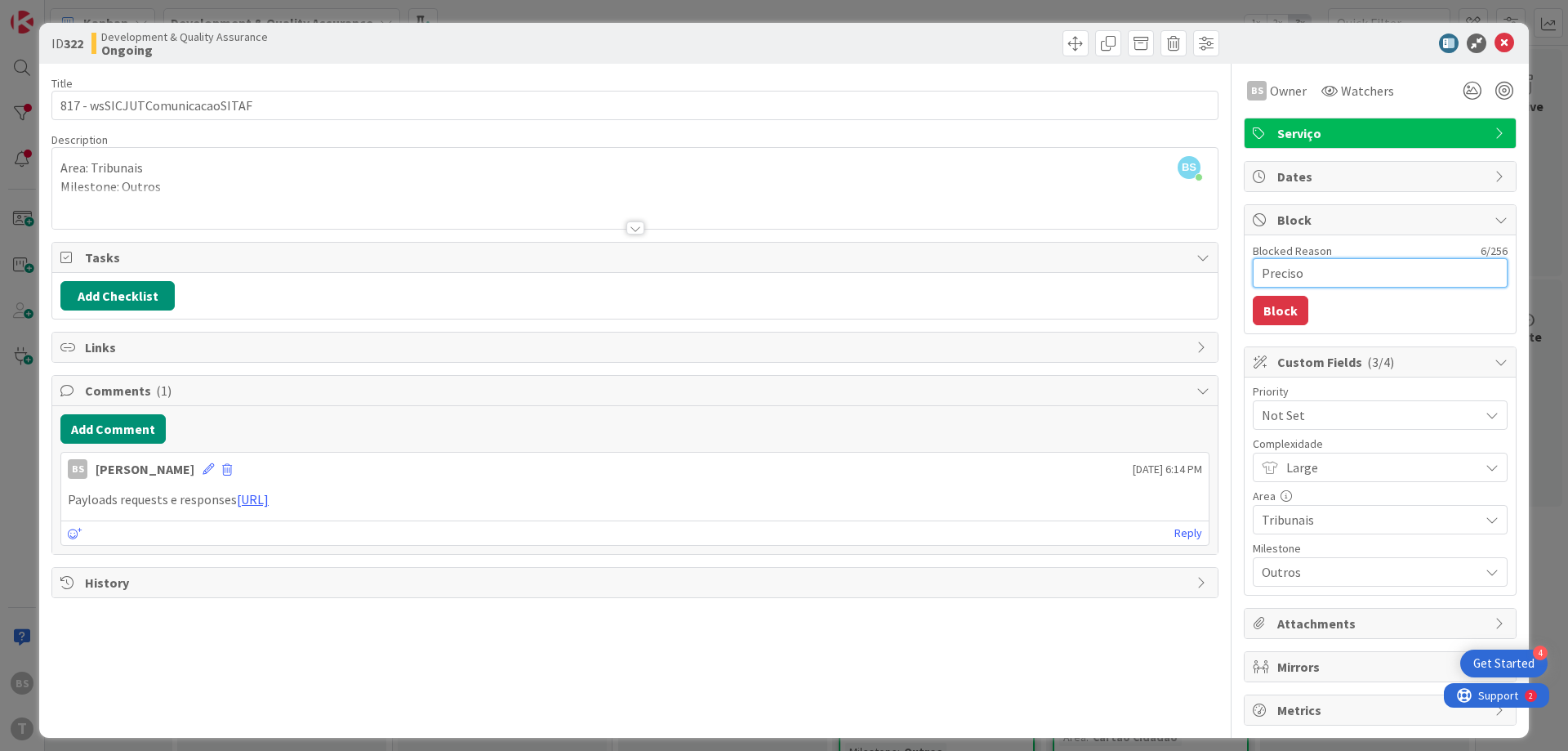 type on "Preciso" 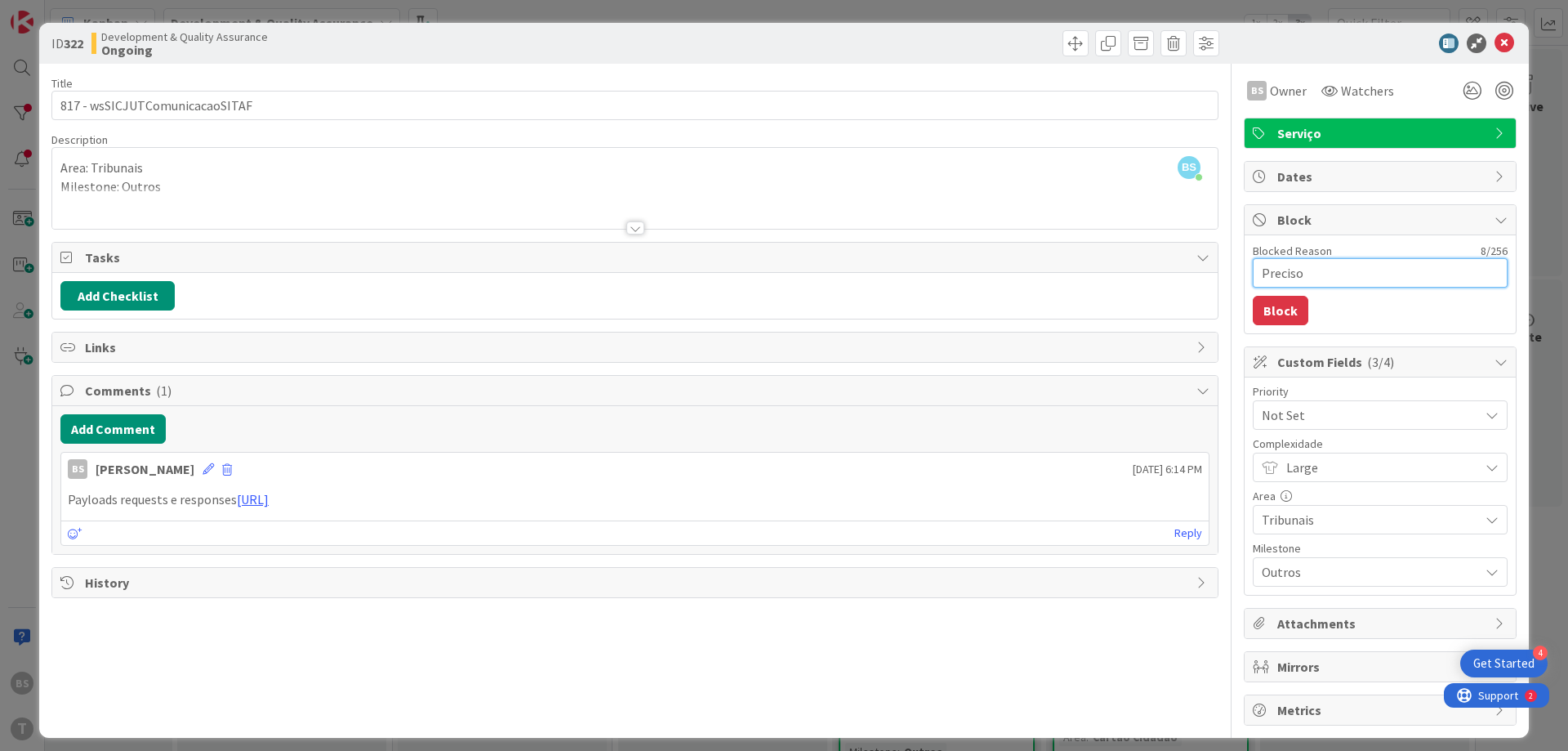 type on "Preciso d" 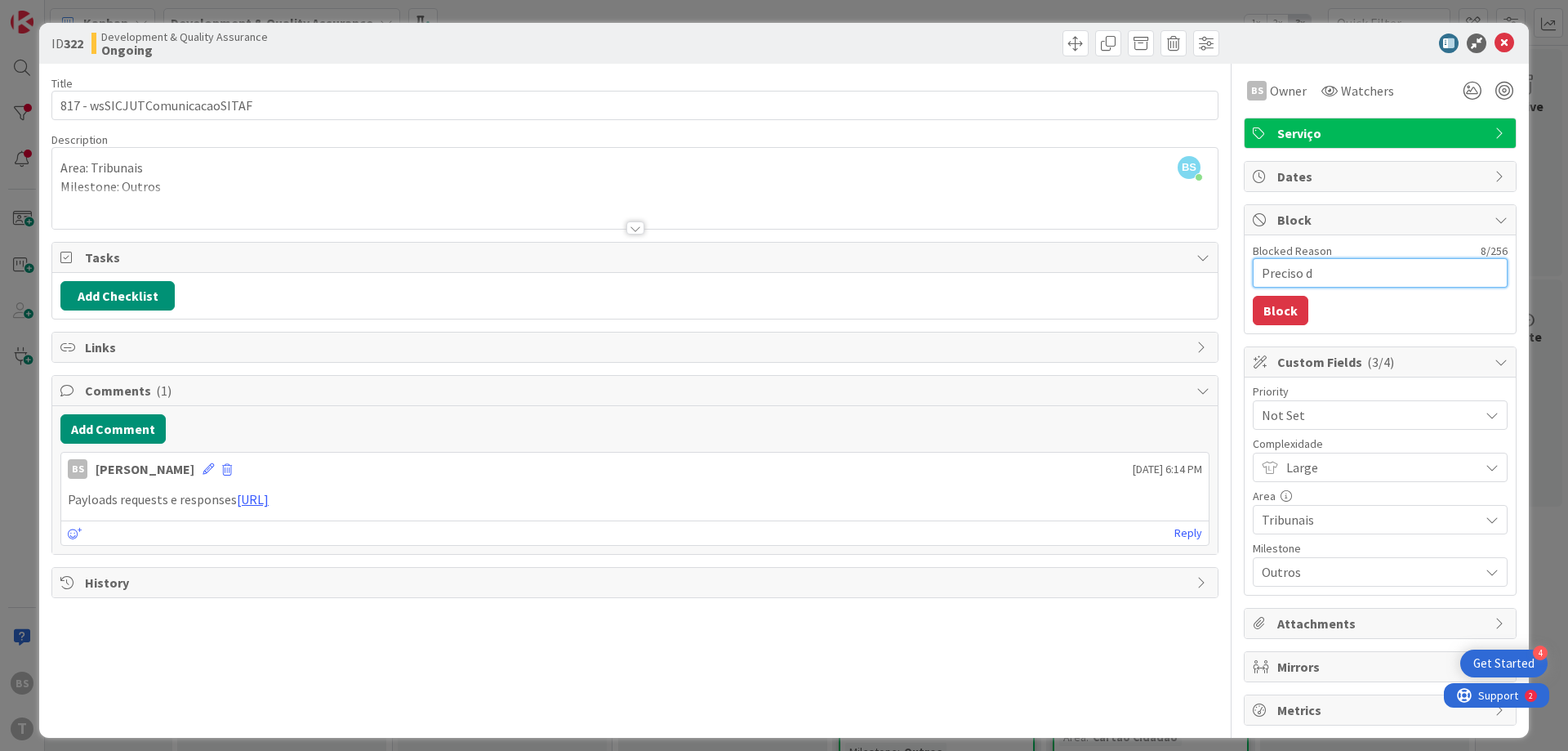 type on "Preciso de" 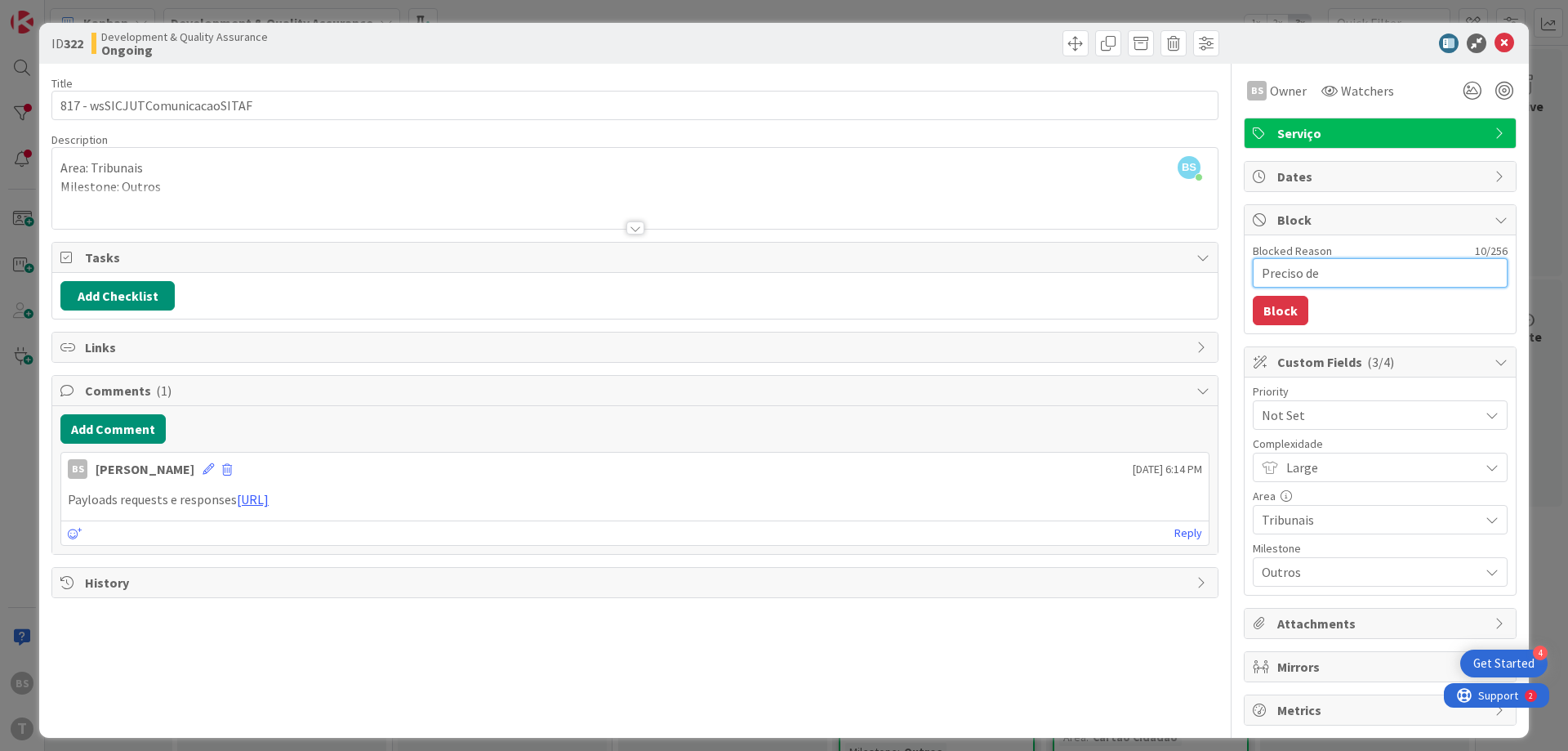 type on "Preciso de" 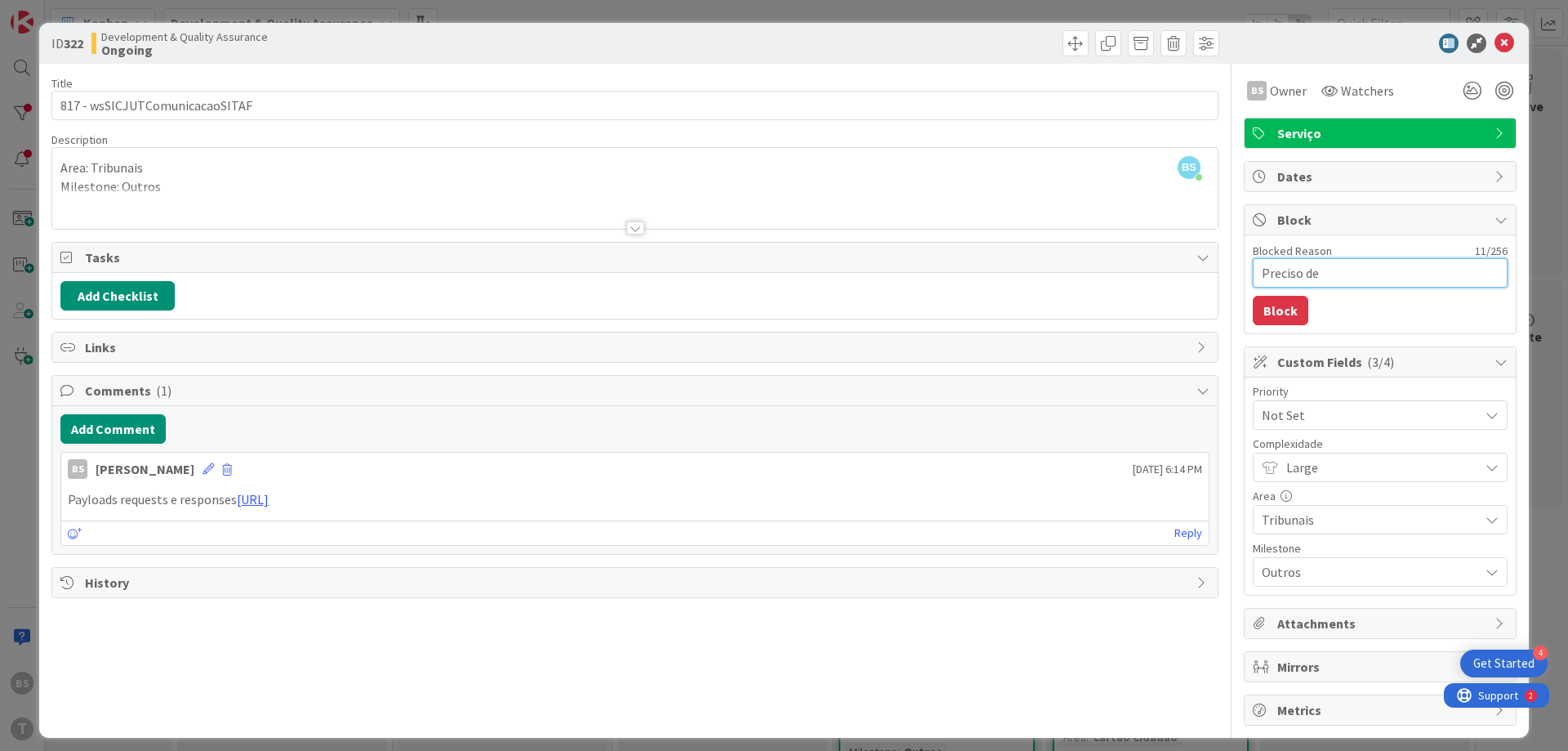 drag, startPoint x: 1337, startPoint y: 276, endPoint x: 1244, endPoint y: 279, distance: 93.04837 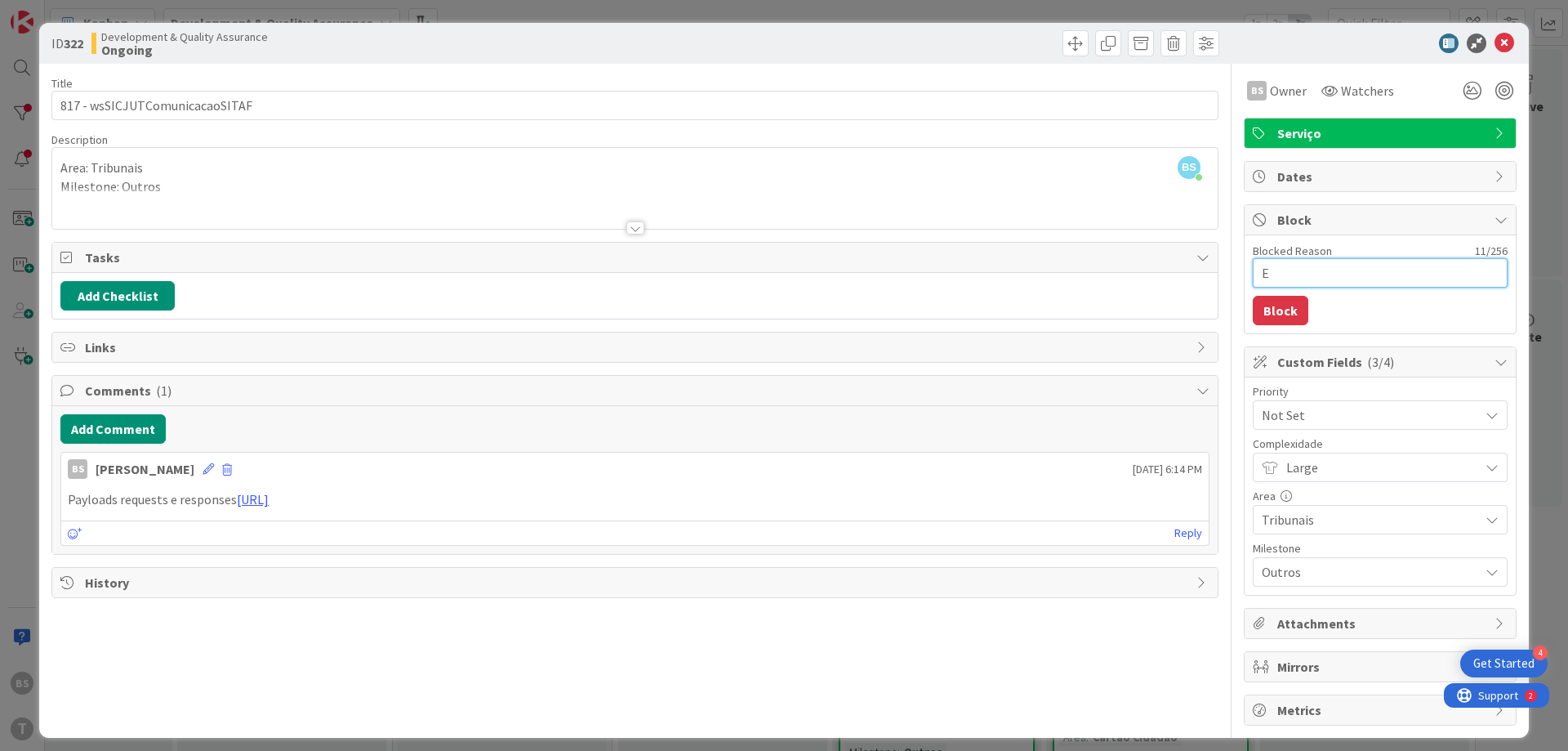 type on "Es" 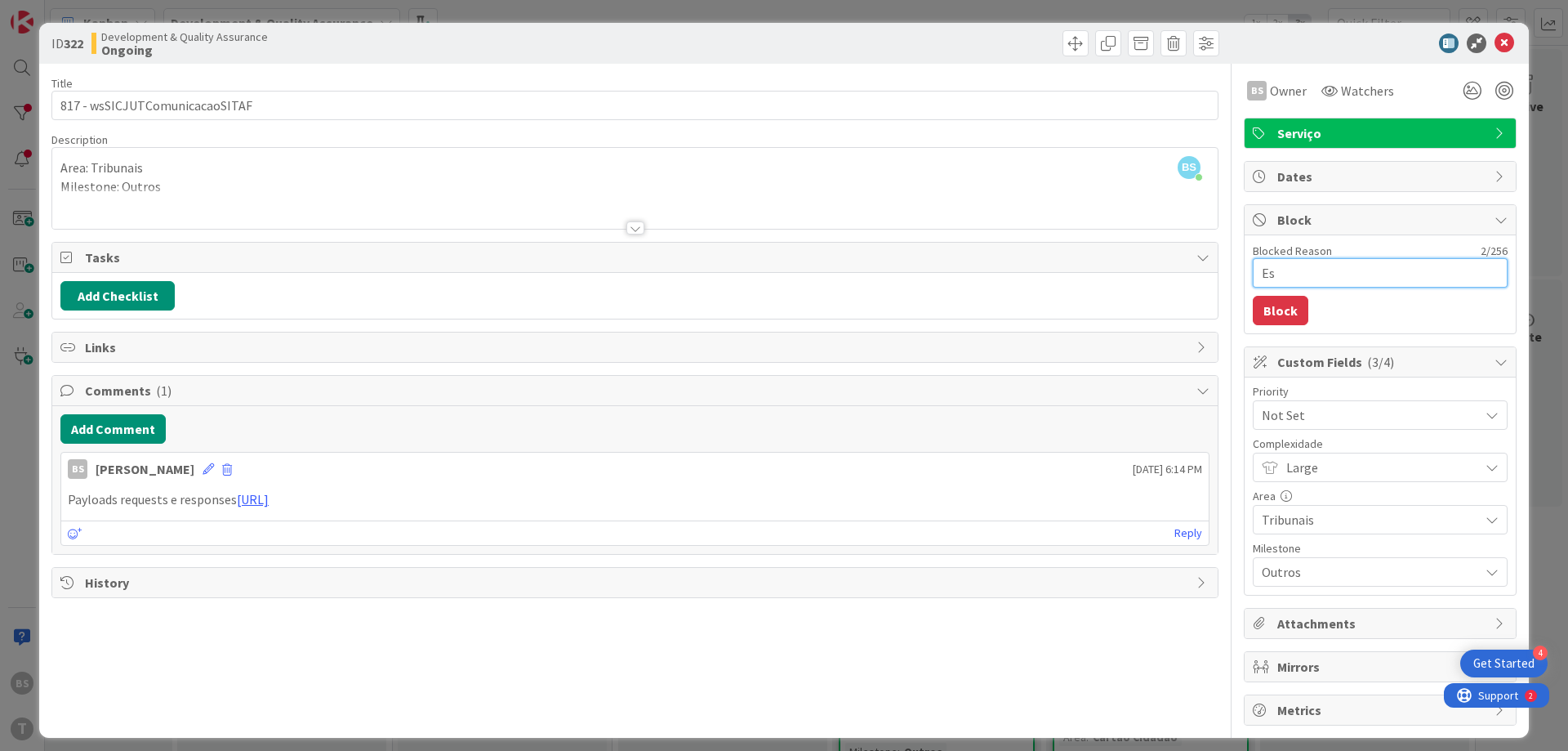 type on "Est" 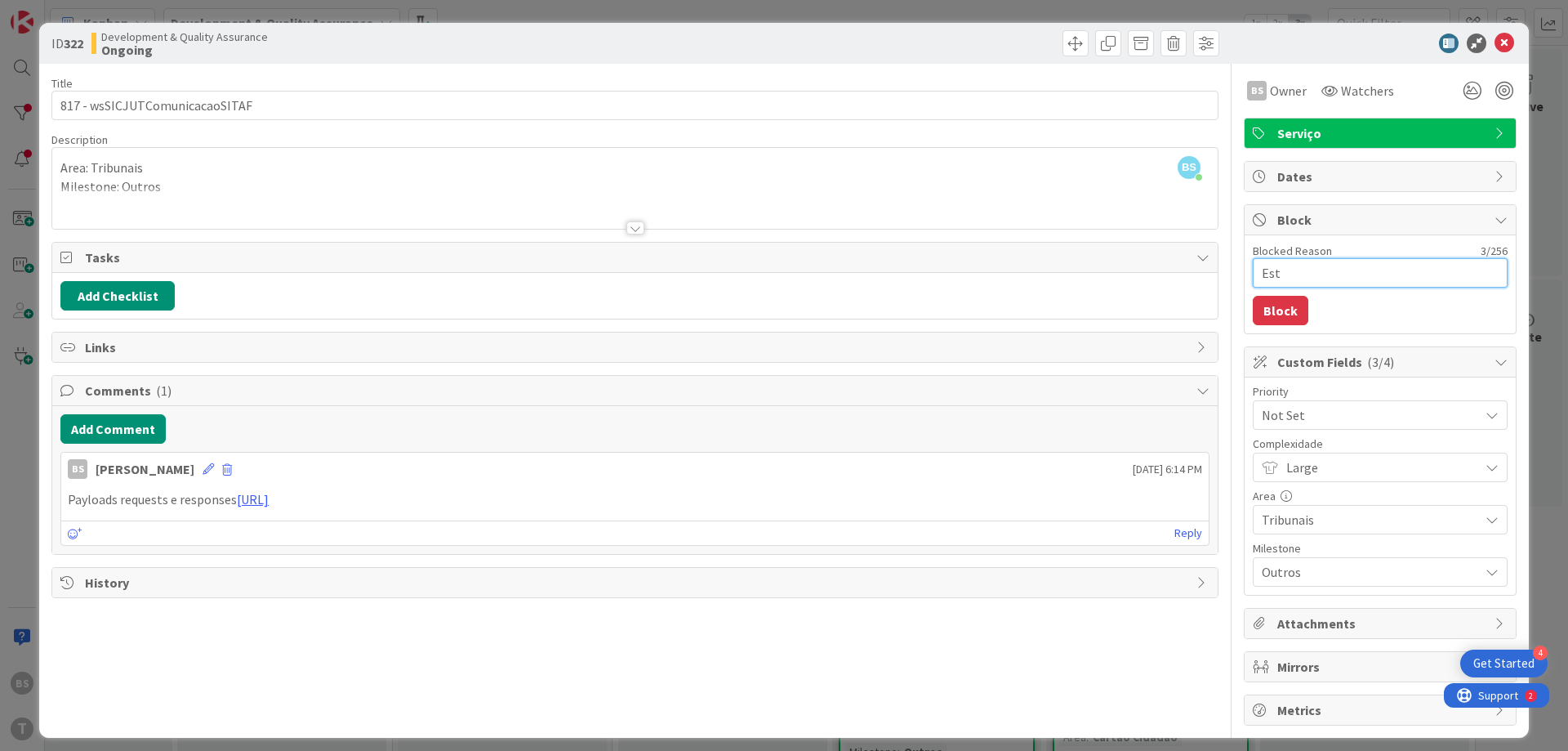 type on "Esto" 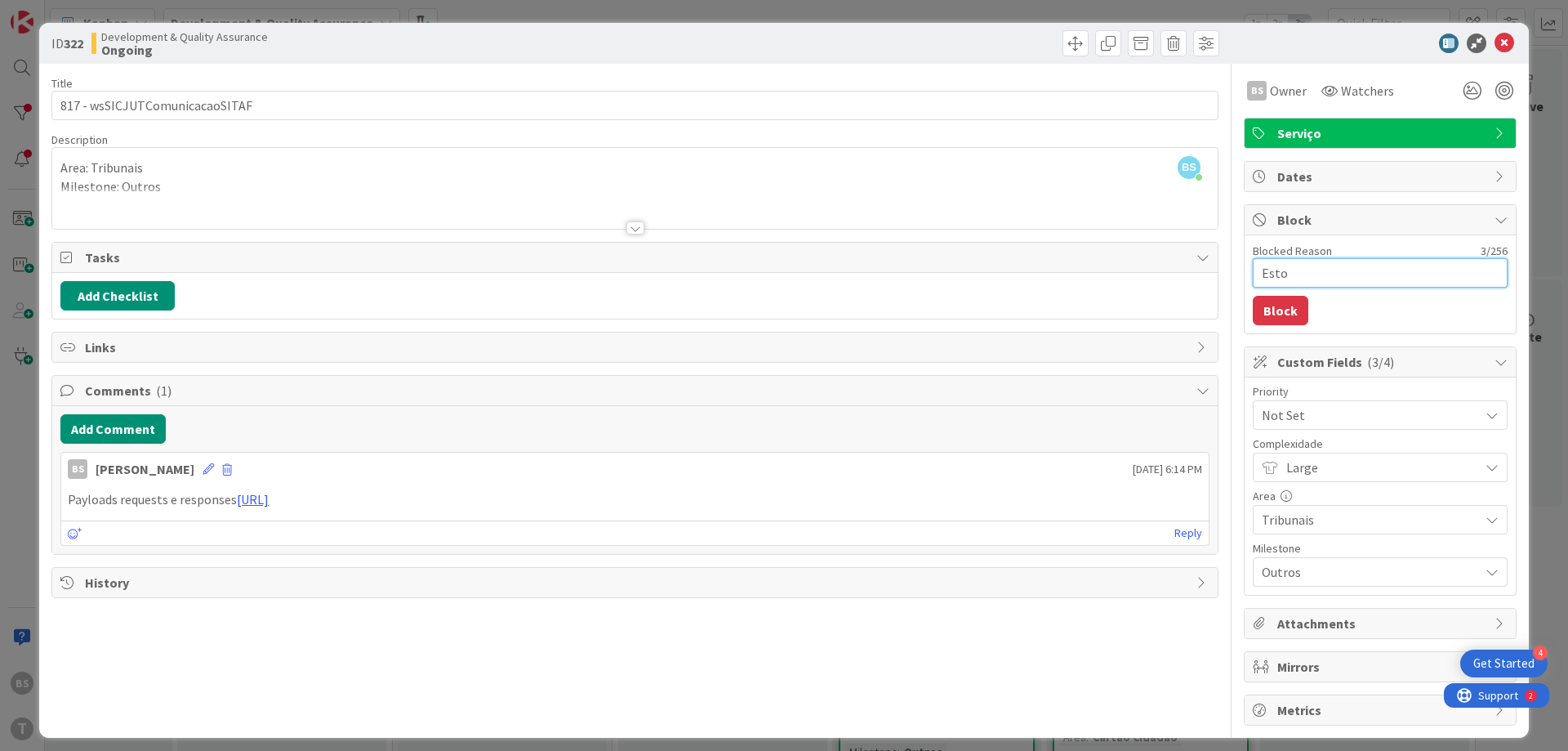 type on "Estou" 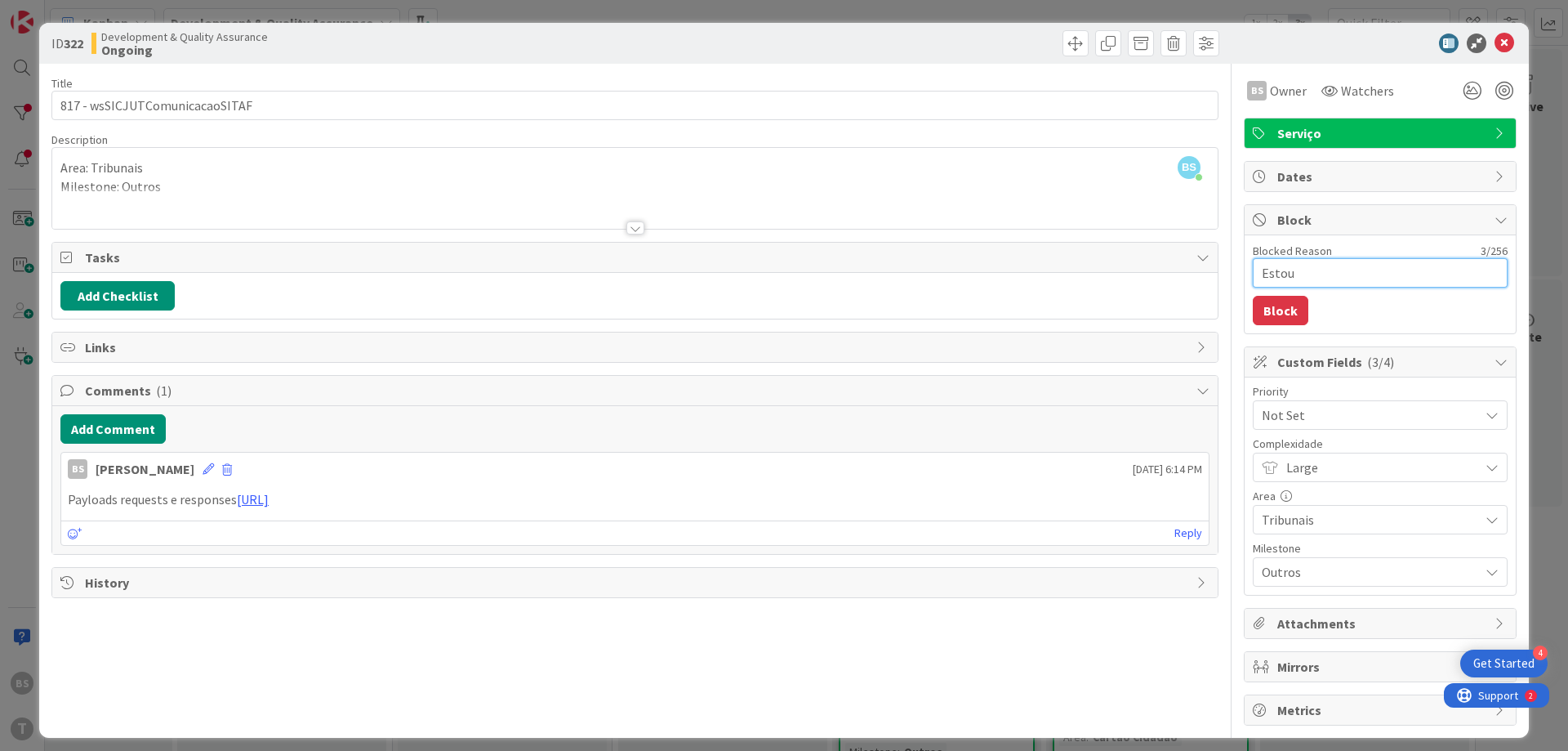 type on "Estou" 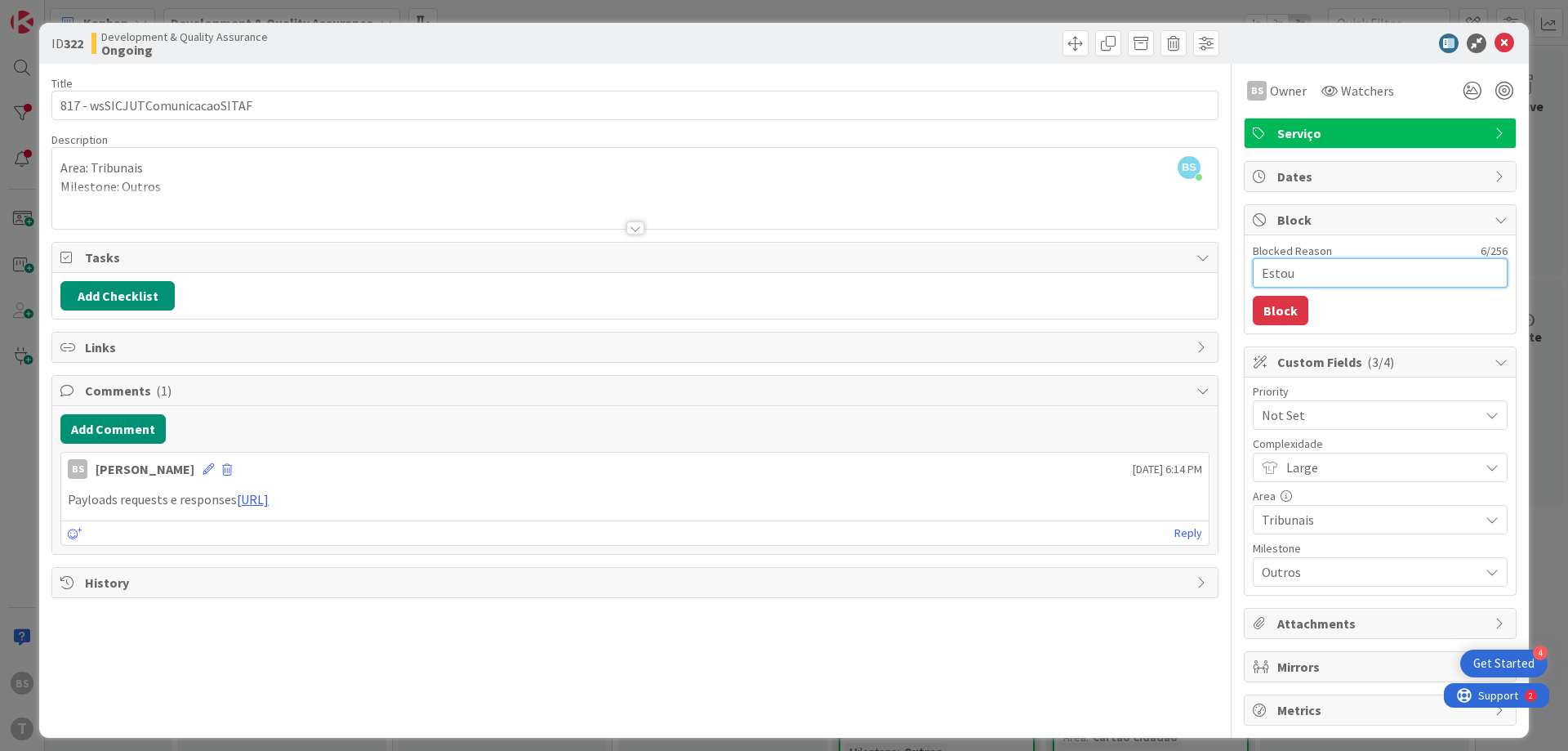 type on "Estou s" 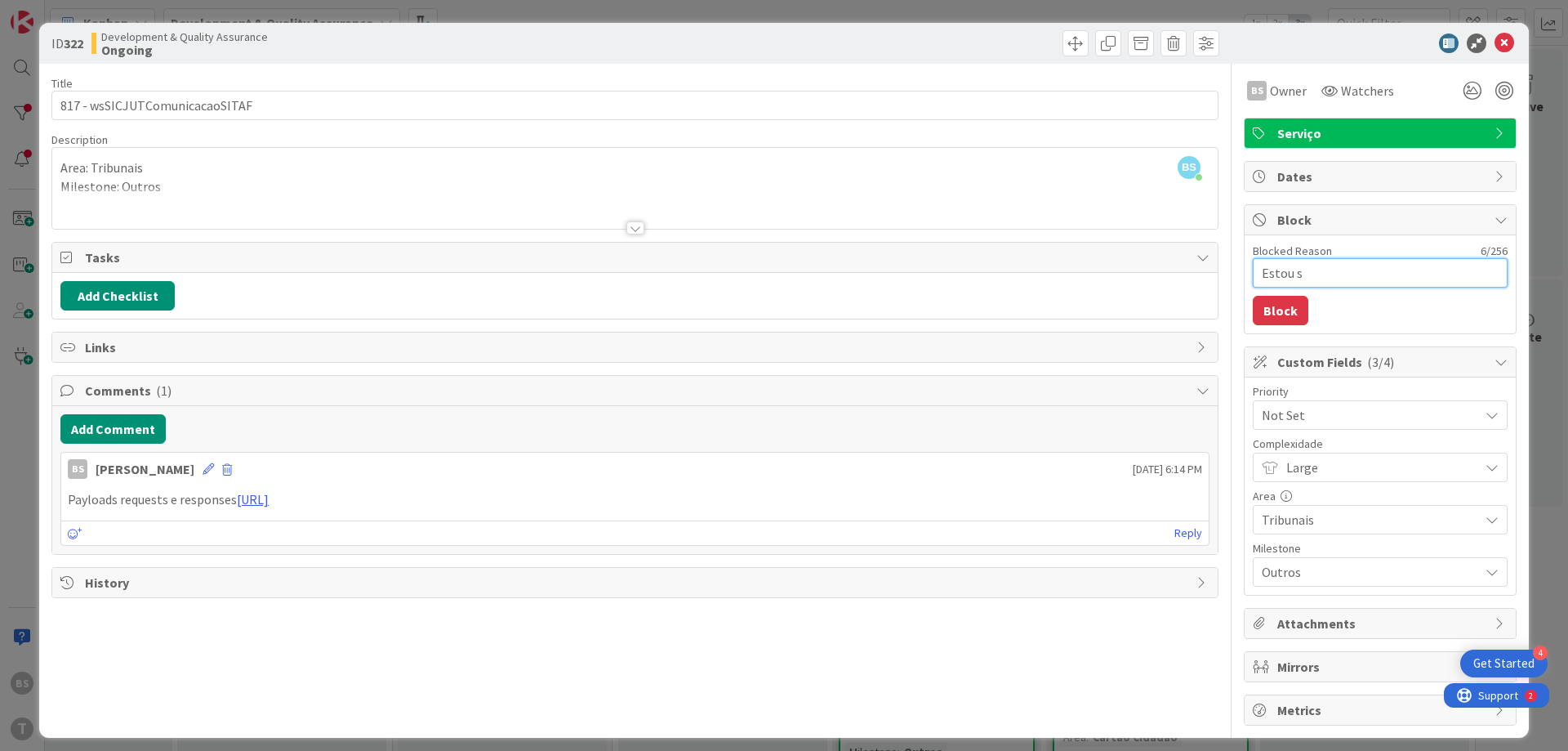 type on "Estou se" 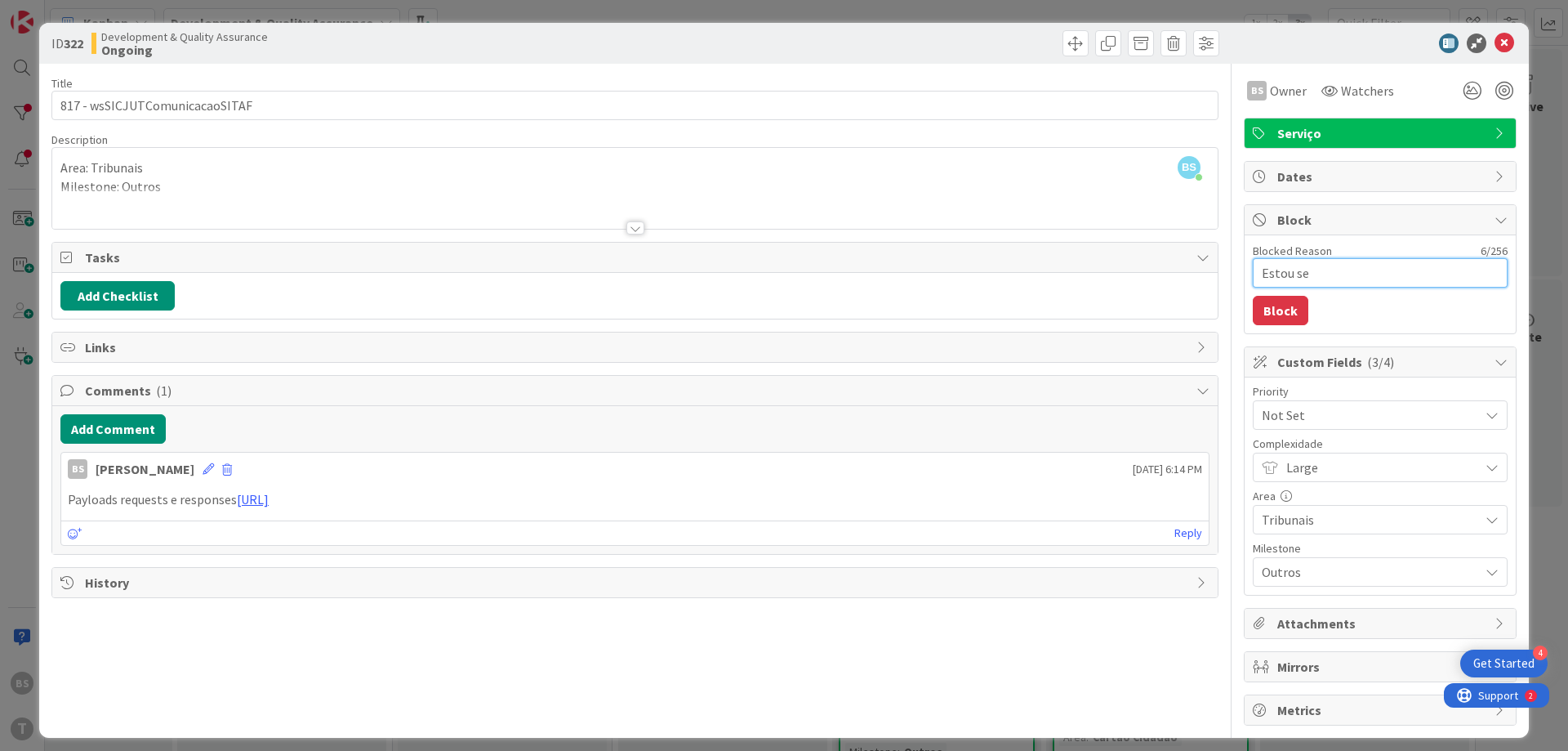 type on "Estou sen" 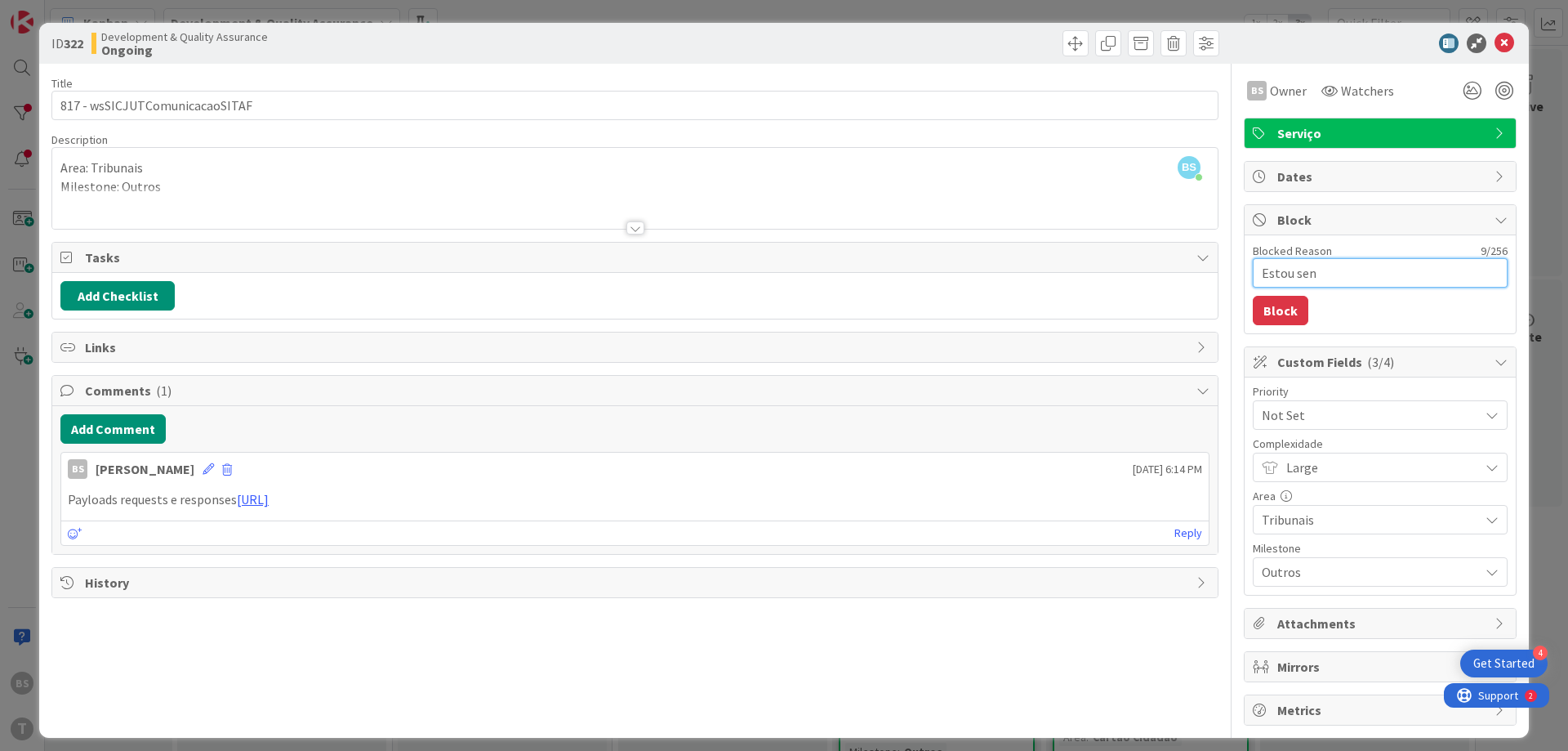 type on "Estou se" 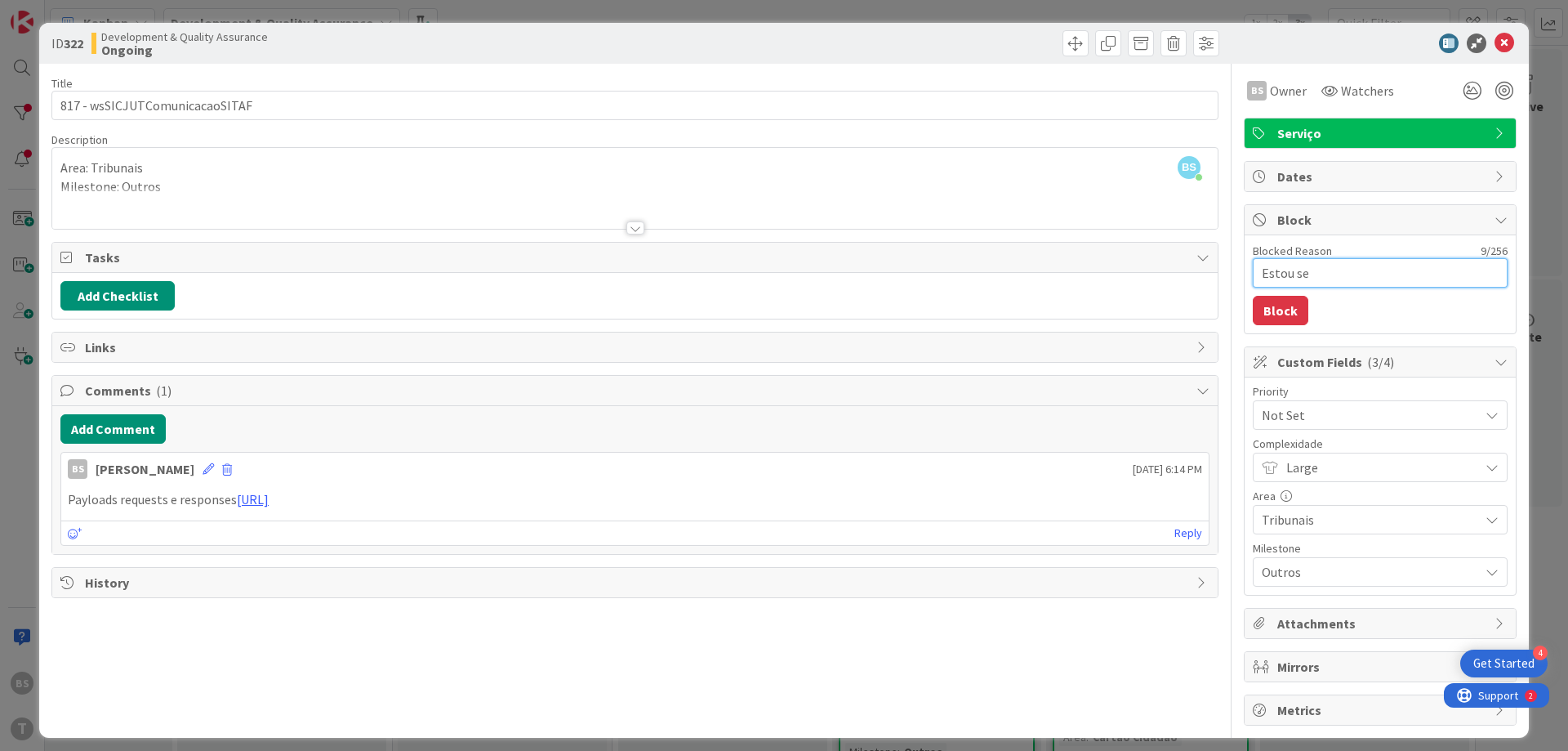 type on "Estou s" 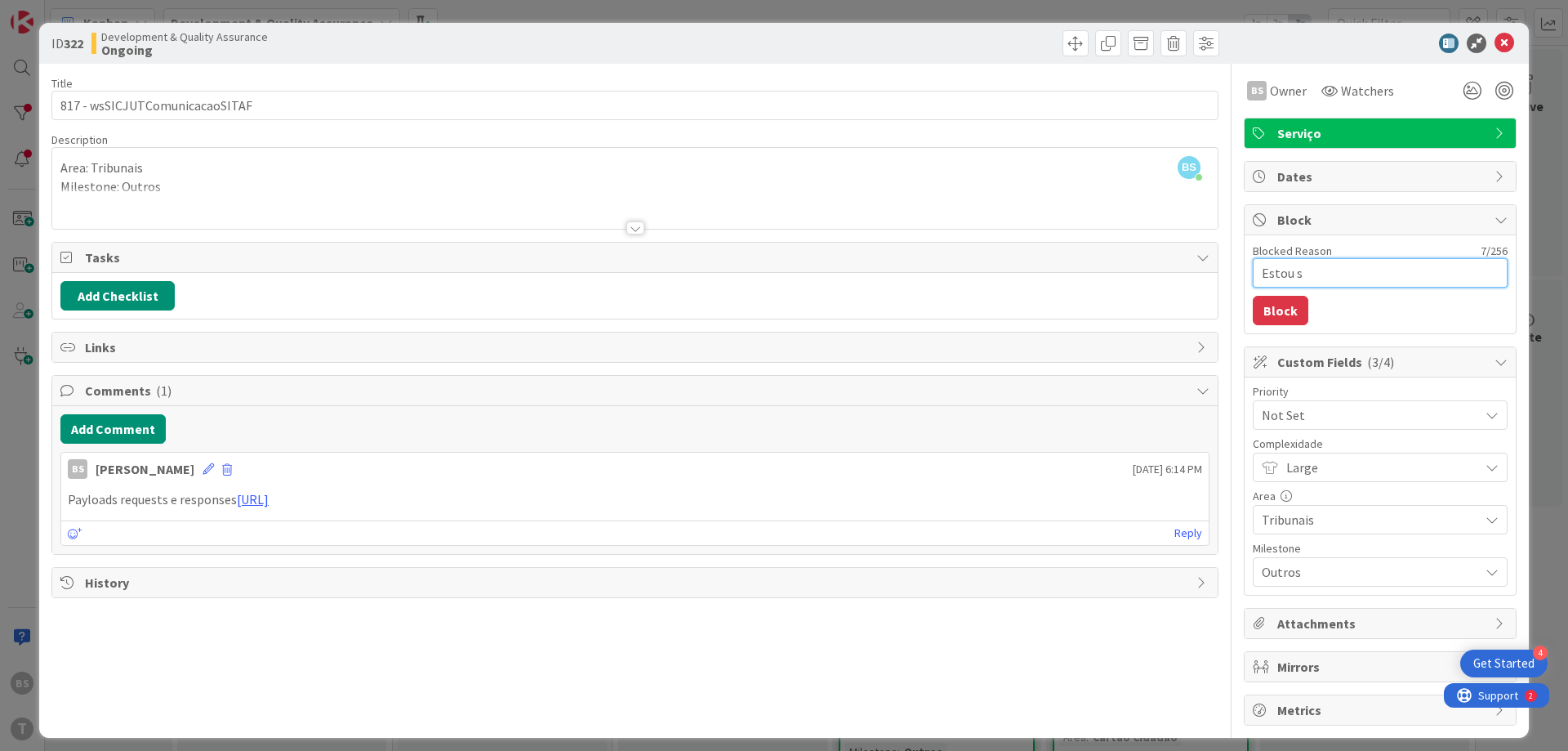 type on "Estou" 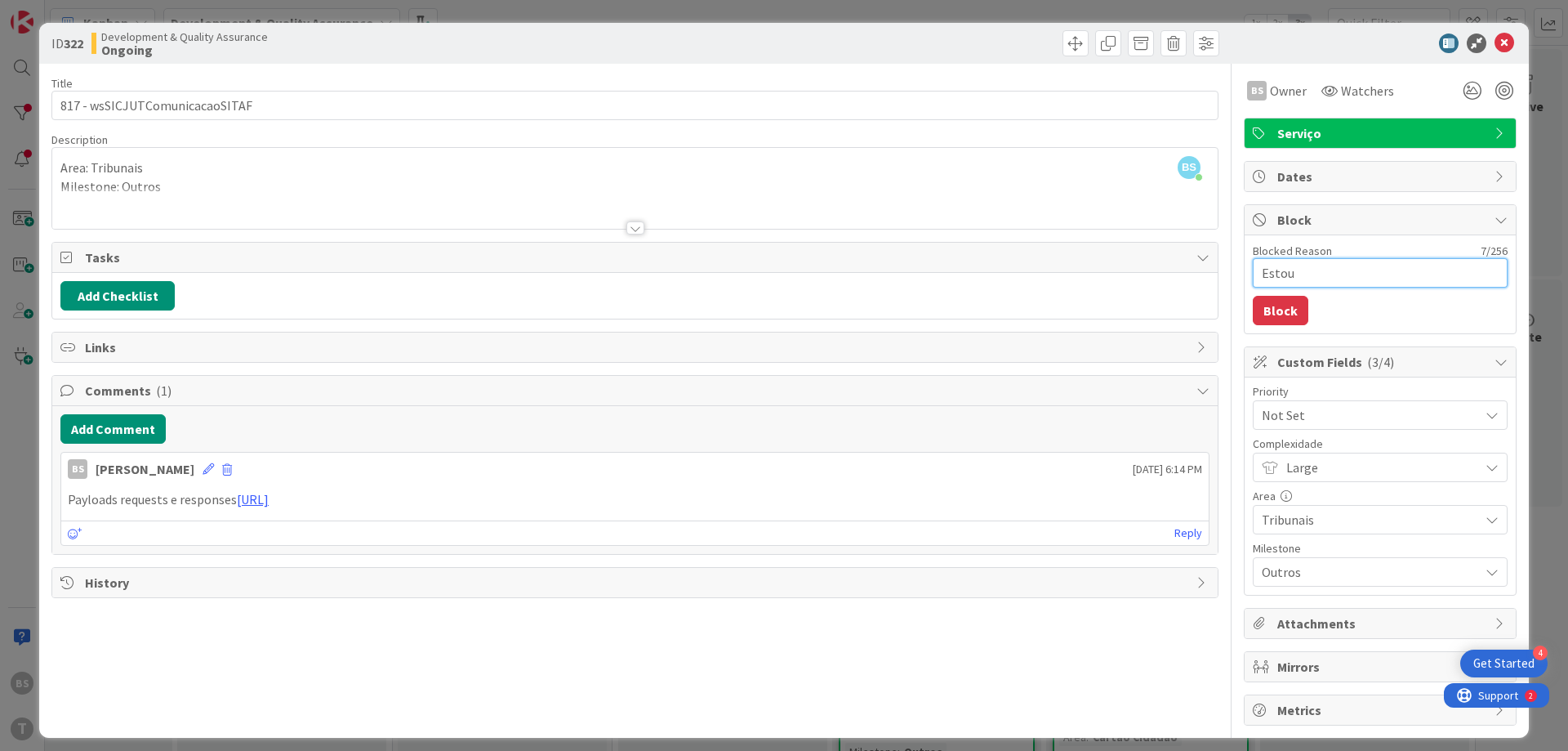 type on "Estou" 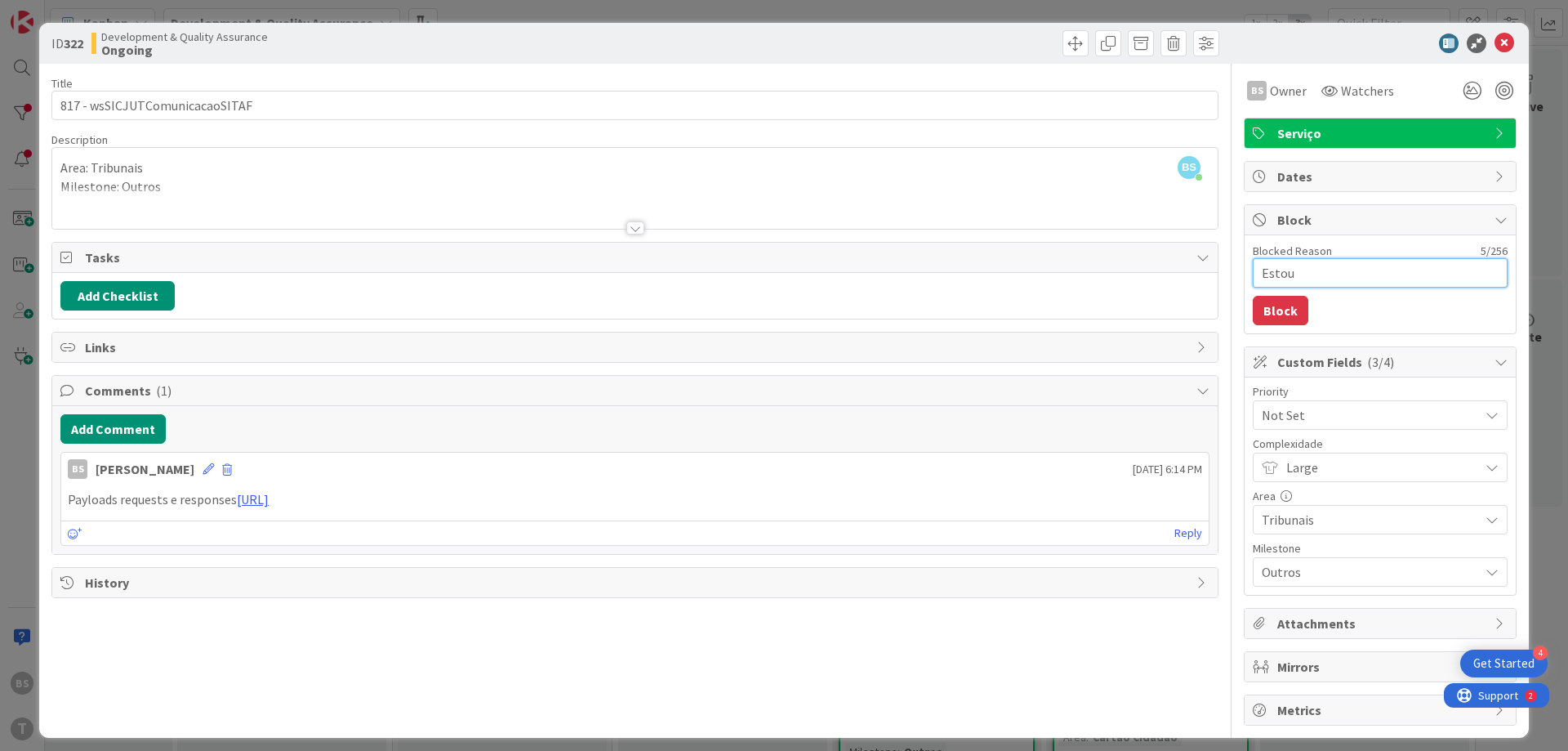 type on "Esto" 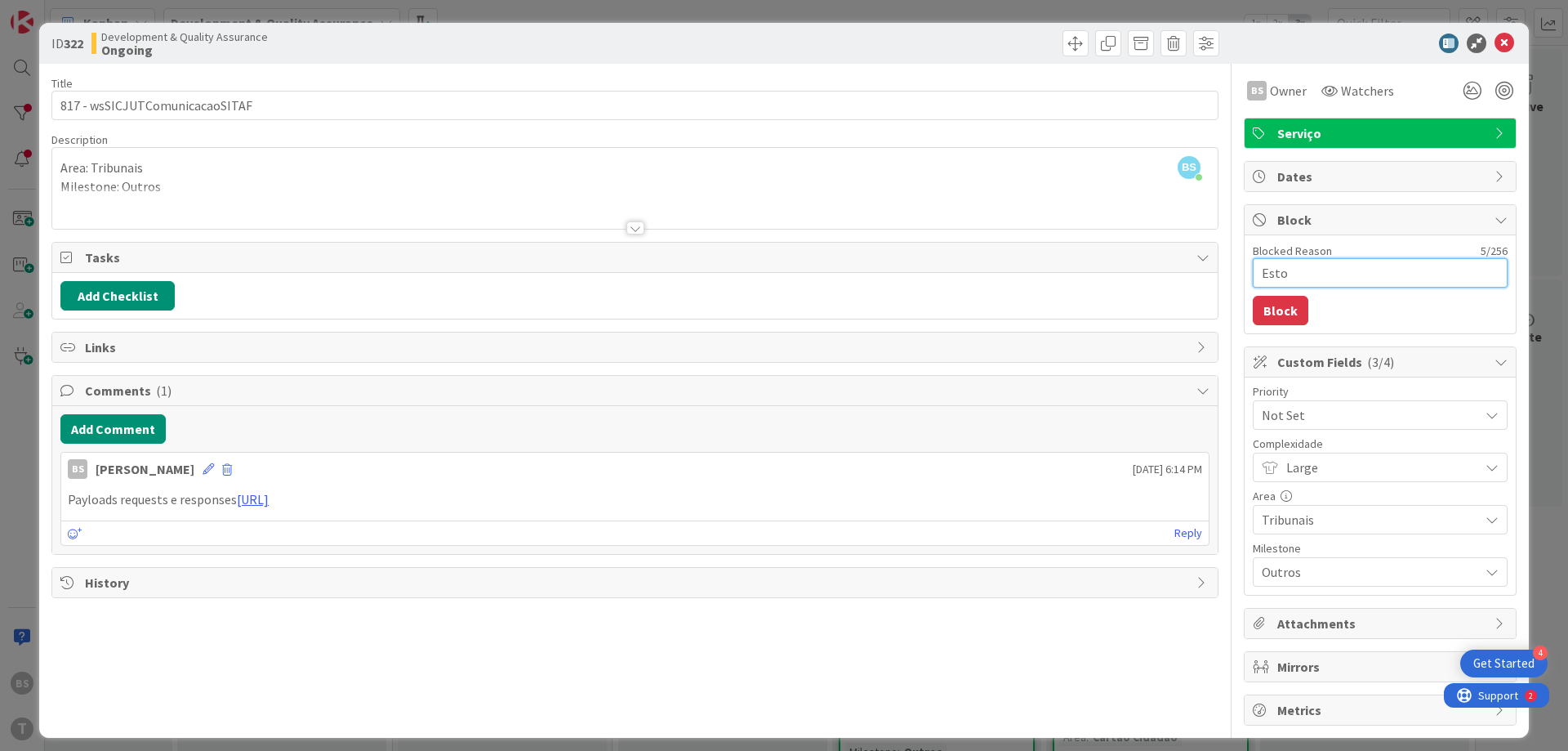 type on "Est" 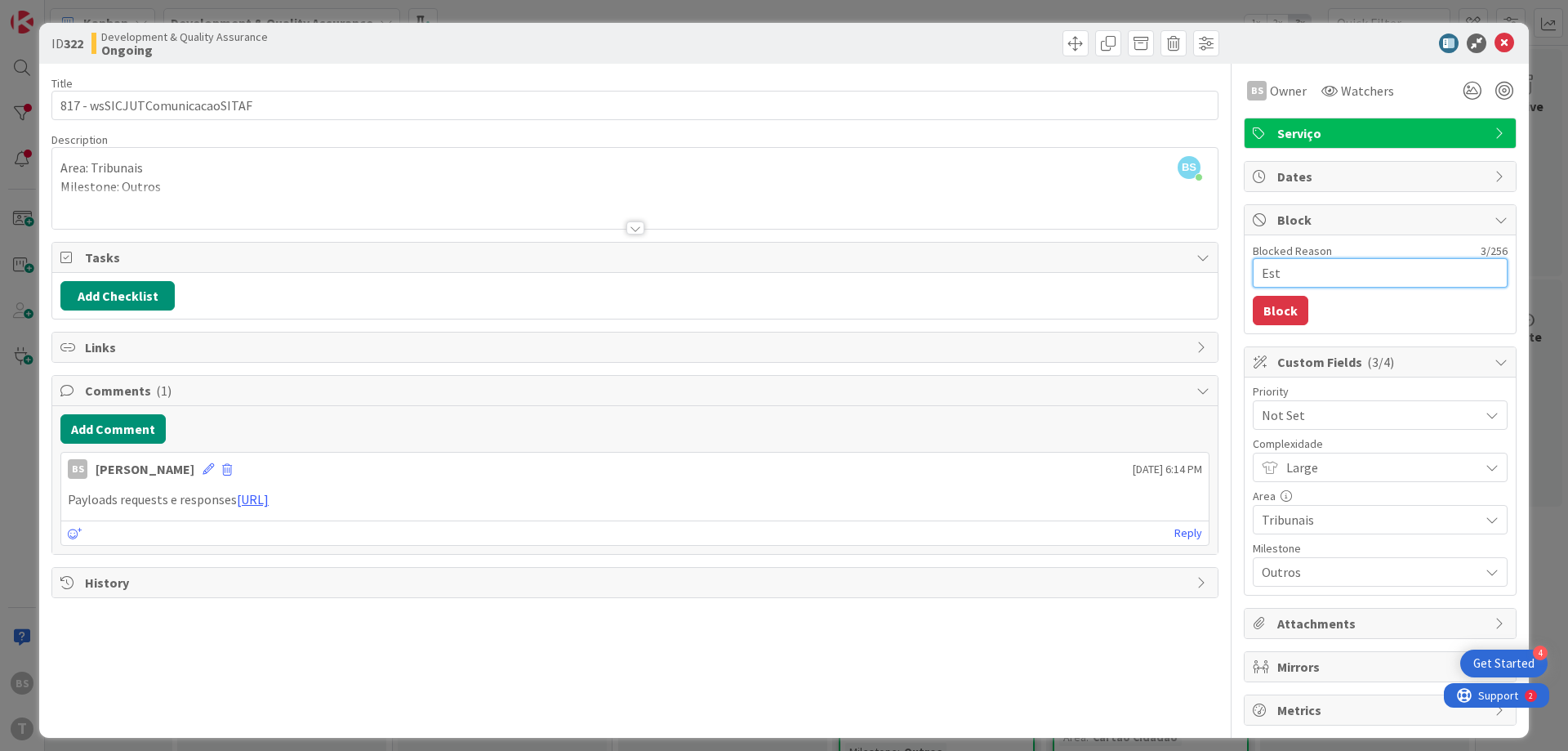 type on "Es" 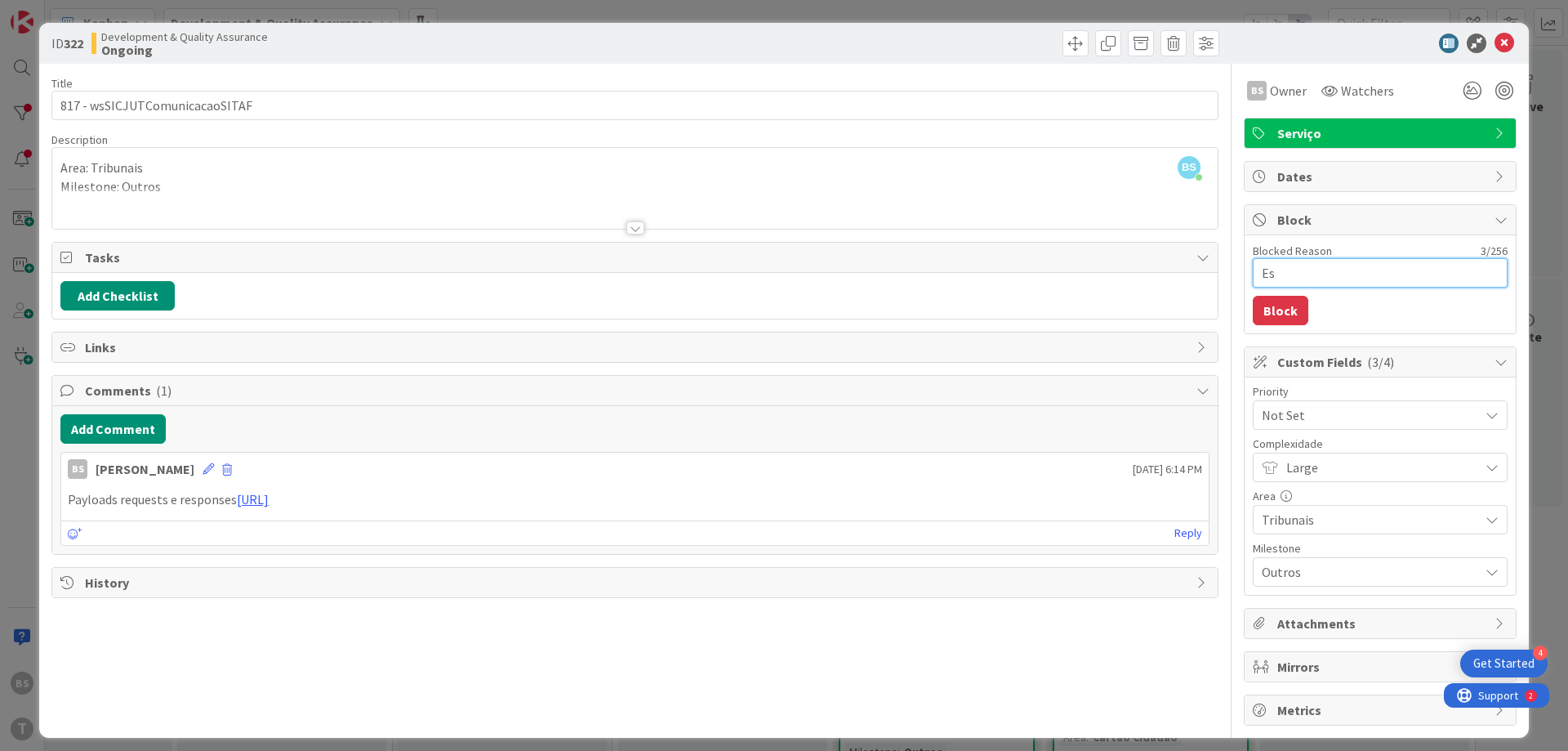 type on "E" 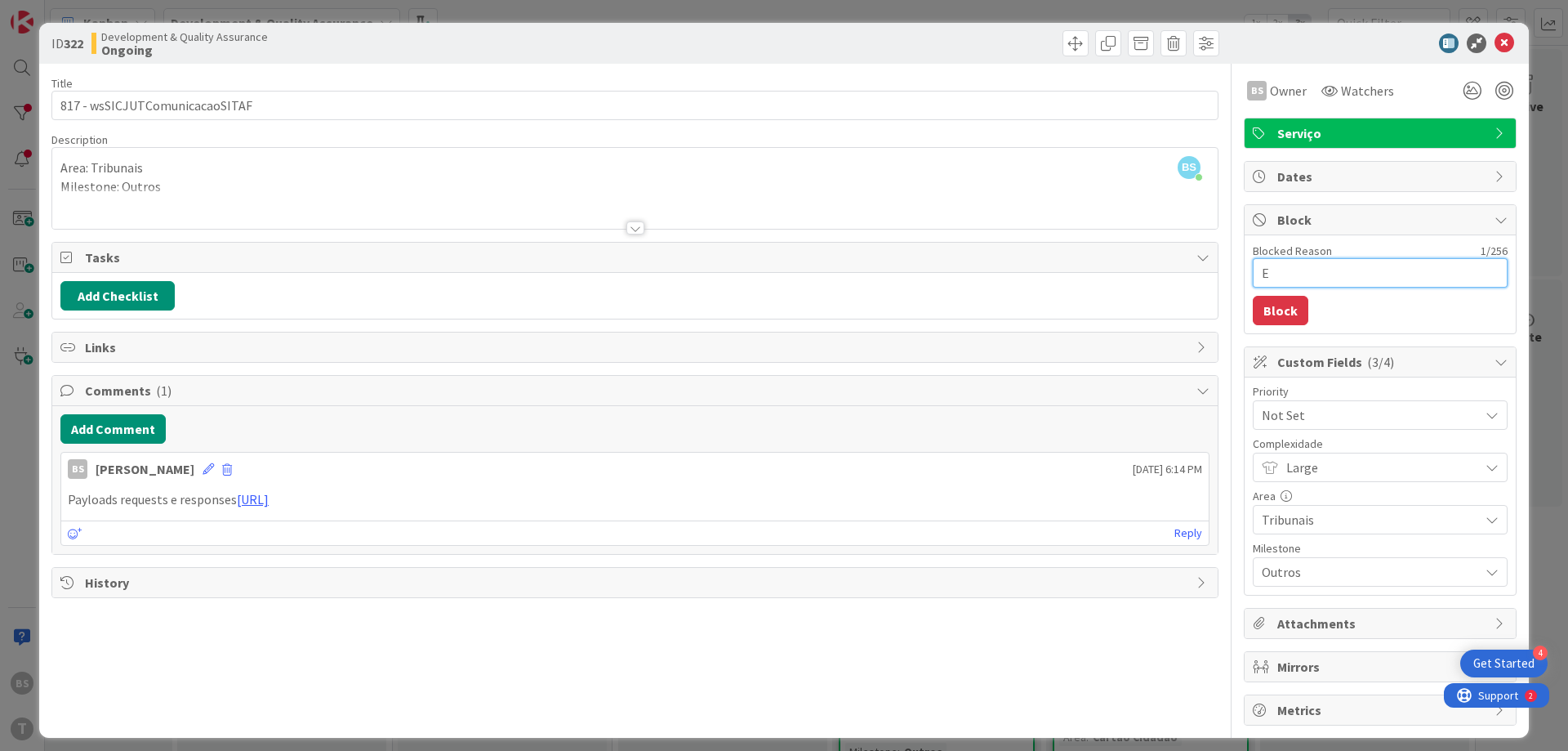 type 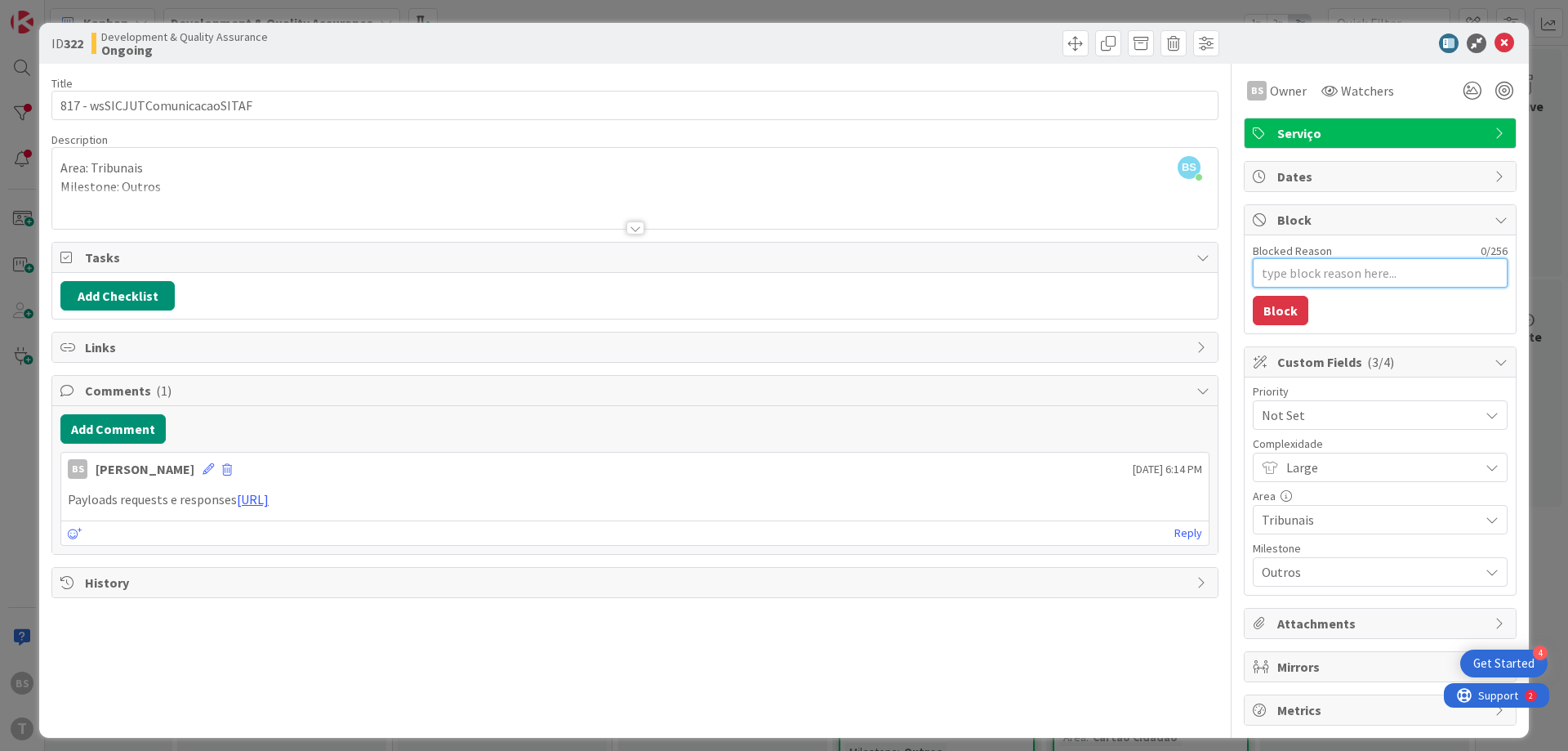 type on "P" 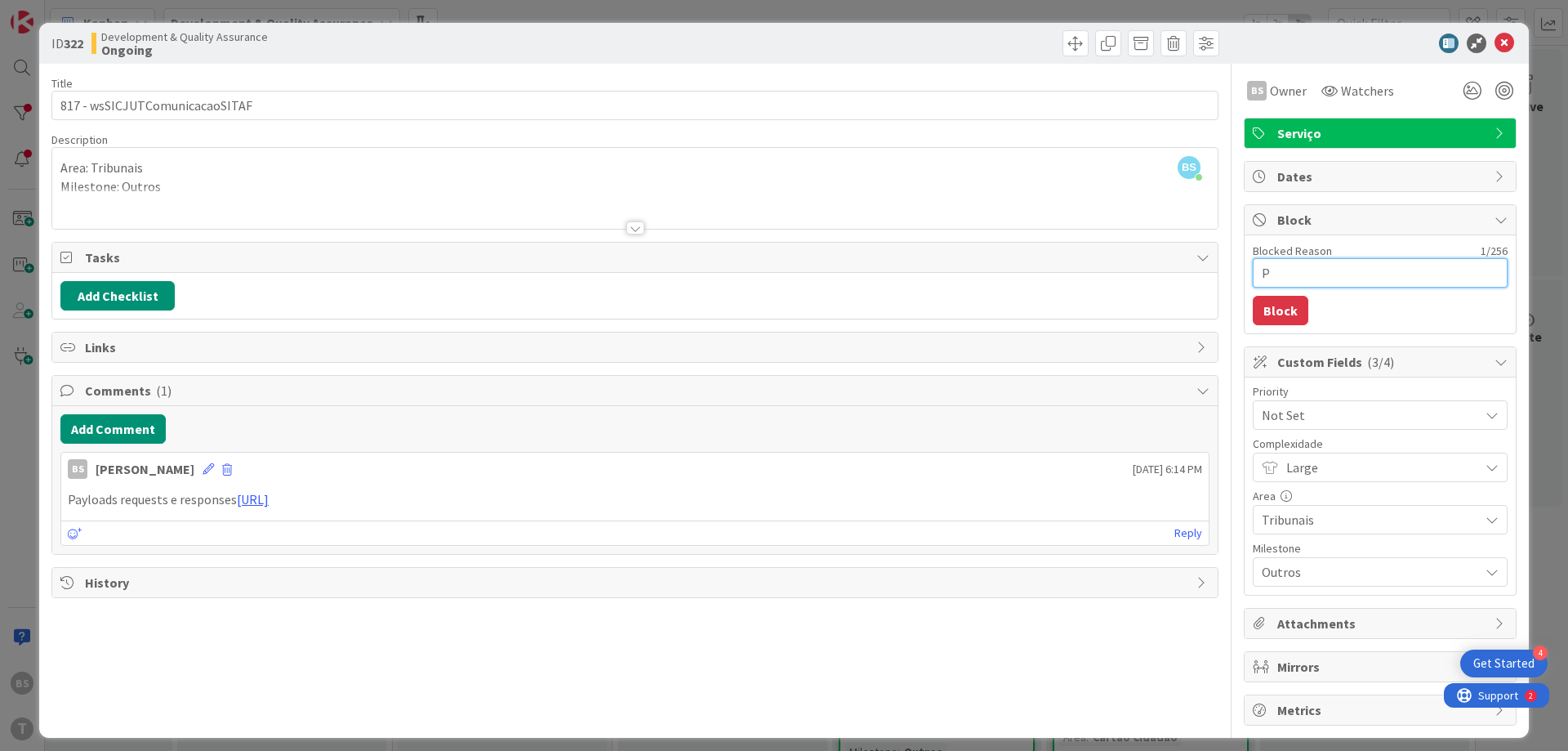type on "Pr" 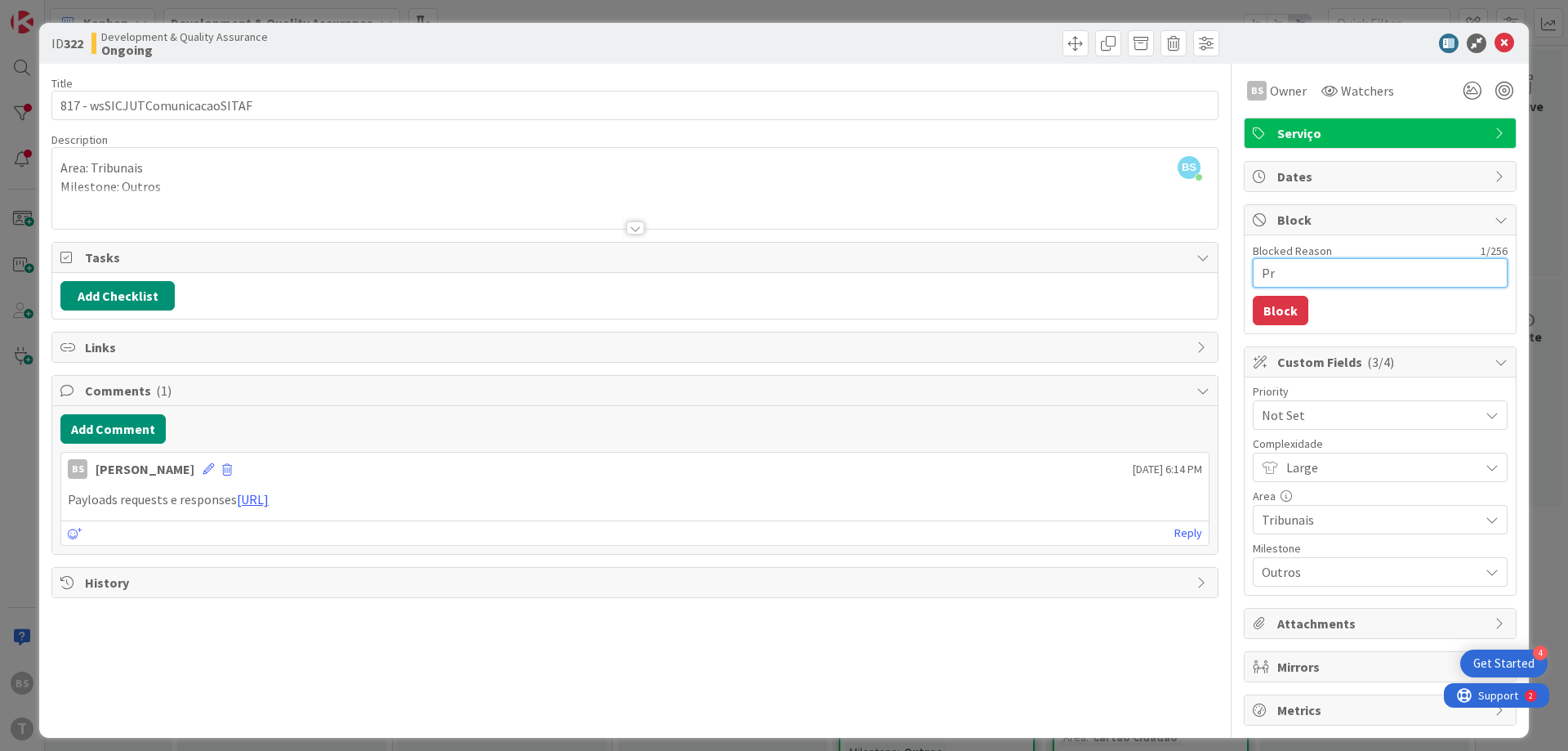 type on "x" 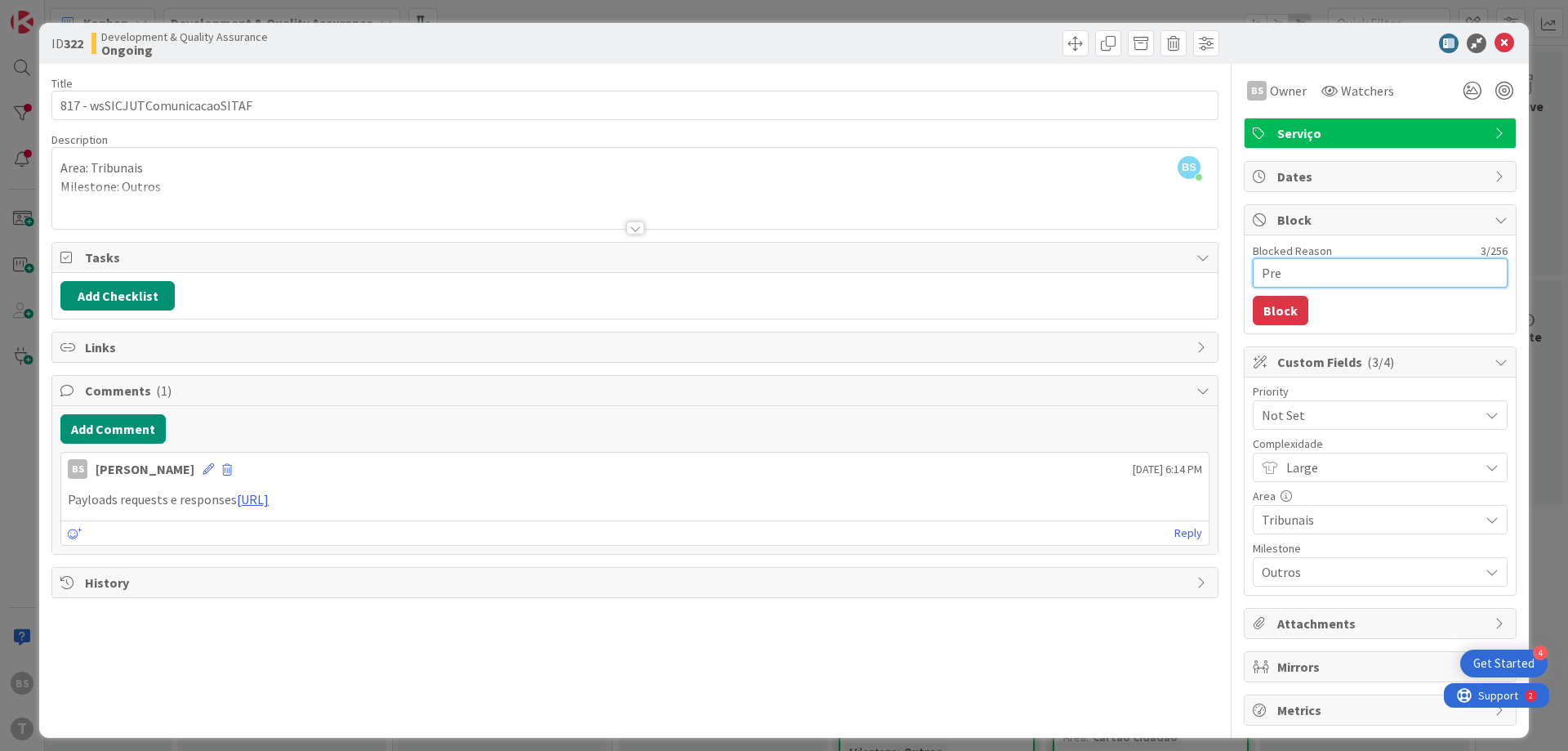 type on "Prec" 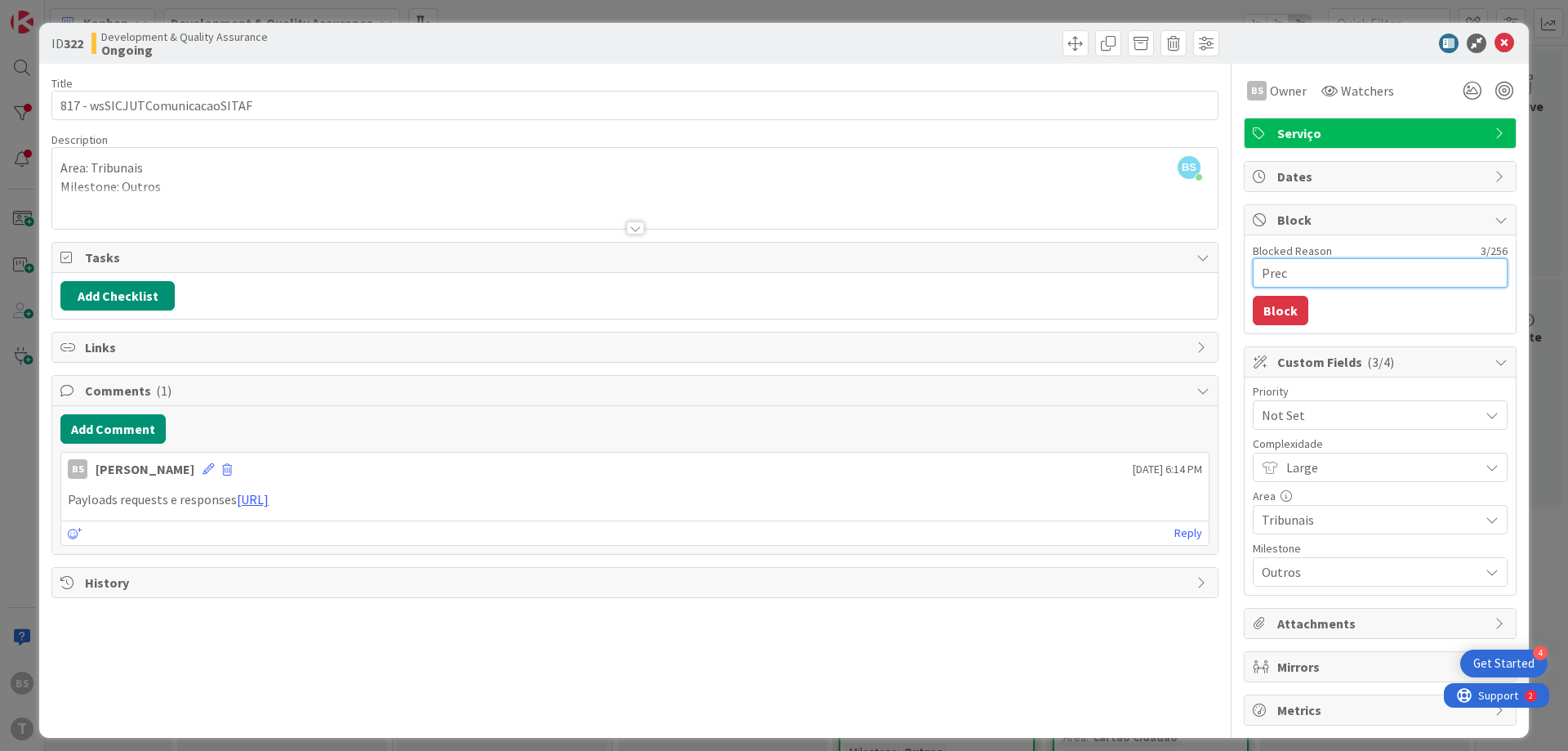 type on "Preci" 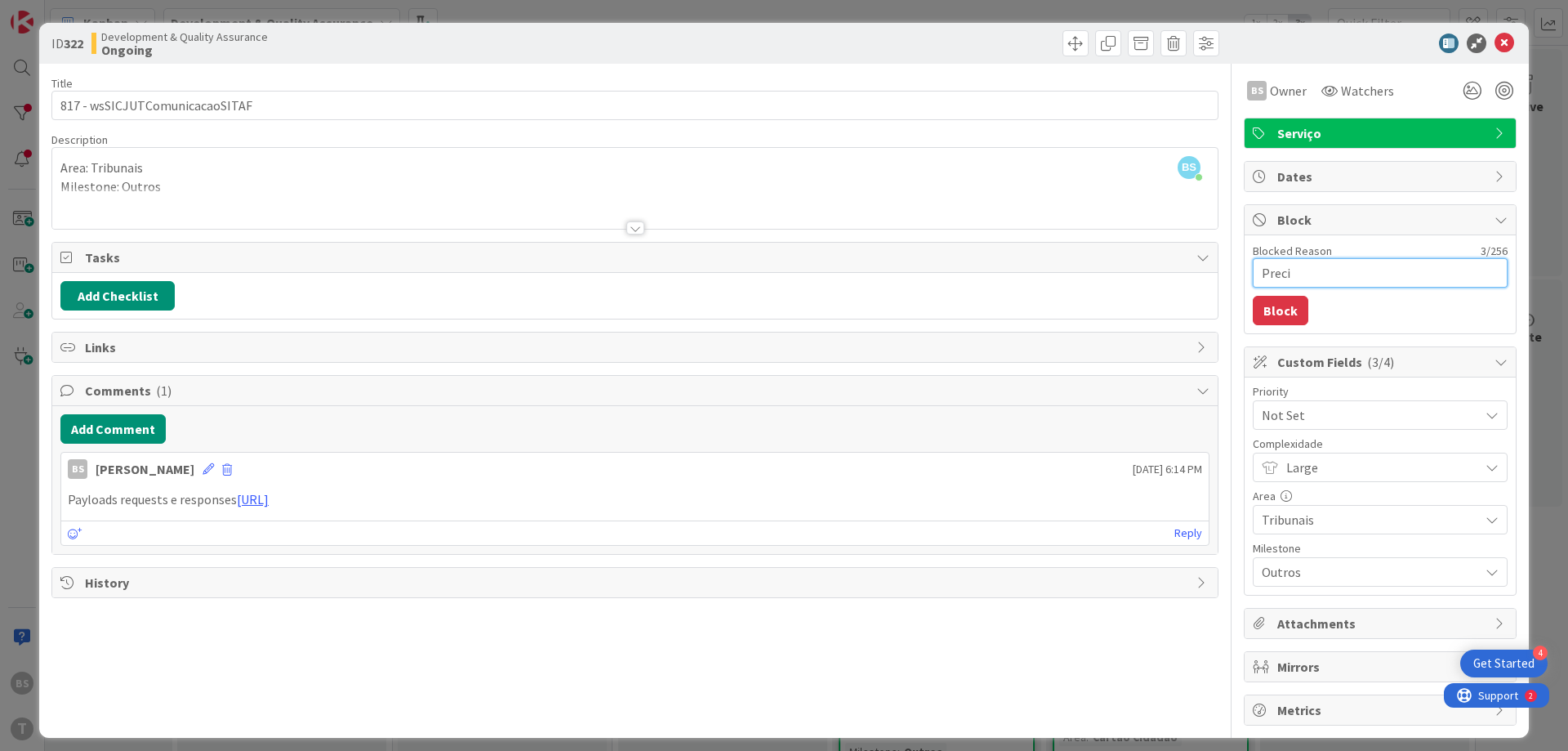 type on "Precis" 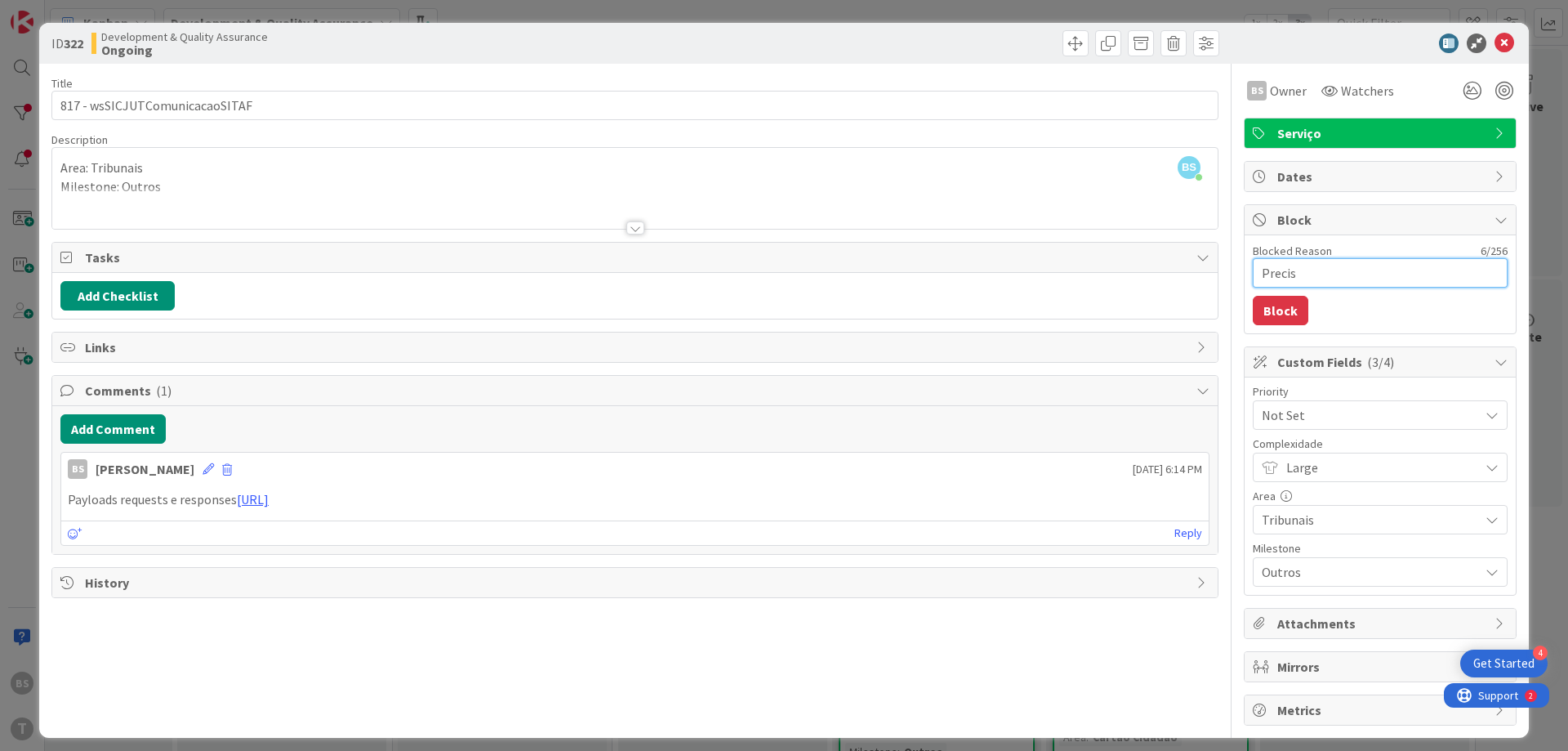 type on "Preciso" 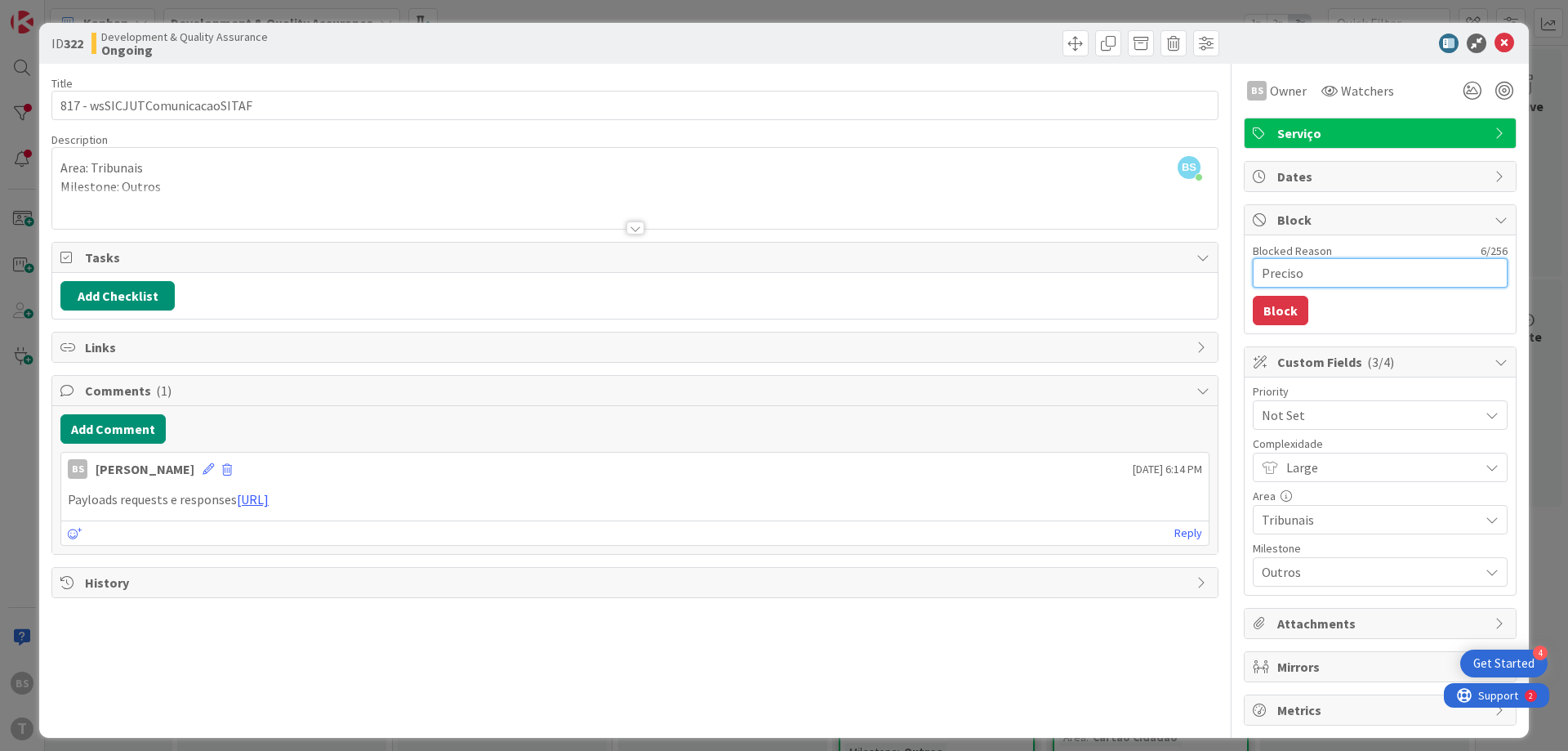 type on "Preciso" 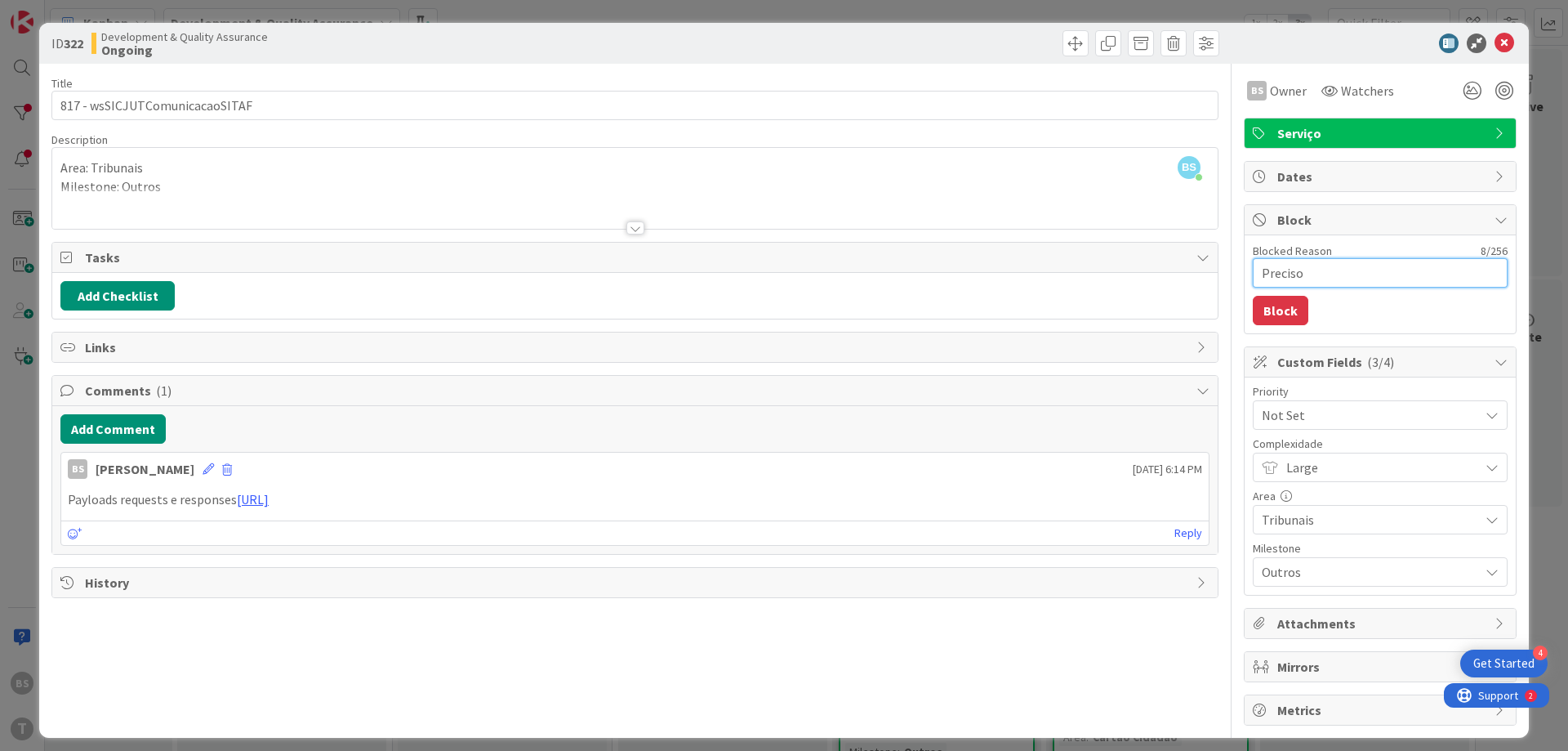 type on "Preciso a" 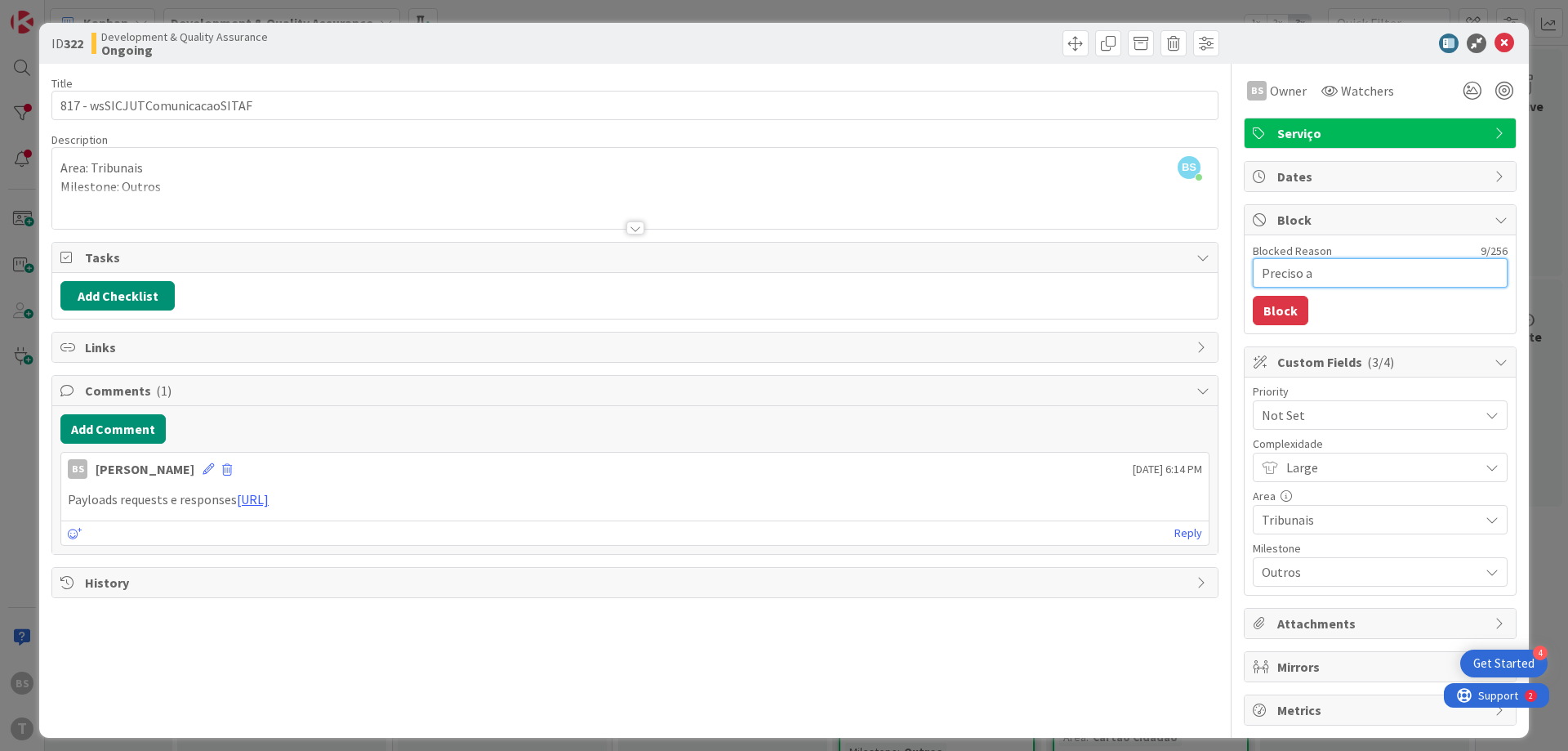 type on "Preciso" 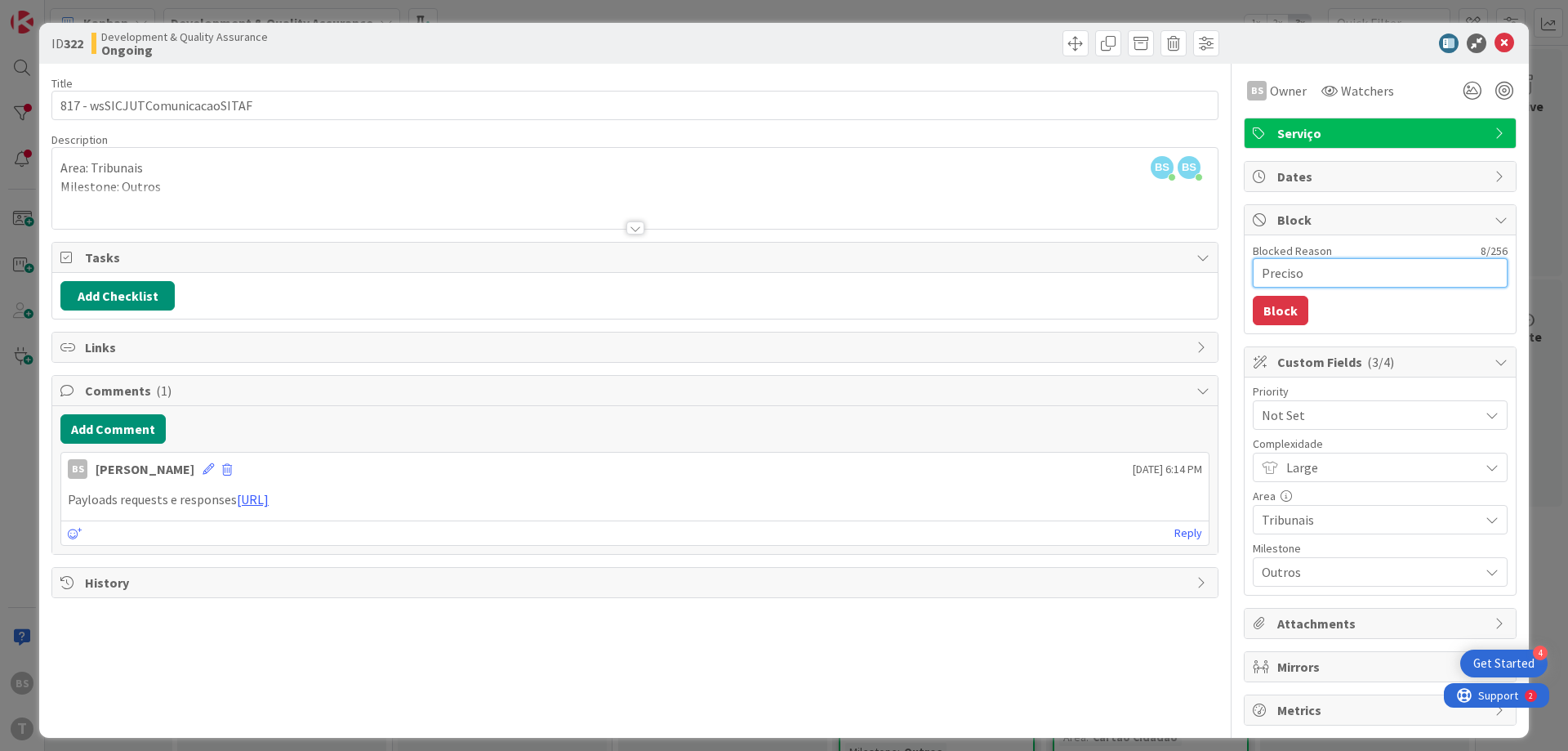 drag, startPoint x: 1322, startPoint y: 273, endPoint x: 1239, endPoint y: 274, distance: 83.006 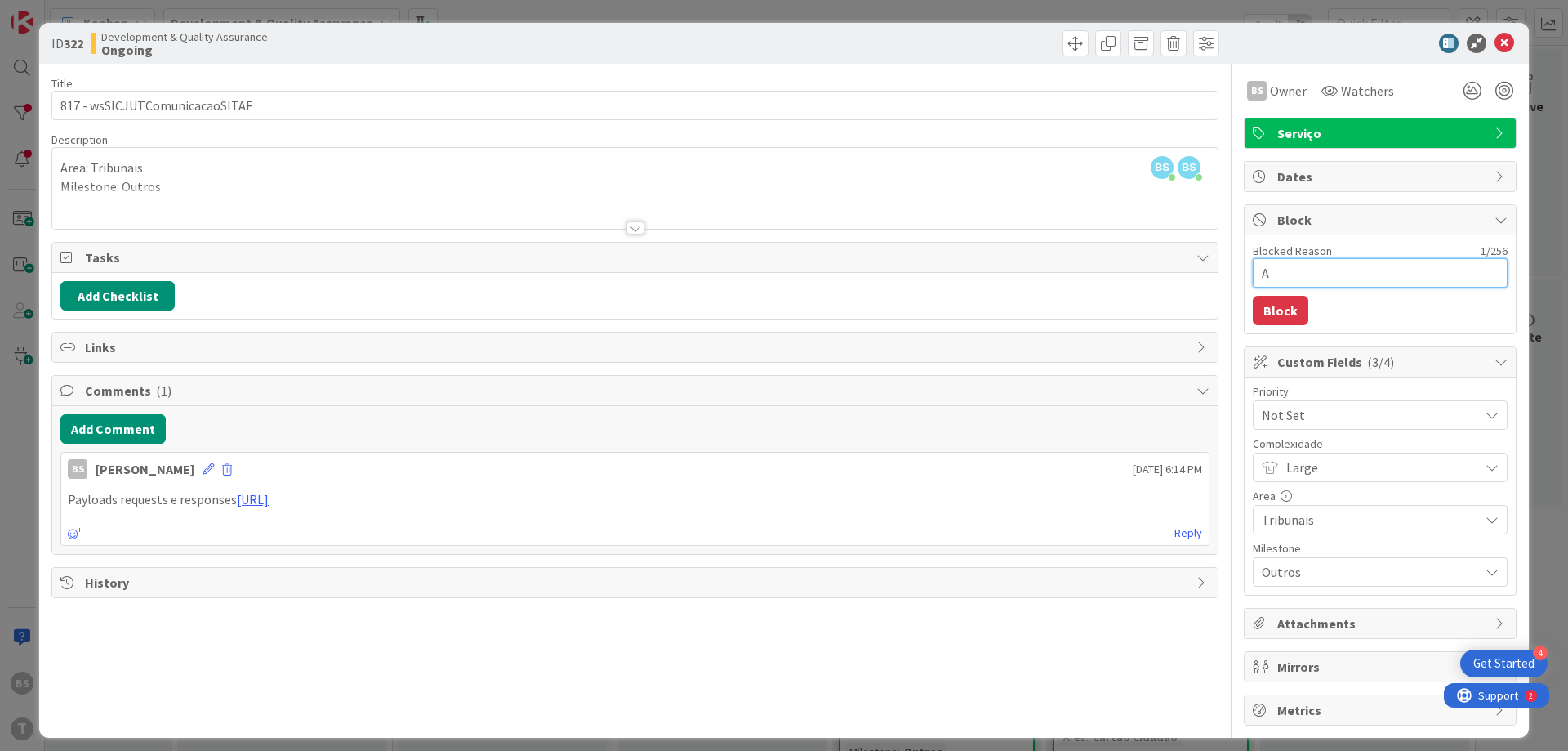 type on "Ag" 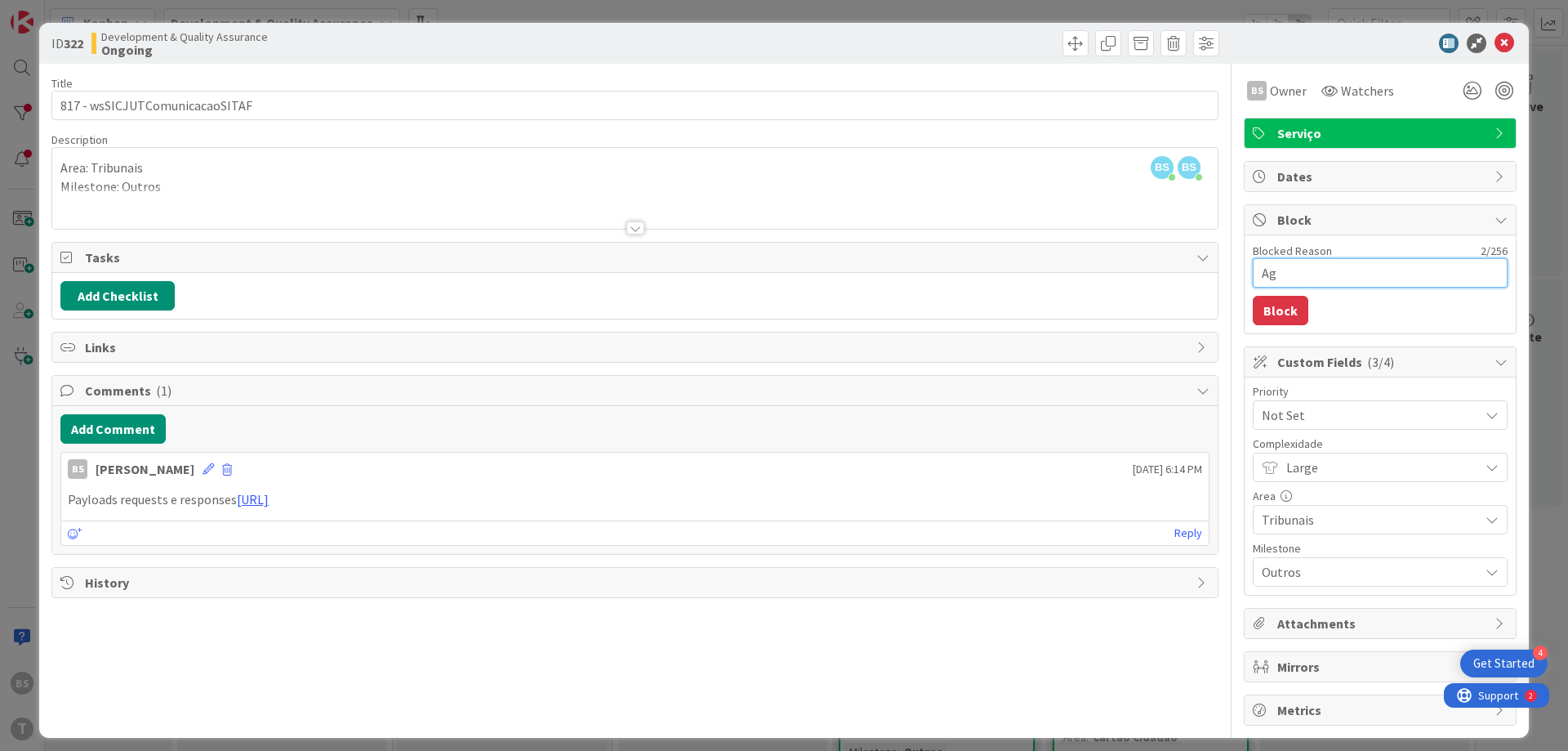 type on "Agu" 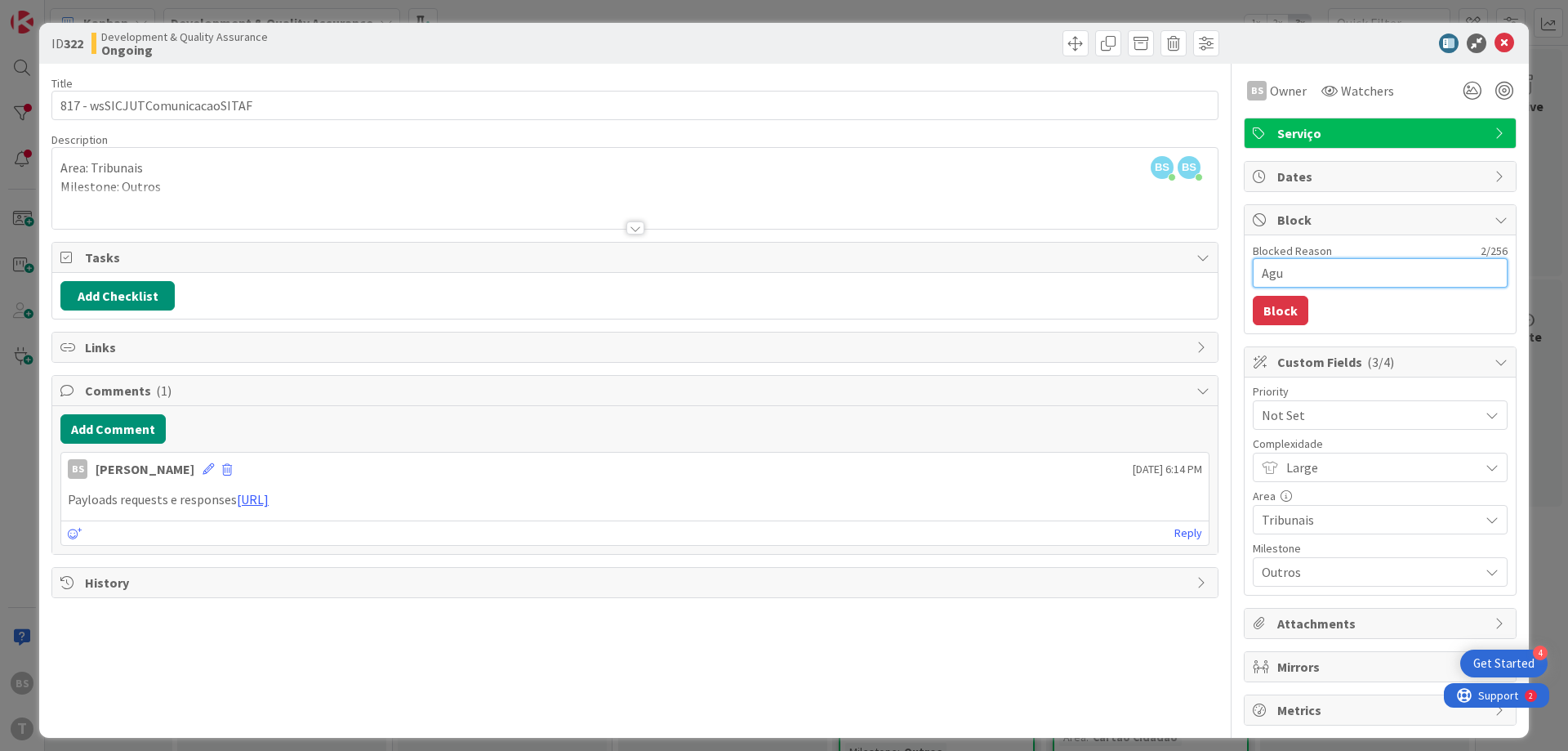 type on "Agua" 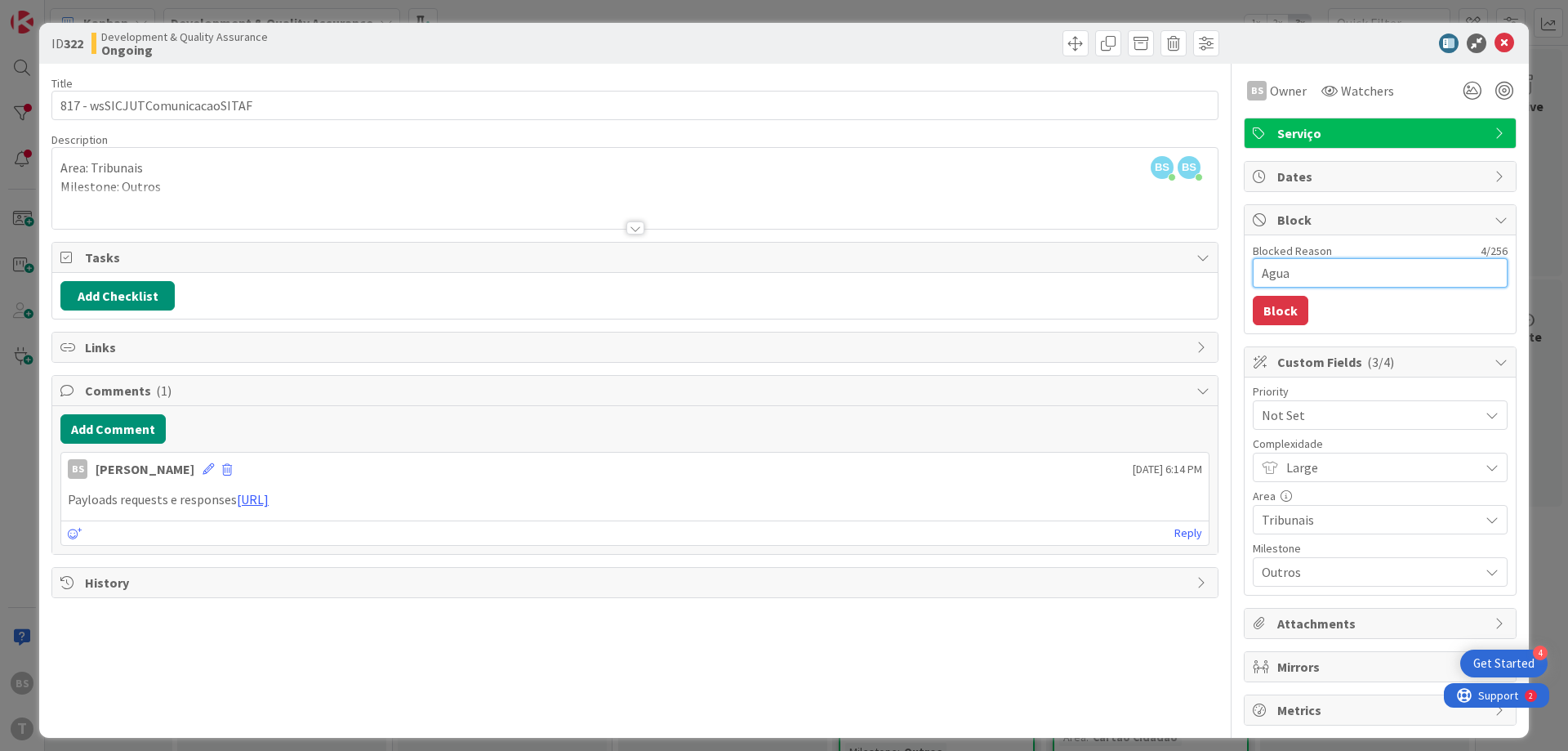 type on "Aguar" 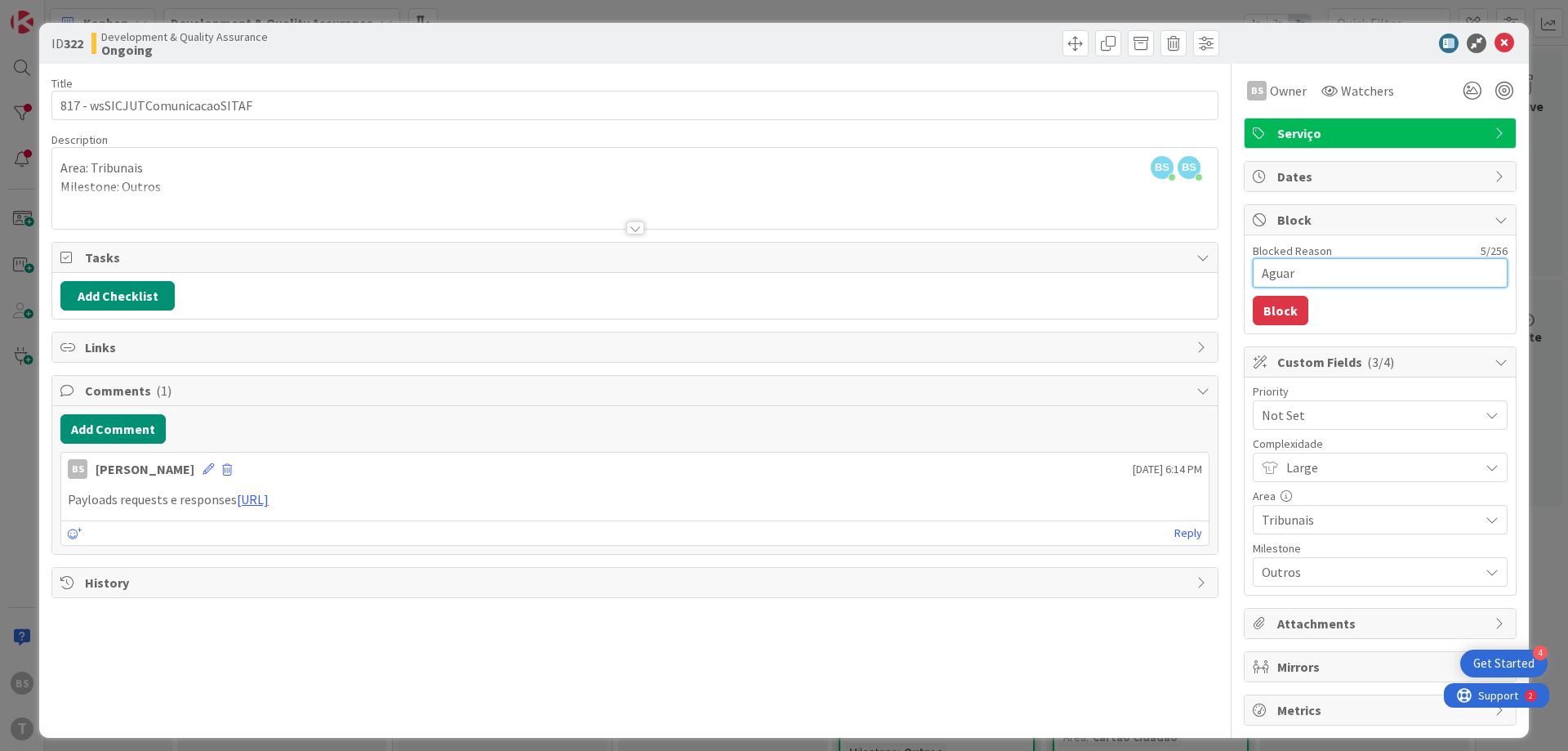 type on "Aguard" 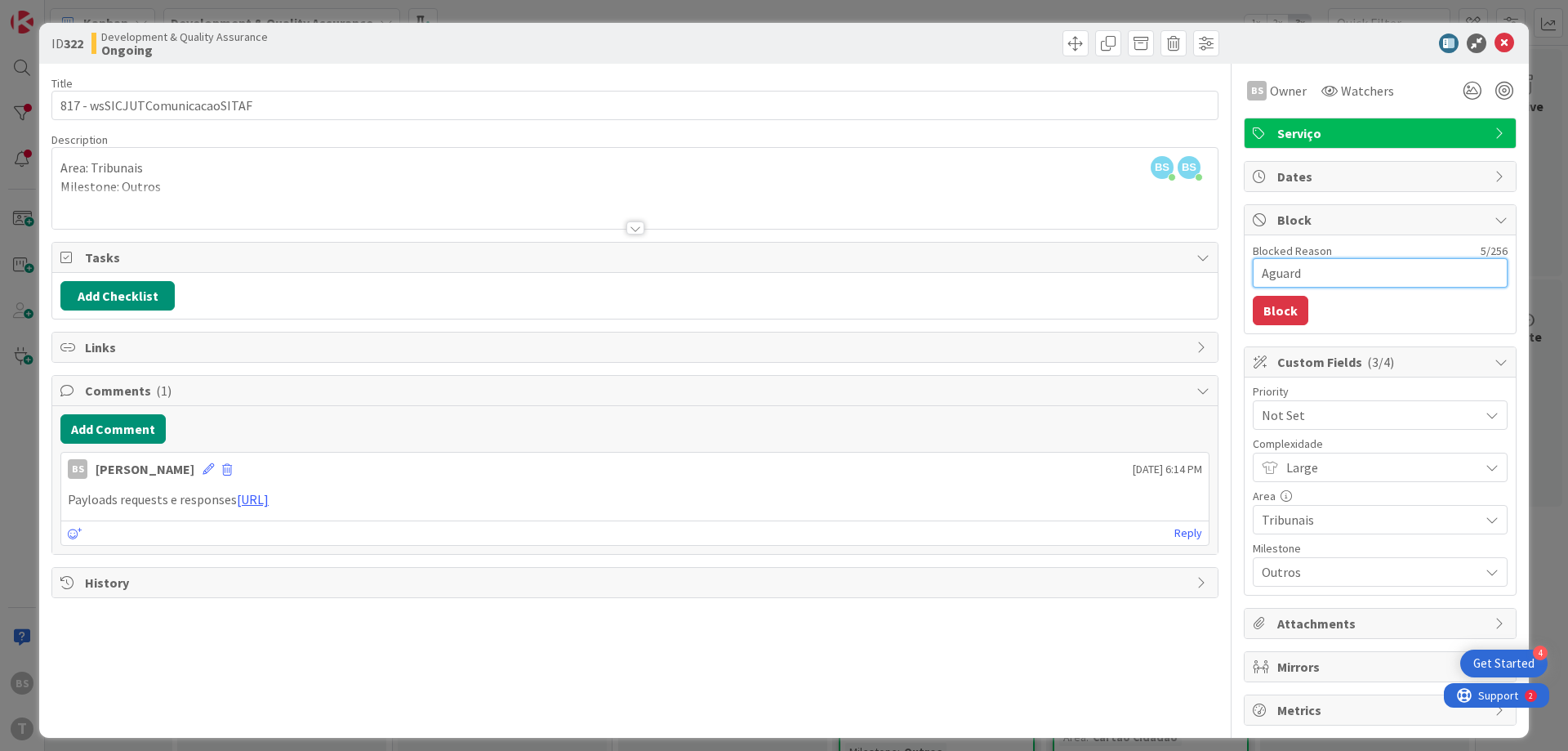 type on "Aguarda" 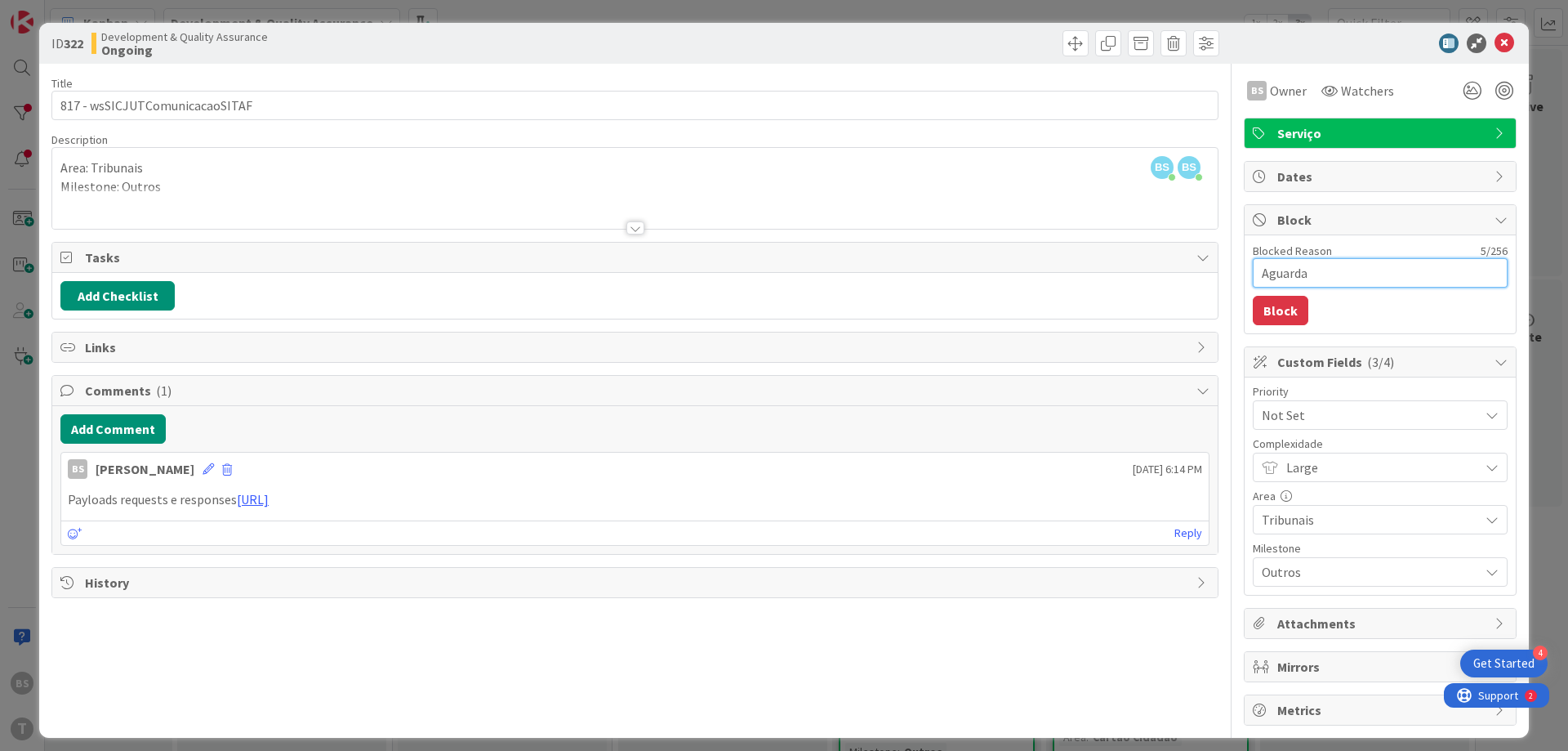 type on "Aguardan" 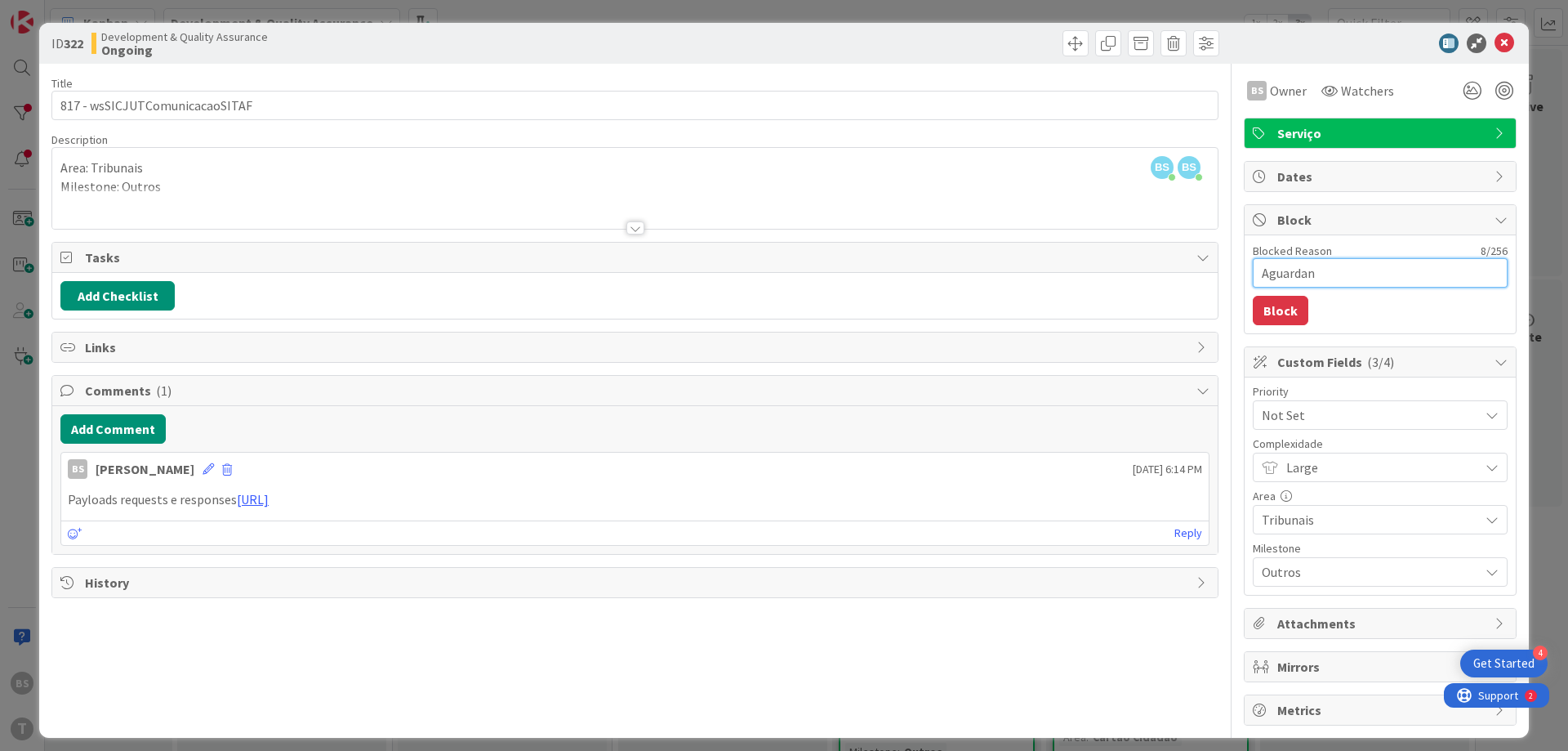 type on "Aguardand" 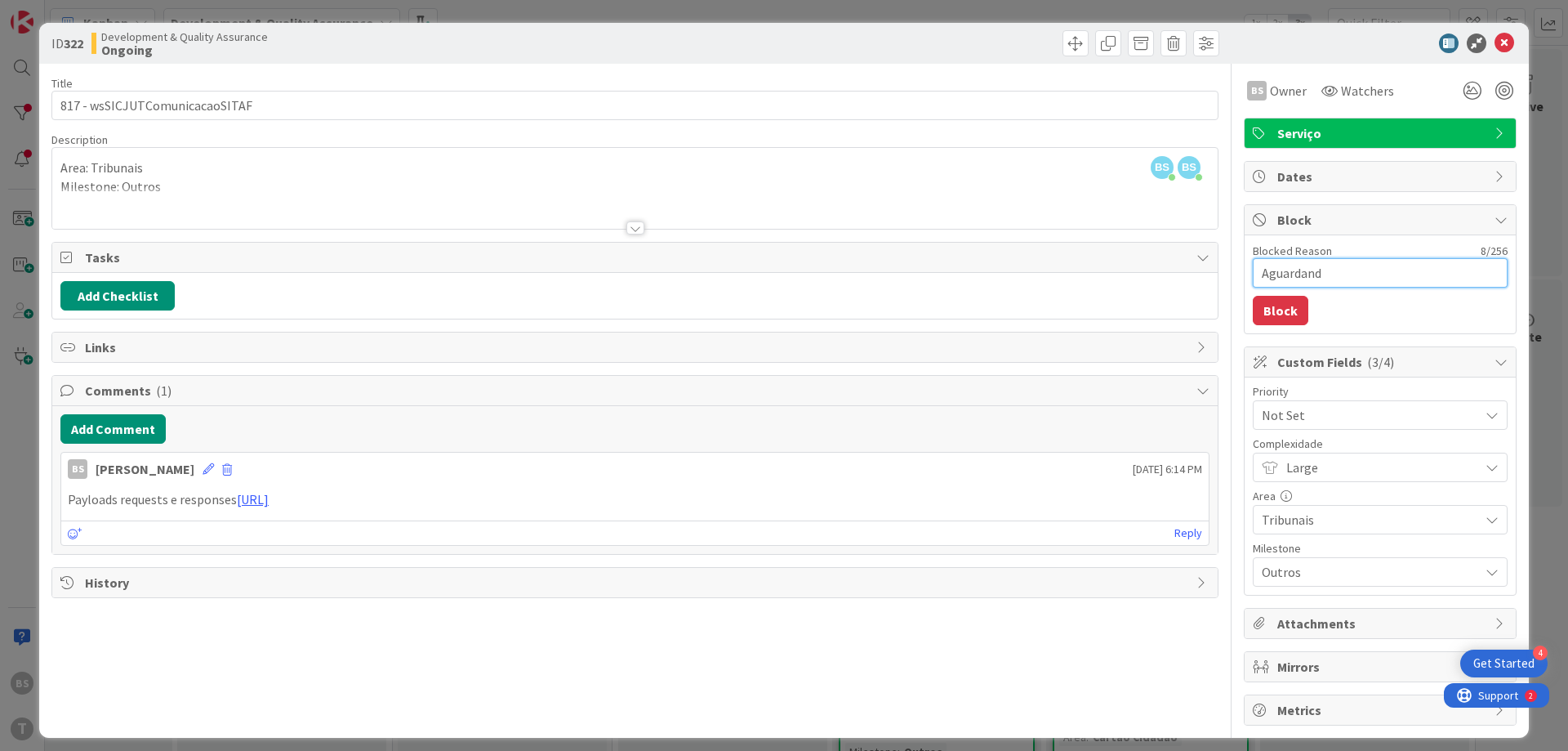 type on "Aguardando" 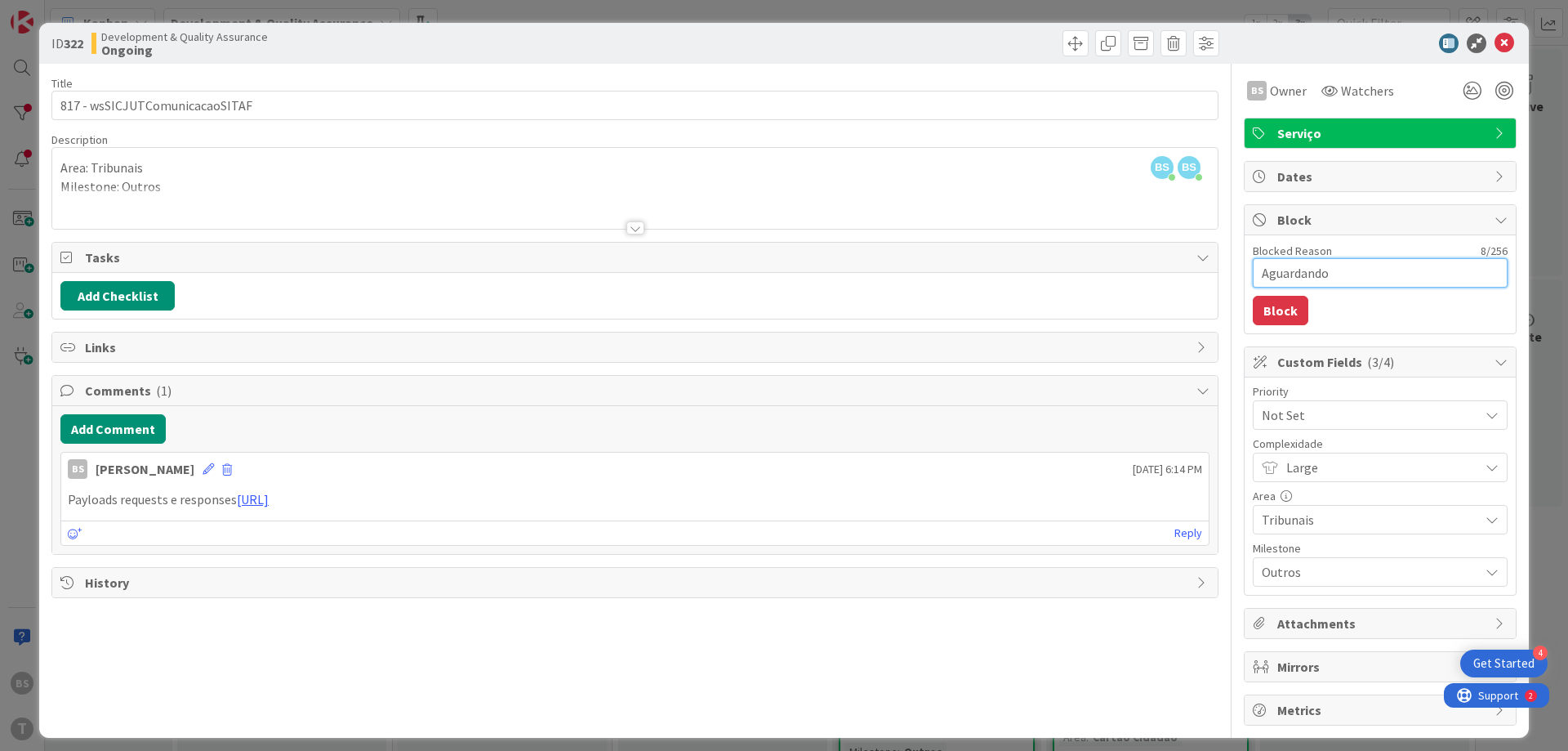 type on "Aguardando" 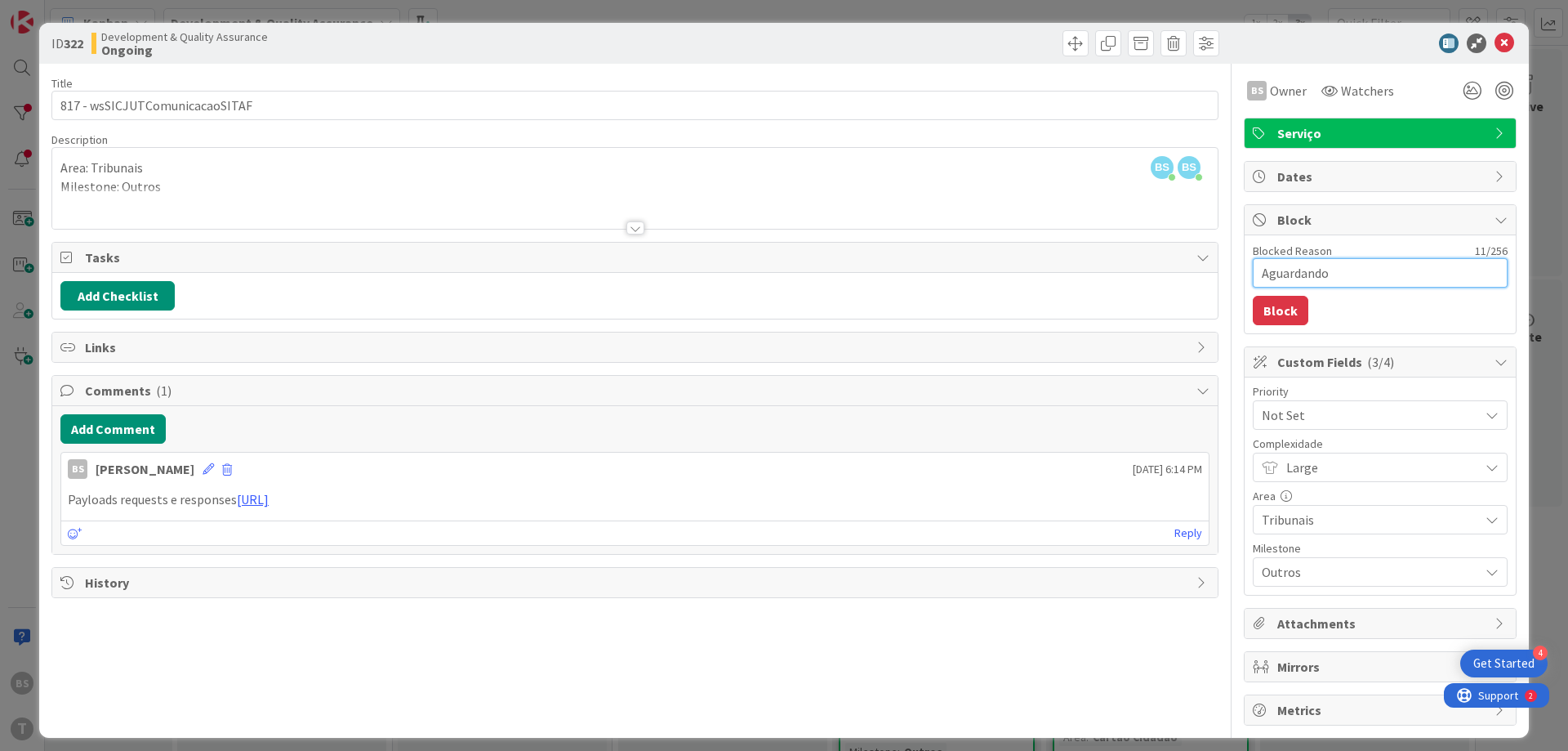 type on "Aguardando o" 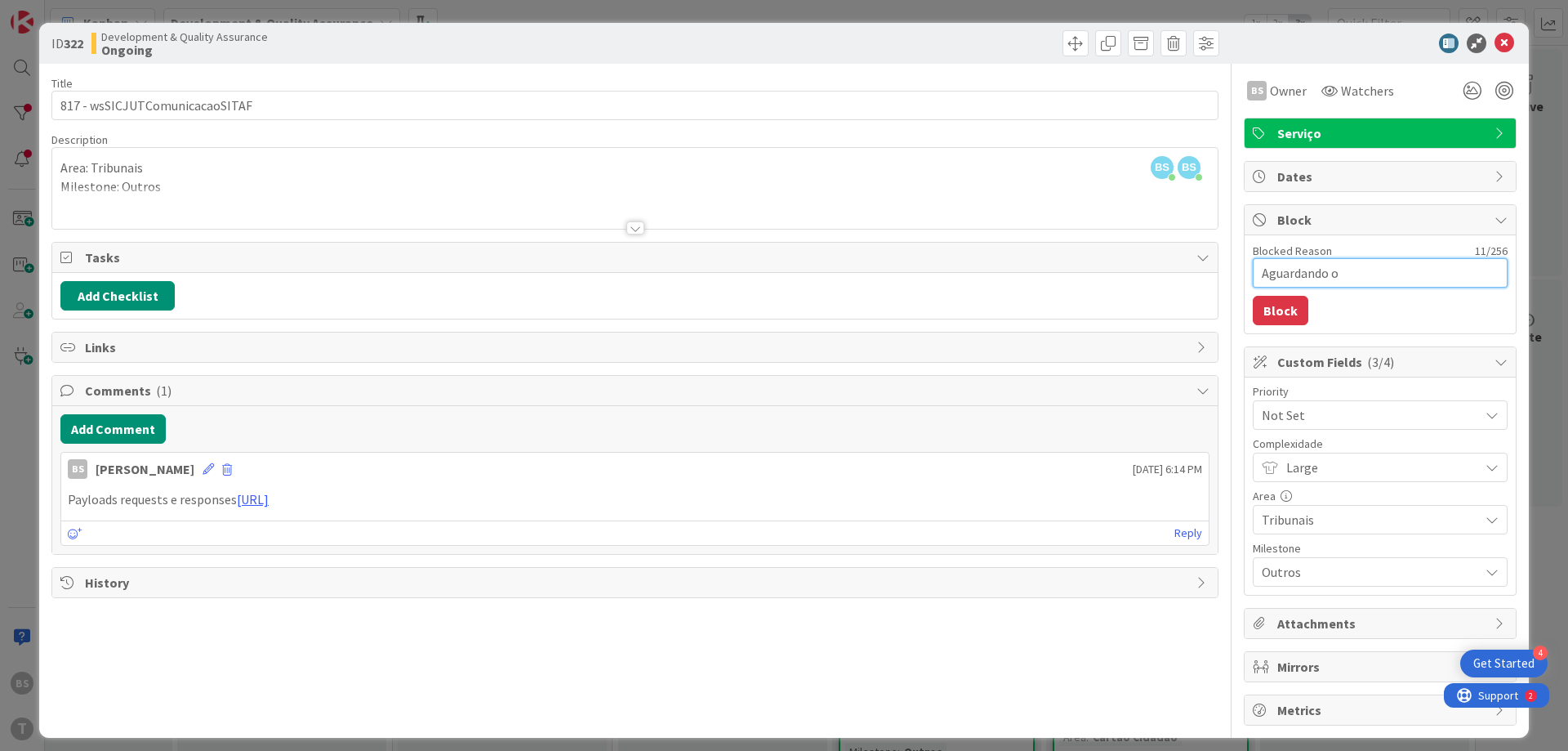 type on "Aguardando o" 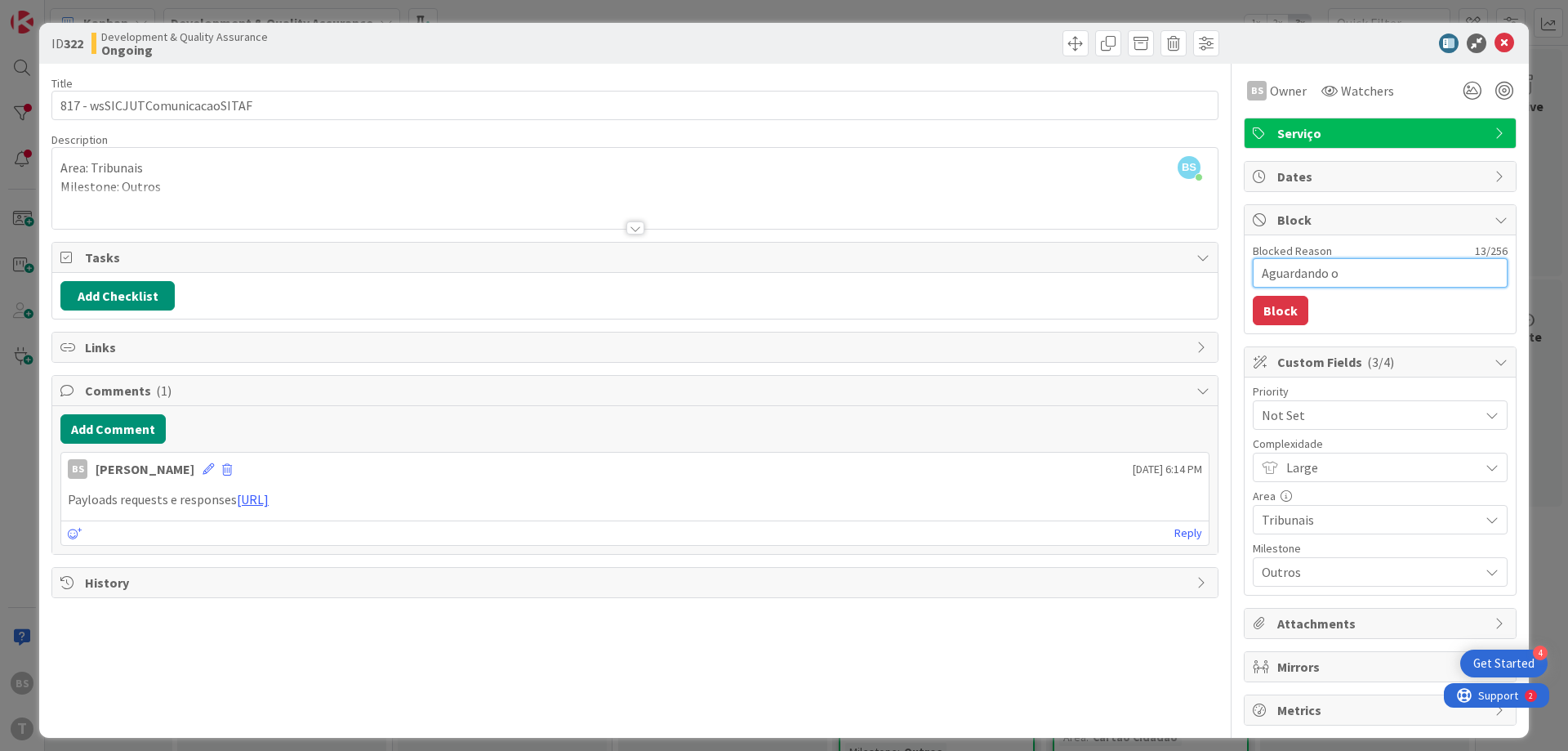 click on "Aguardando o" at bounding box center [1380, 273] 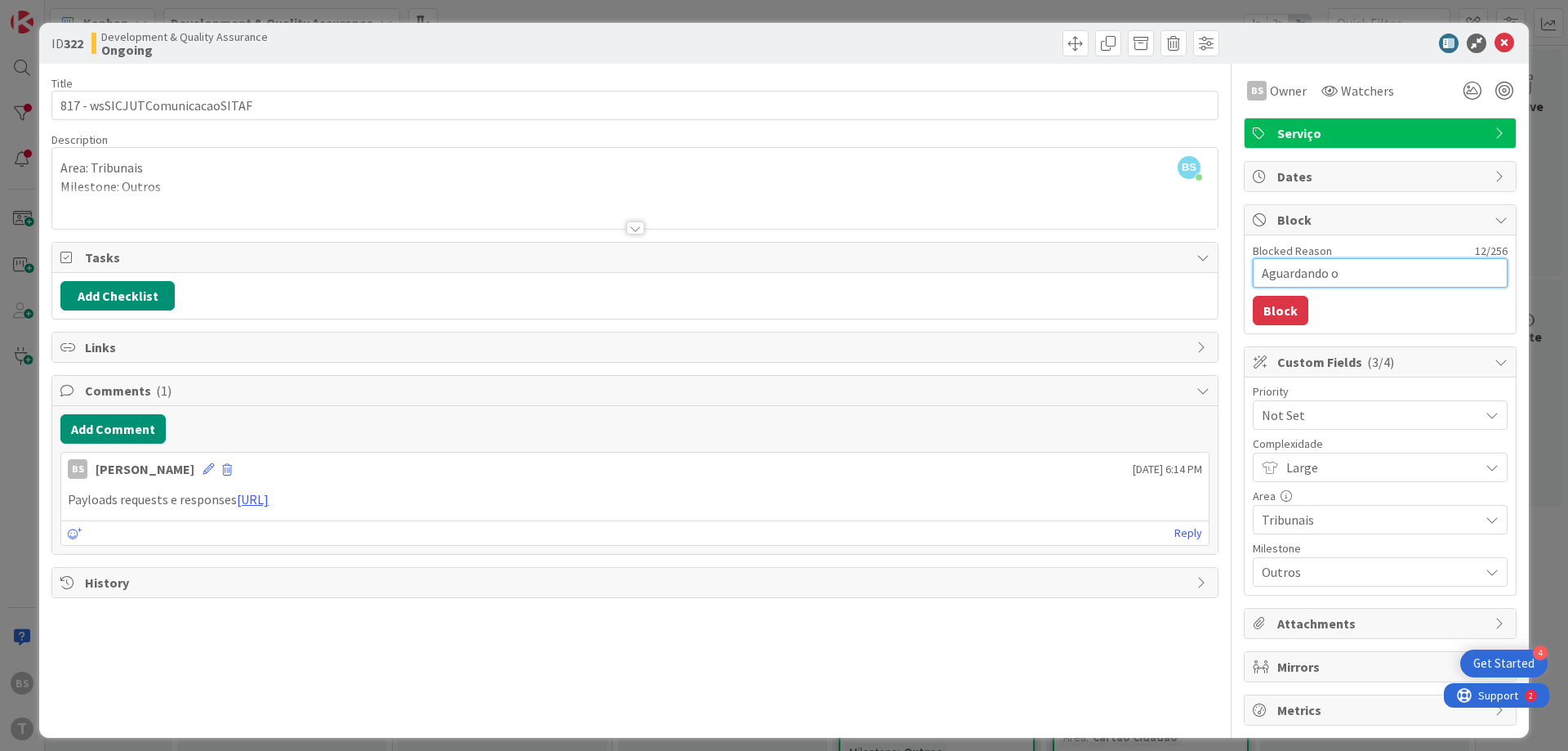 type on "Aguardando" 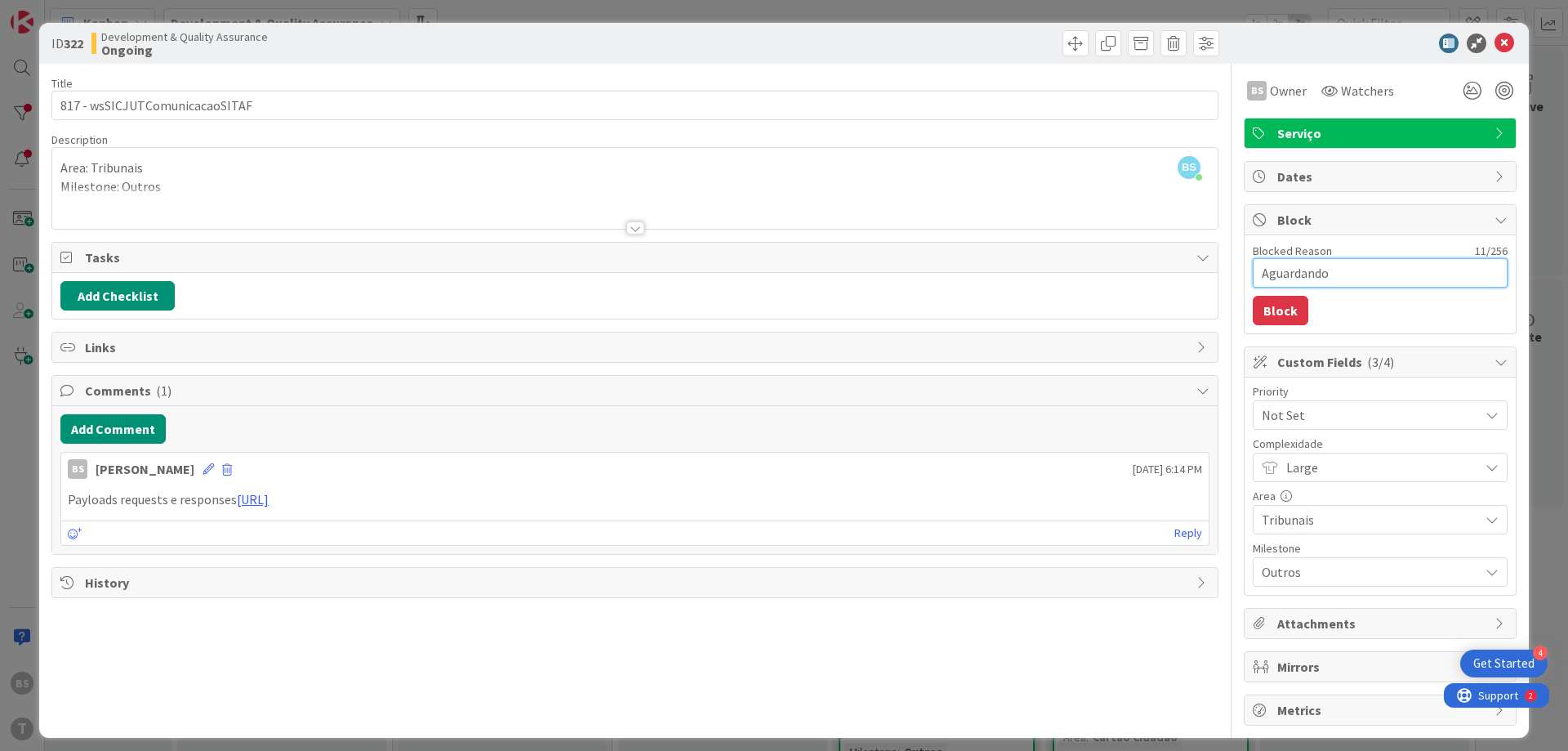 type on "Aguardando r" 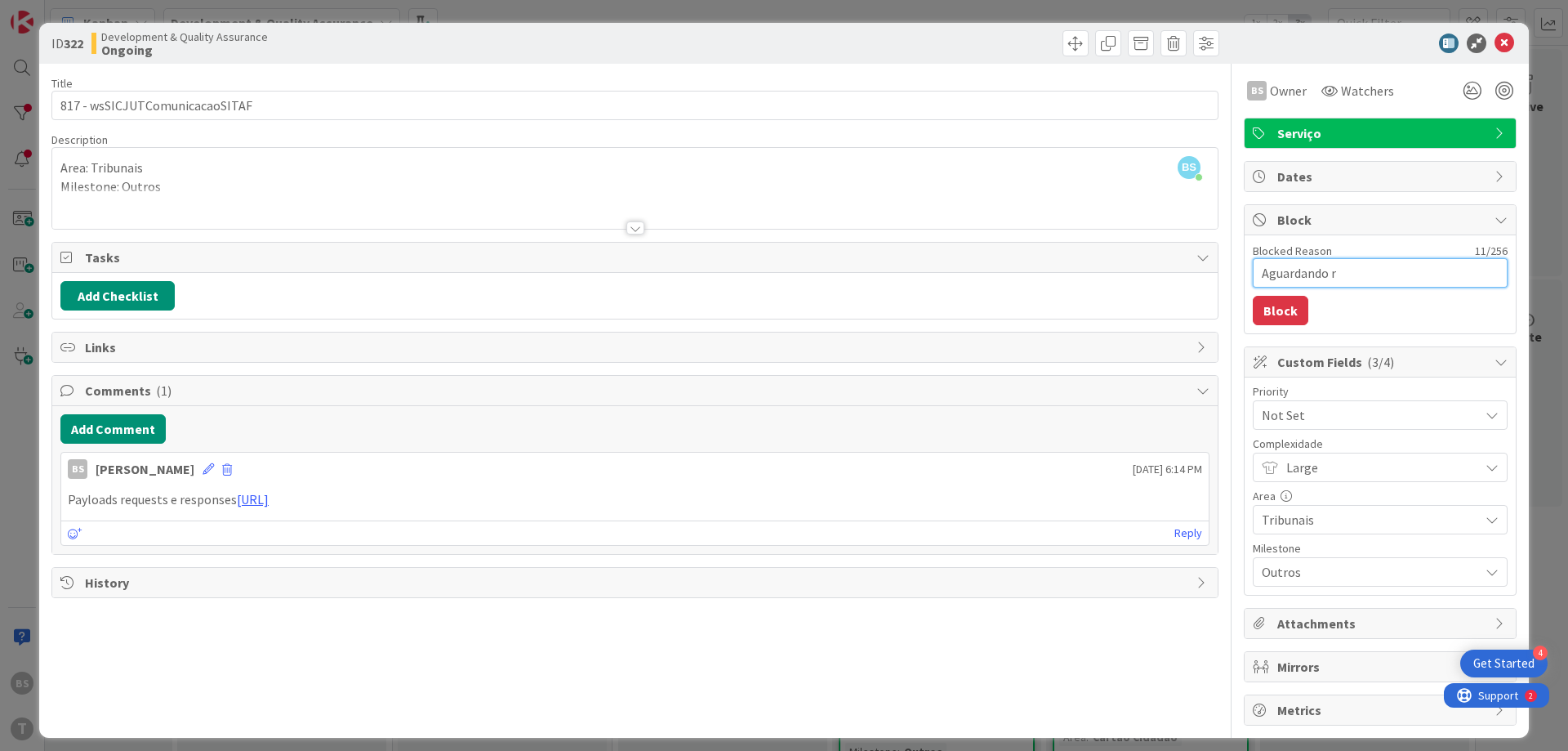 type on "Aguardando re" 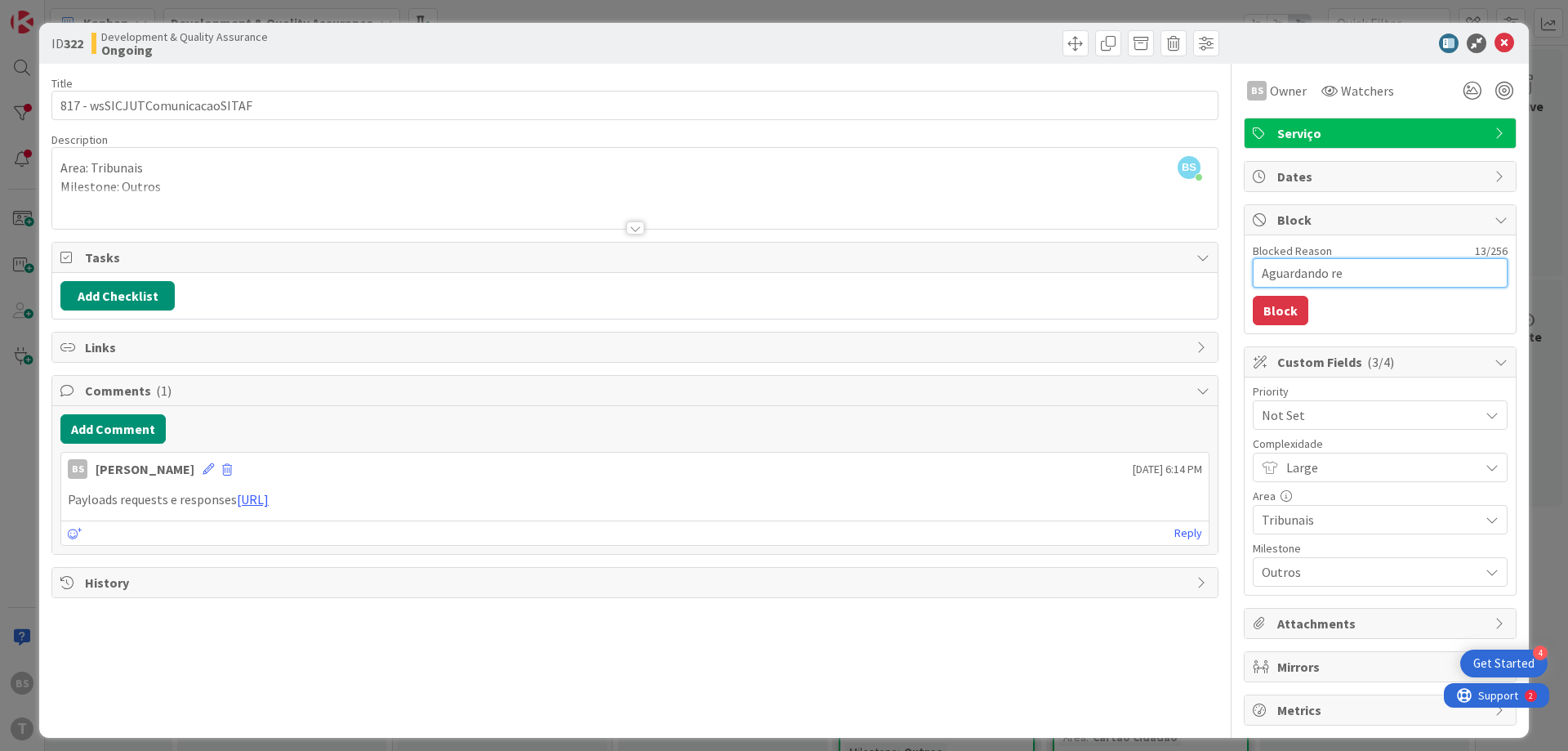 type on "Aguardando res" 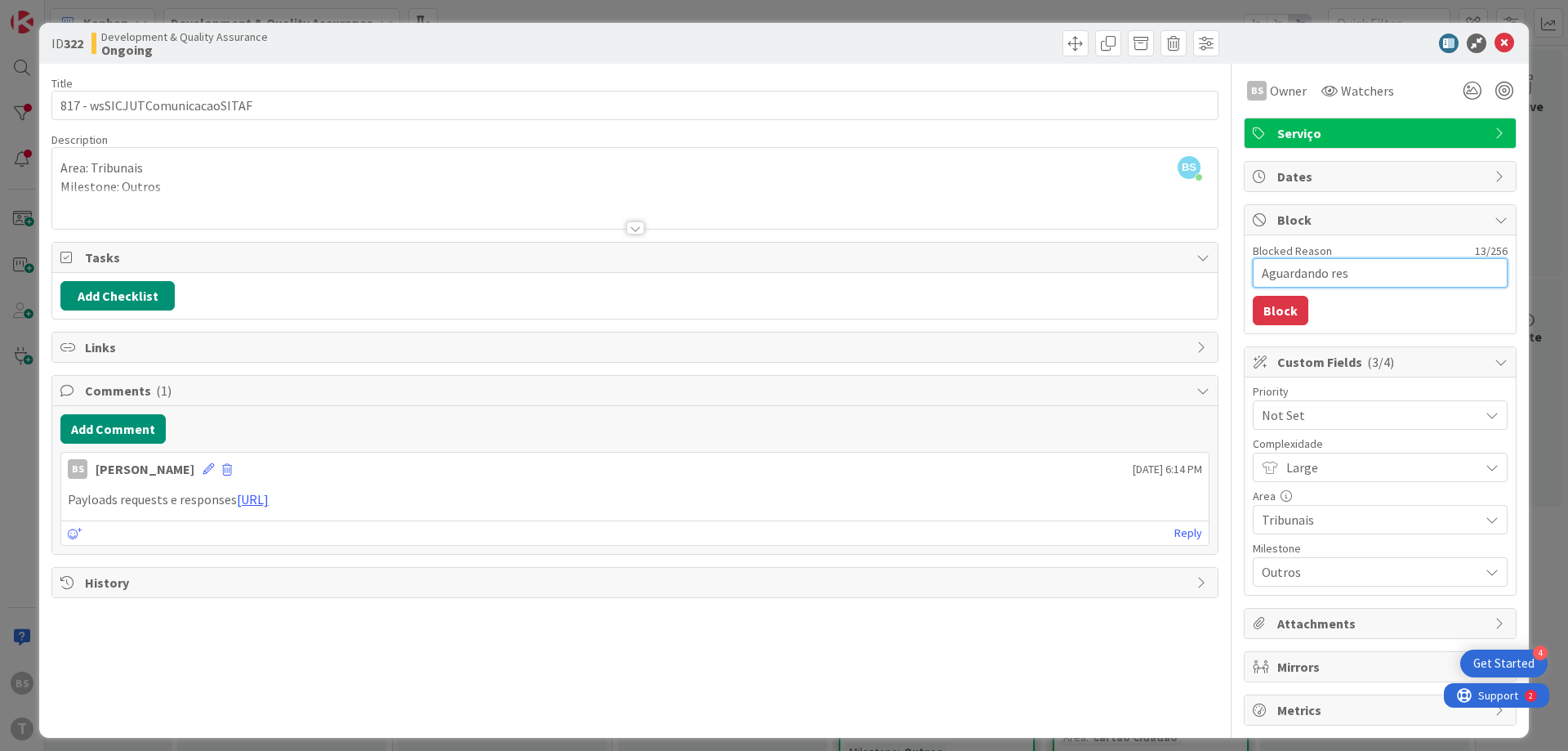 type on "Aguardando resp" 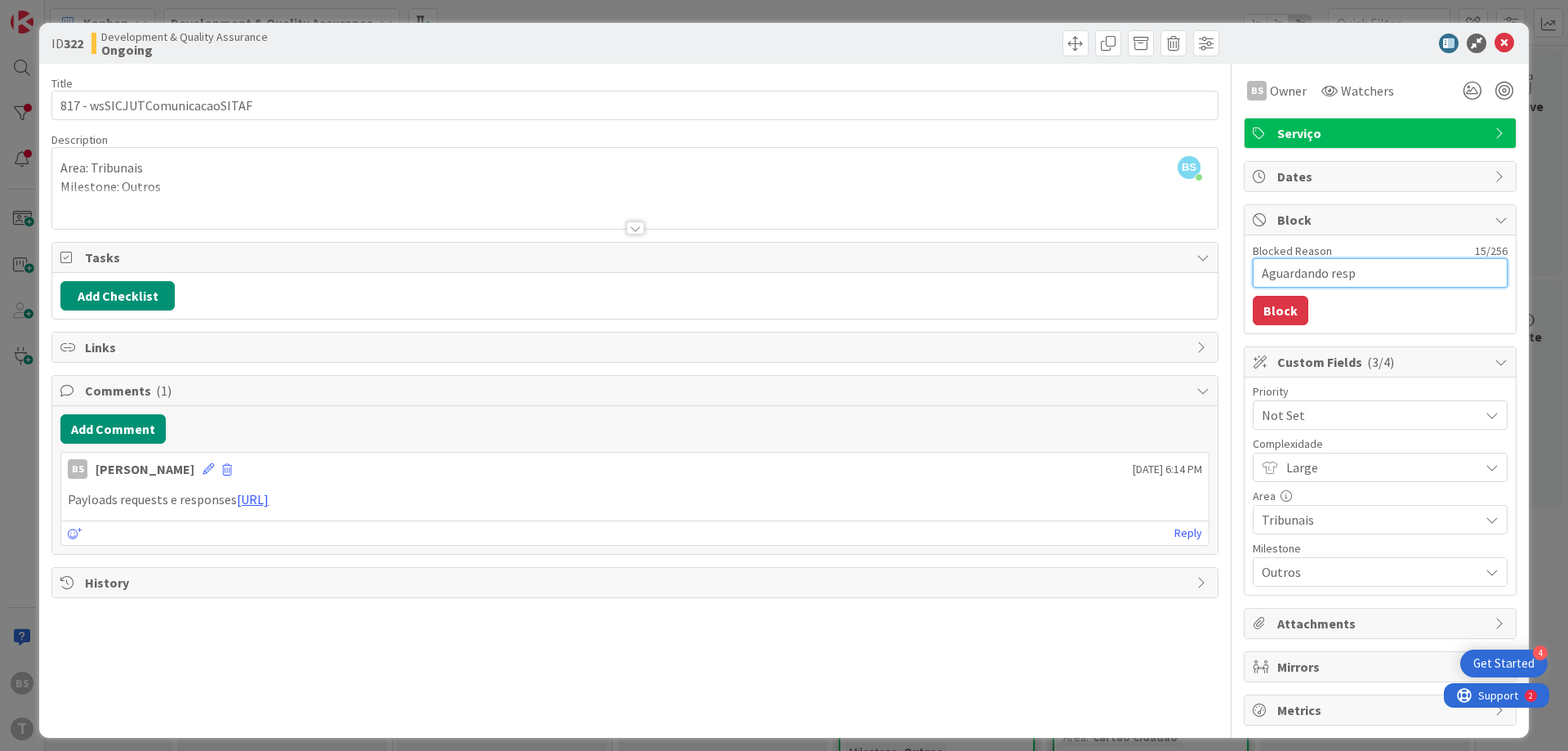 type on "Aguardando respo" 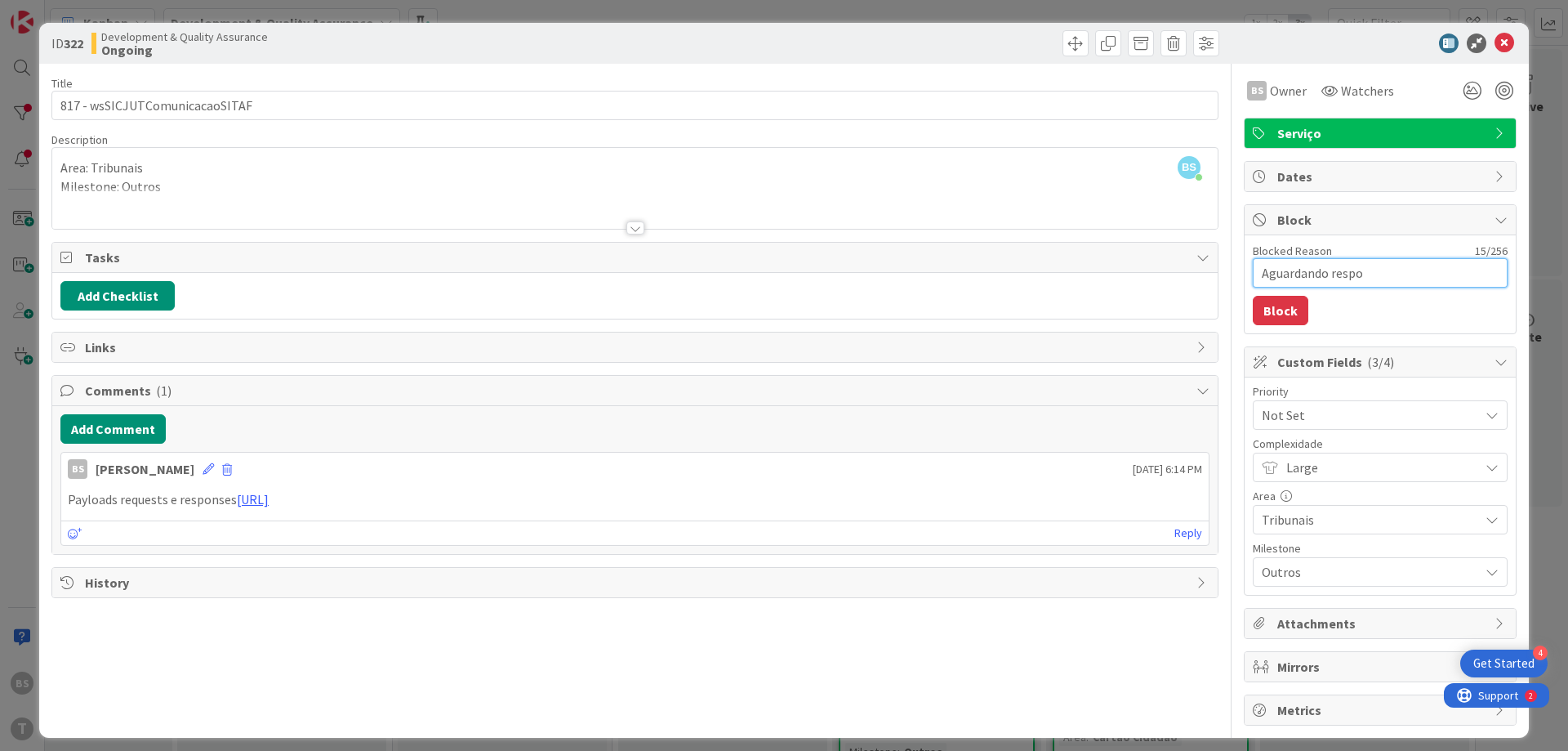 type on "Aguardando respos" 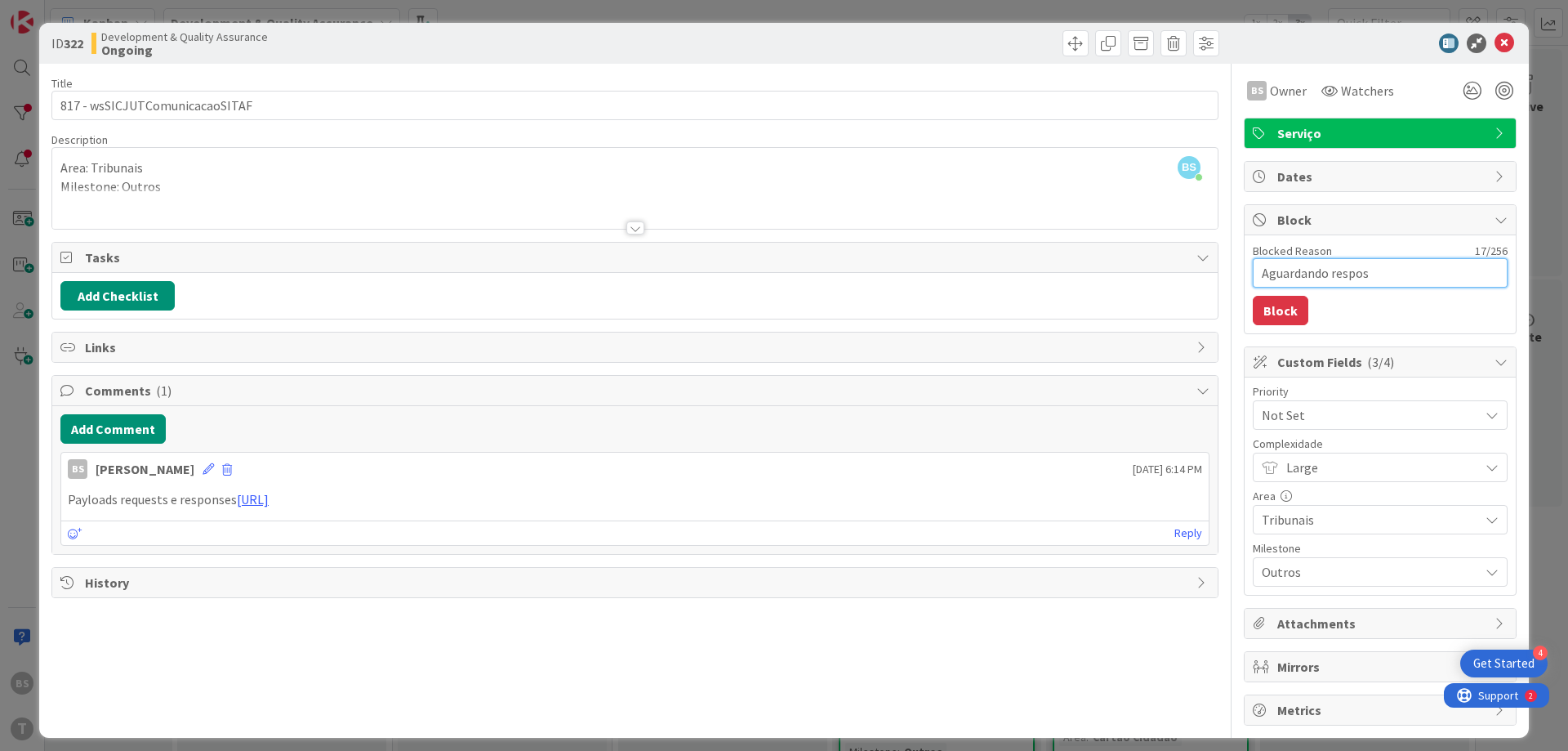 type on "Aguardando respost" 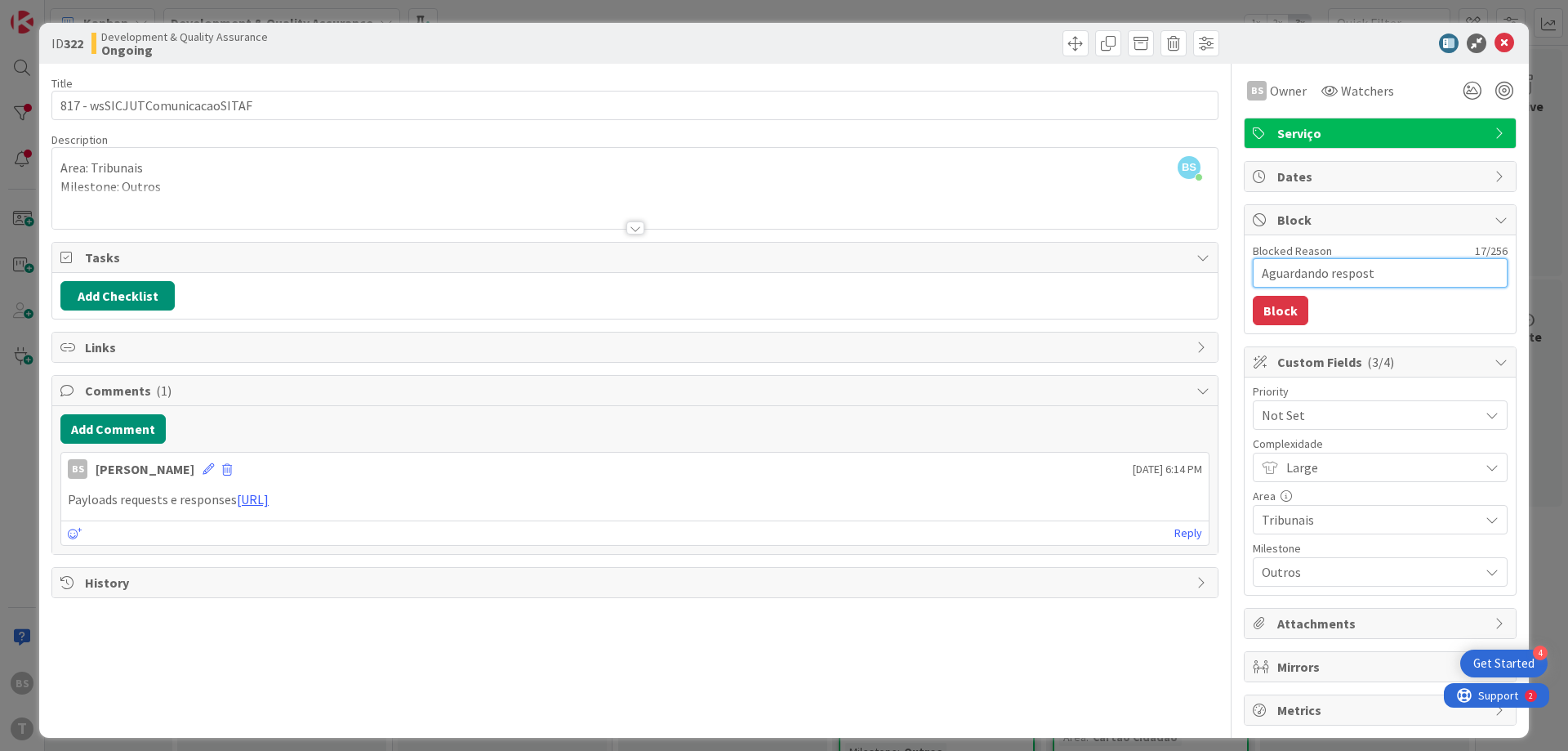 type on "Aguardando resposta" 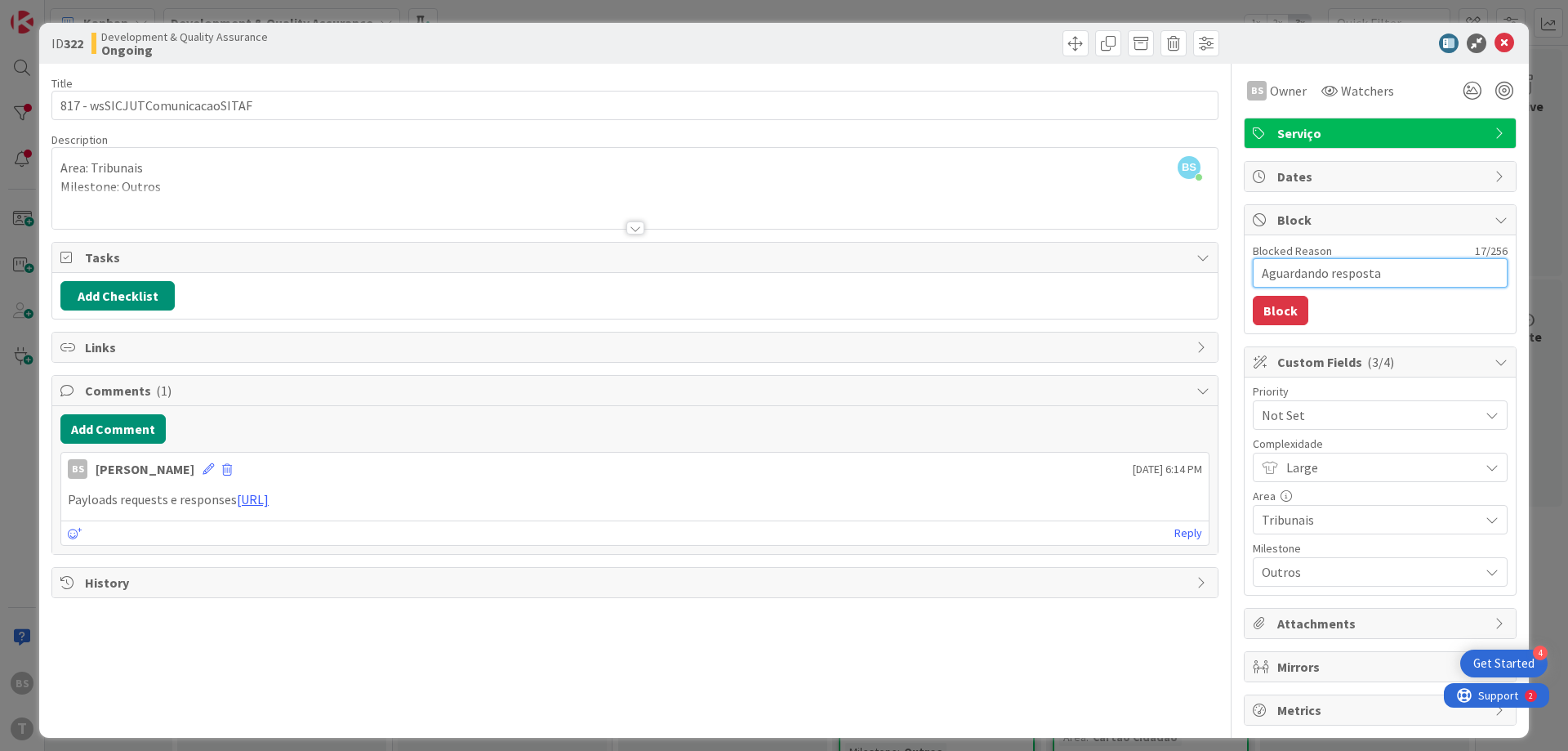 type on "Aguardando resposta" 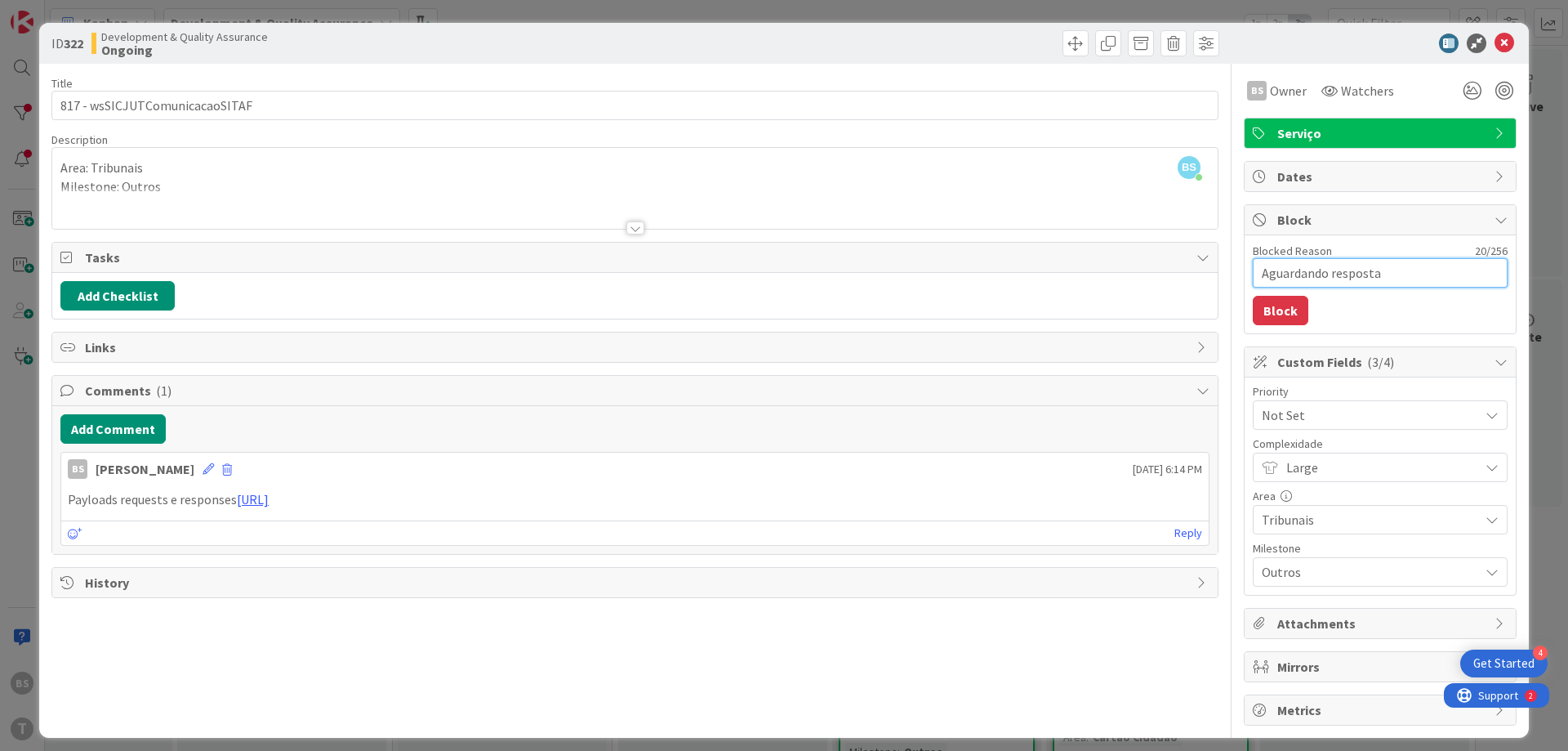 type on "Aguardando resposta d" 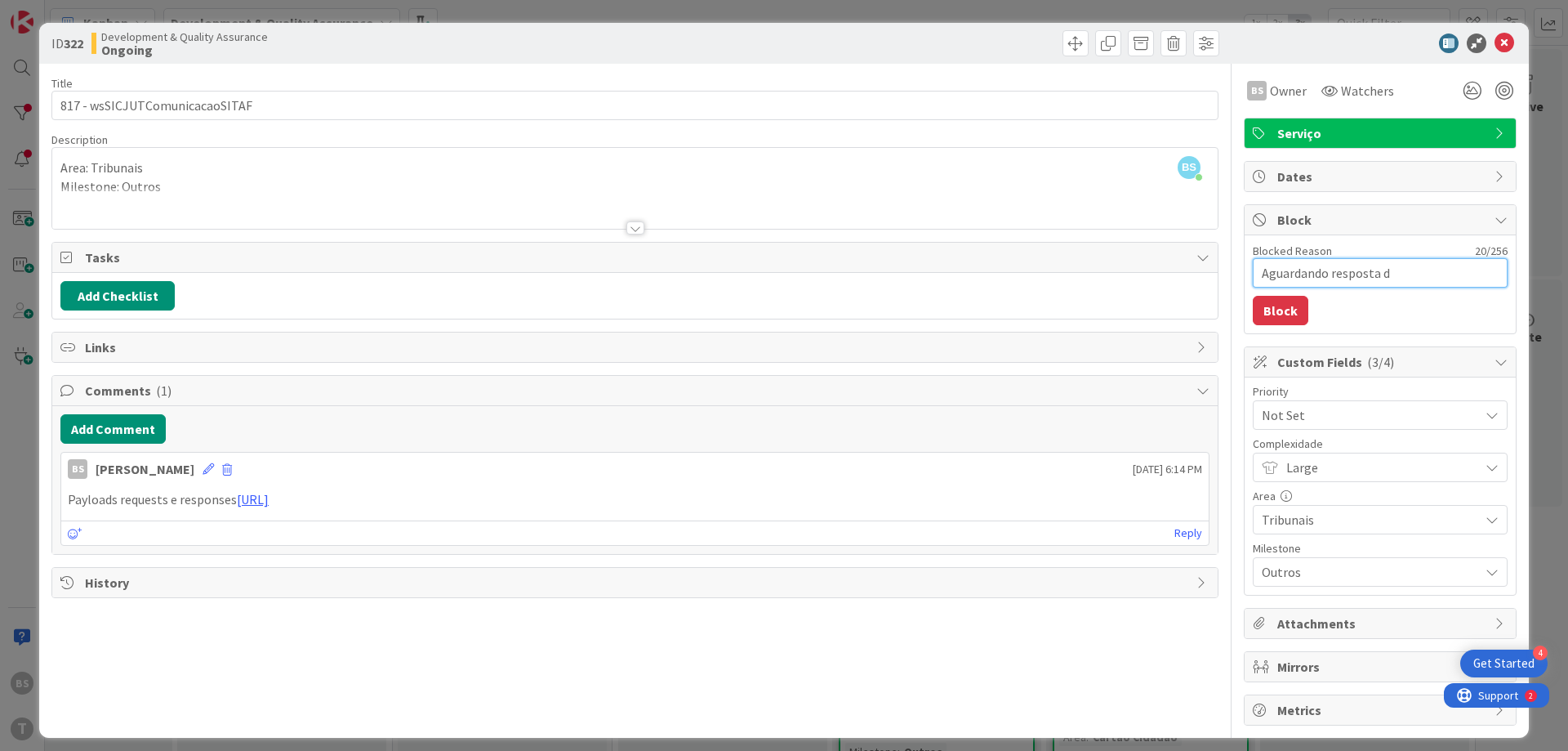 type on "Aguardando resposta do" 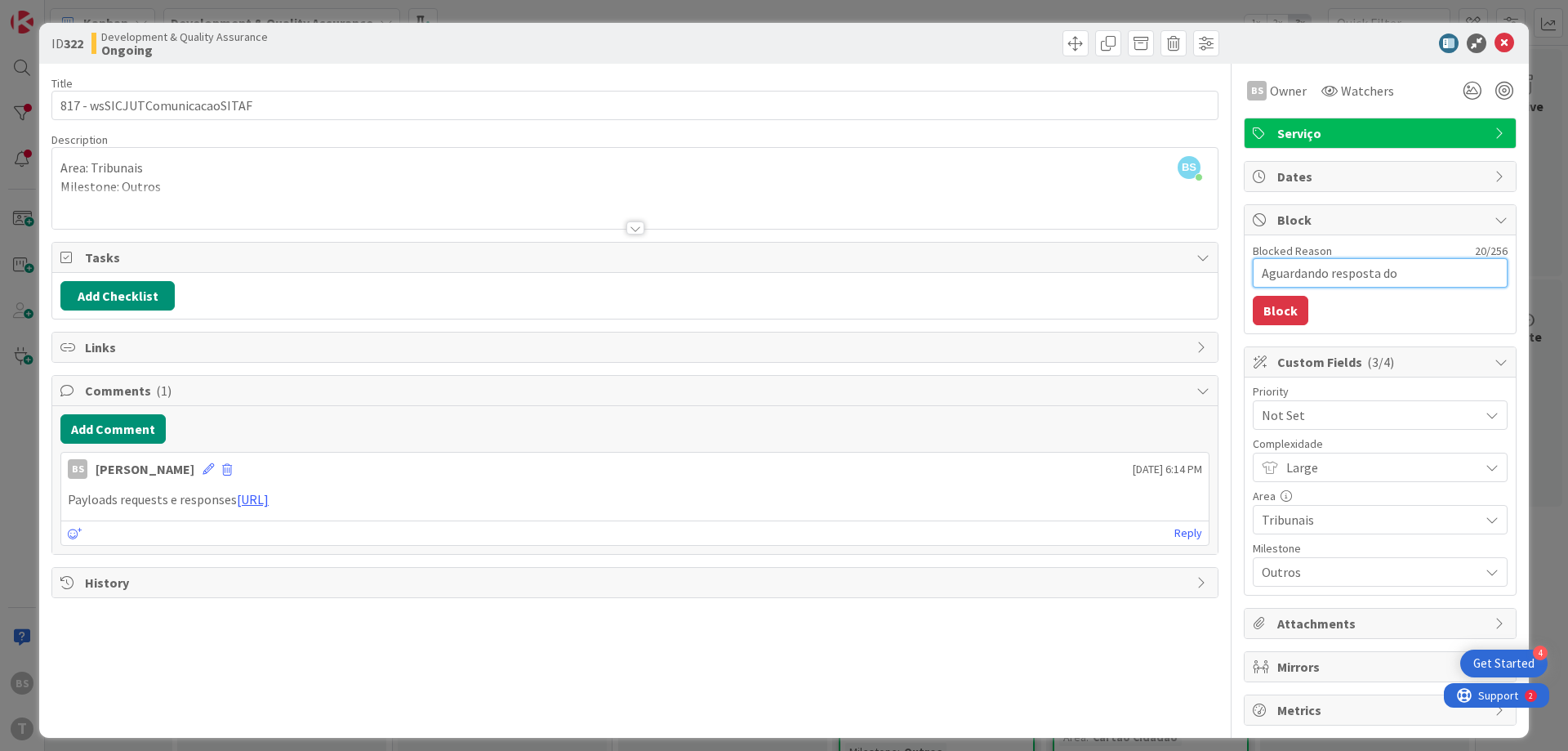 type on "Aguardando resposta do" 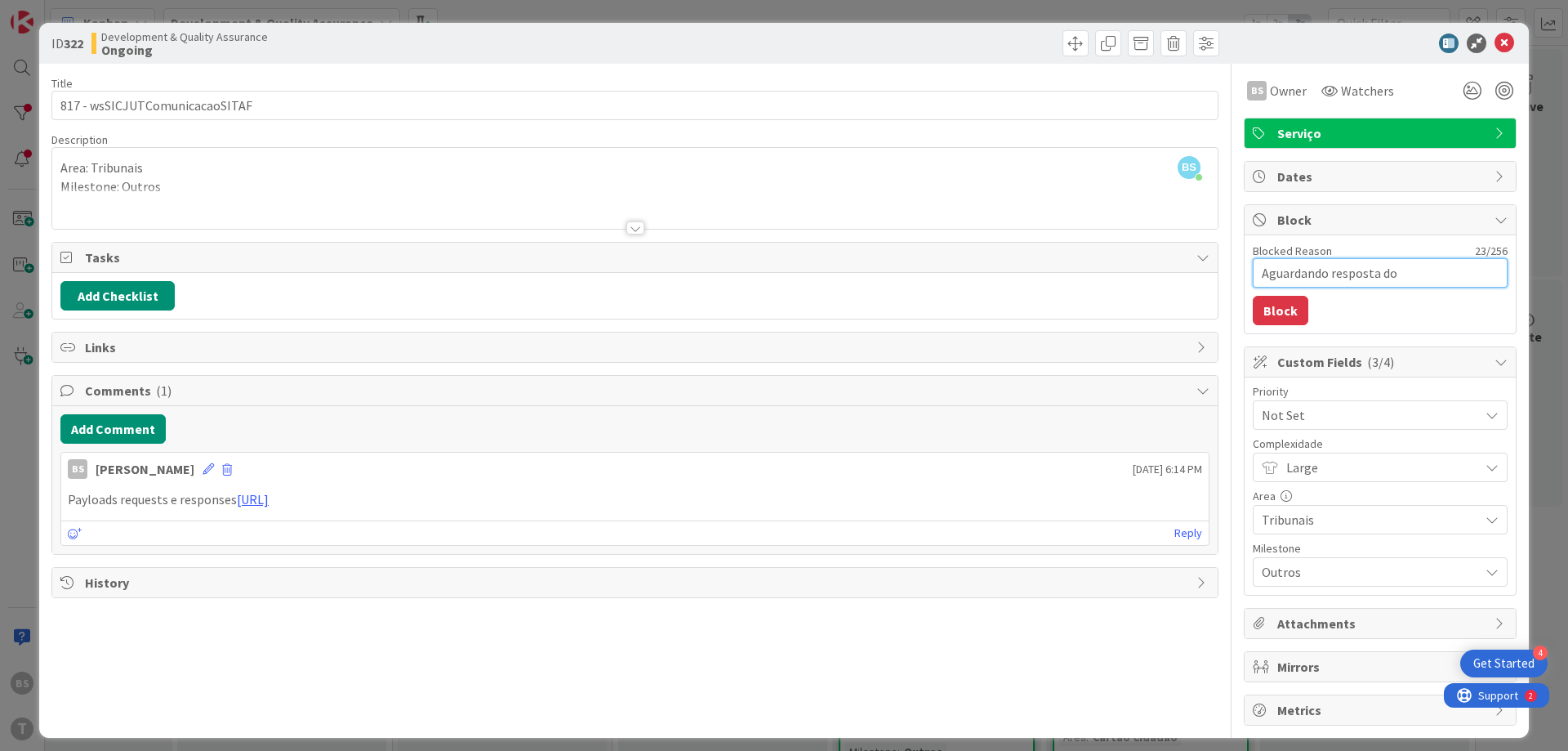 type on "Aguardando resposta do C" 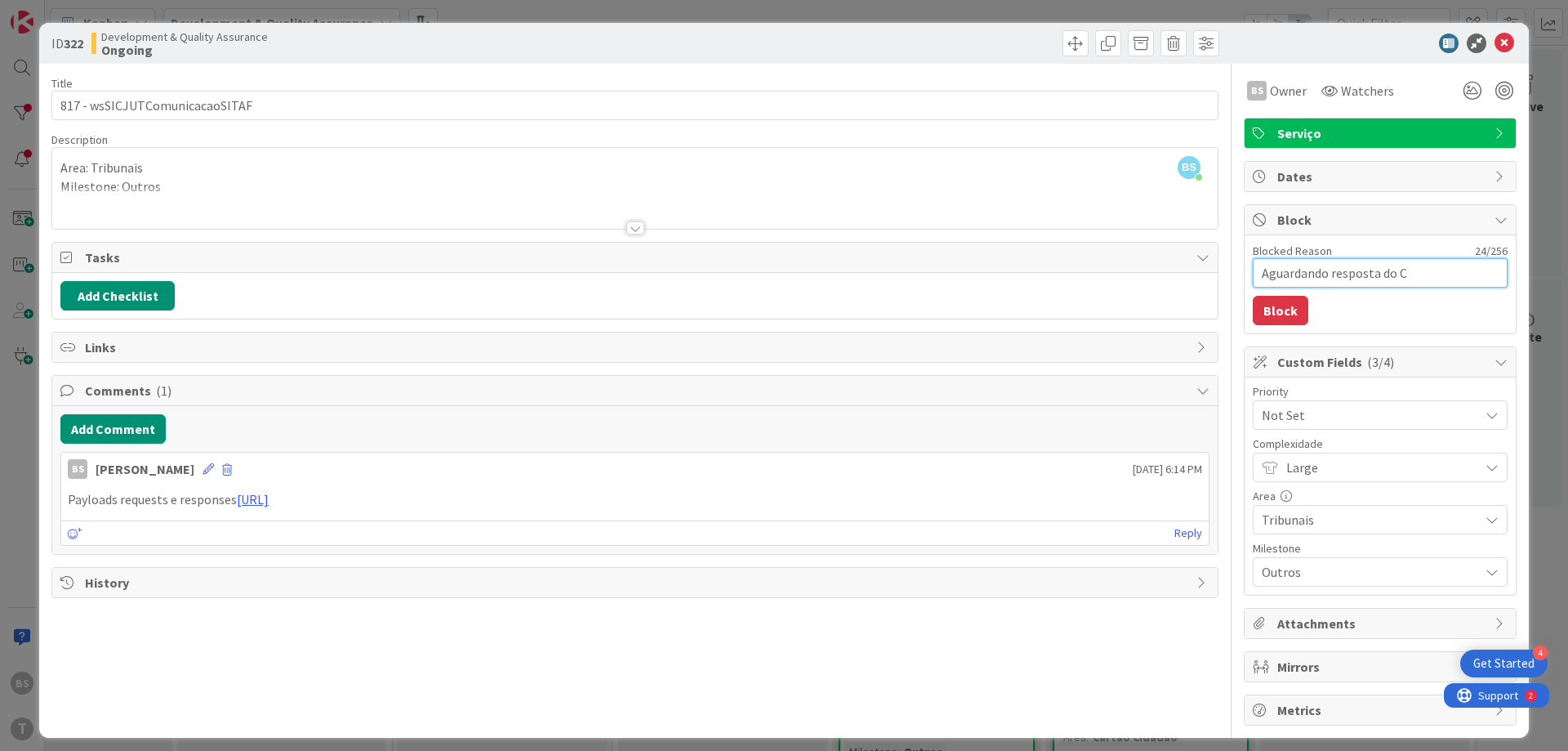 type on "Aguardando resposta do Ca" 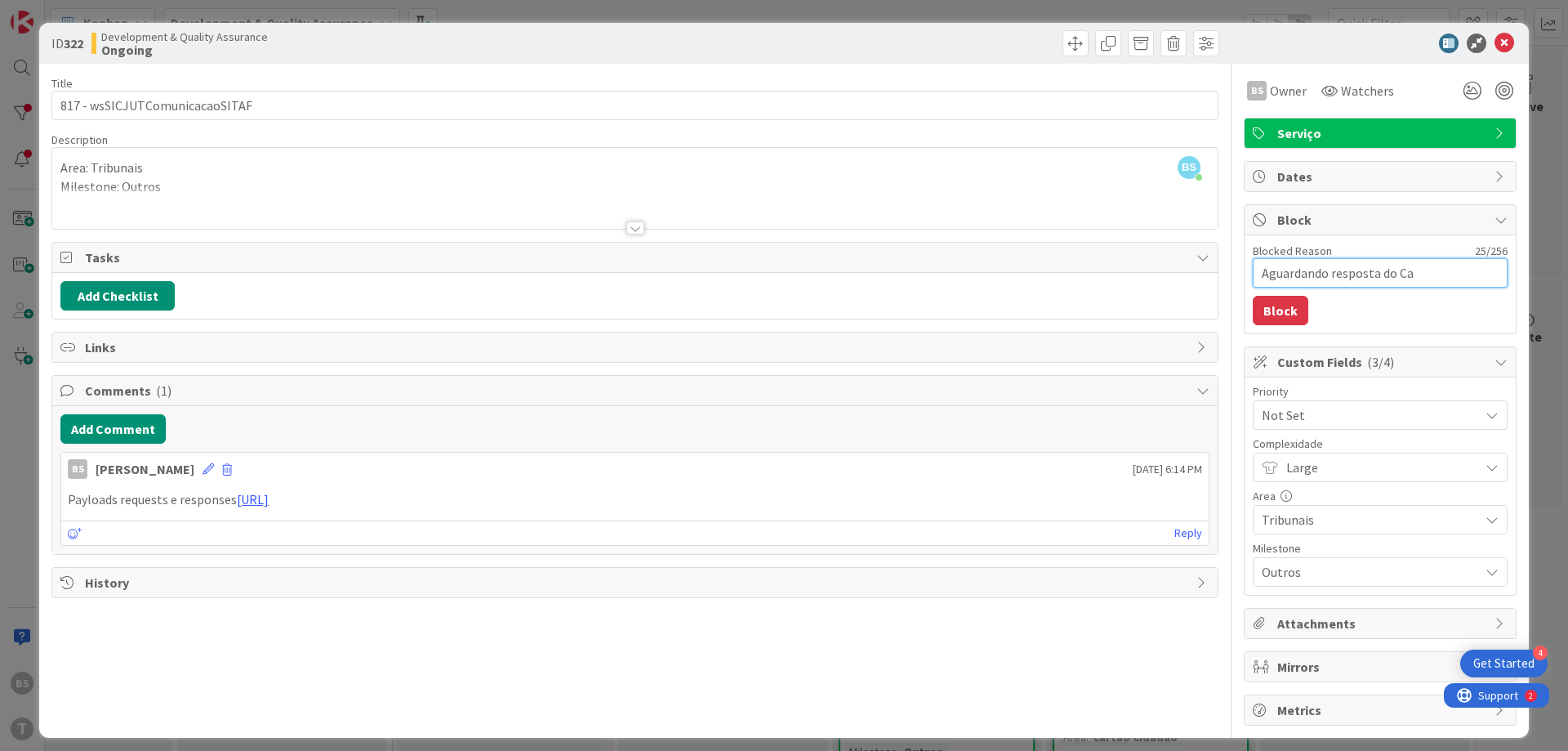 type on "Aguardando resposta do C" 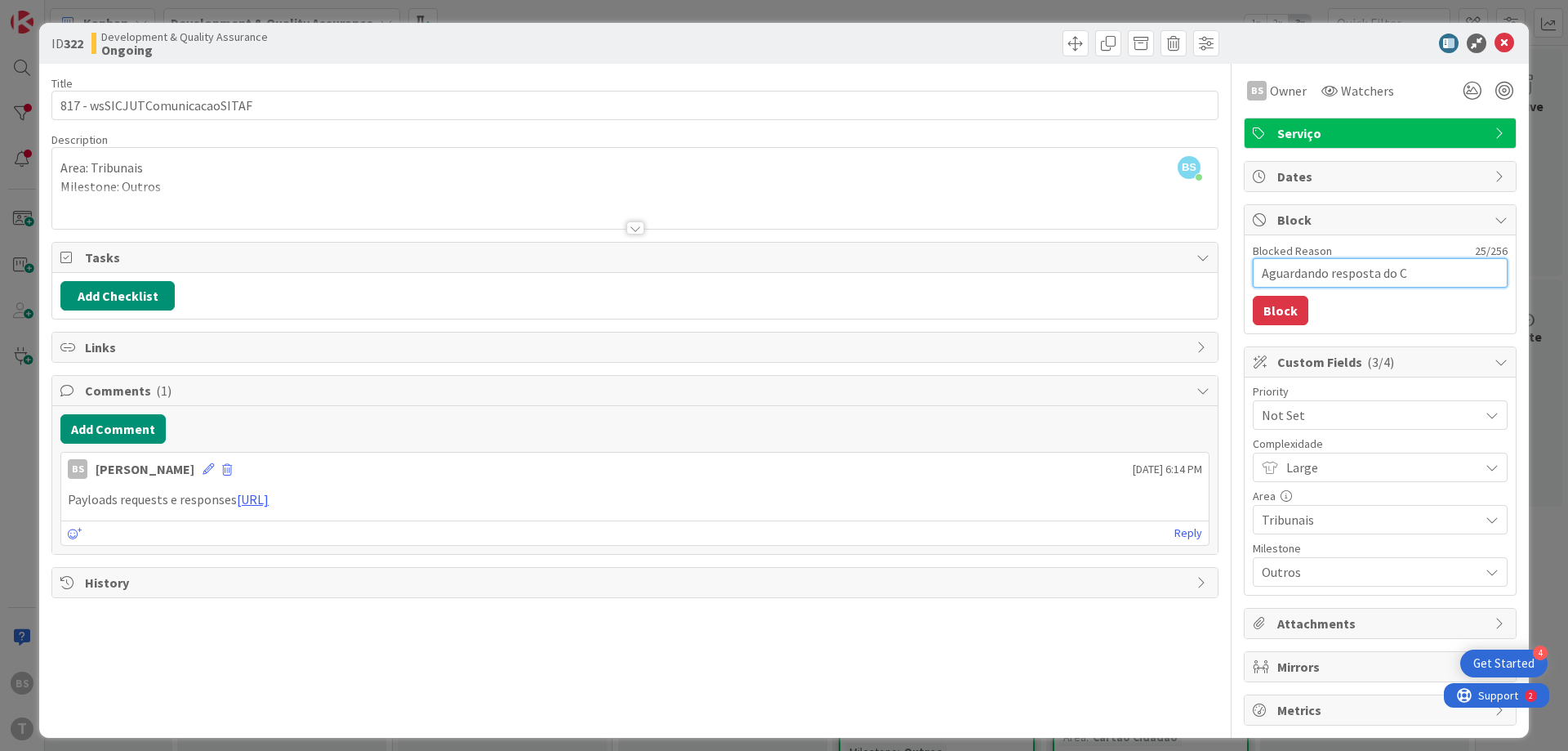 type on "Aguardando resposta do" 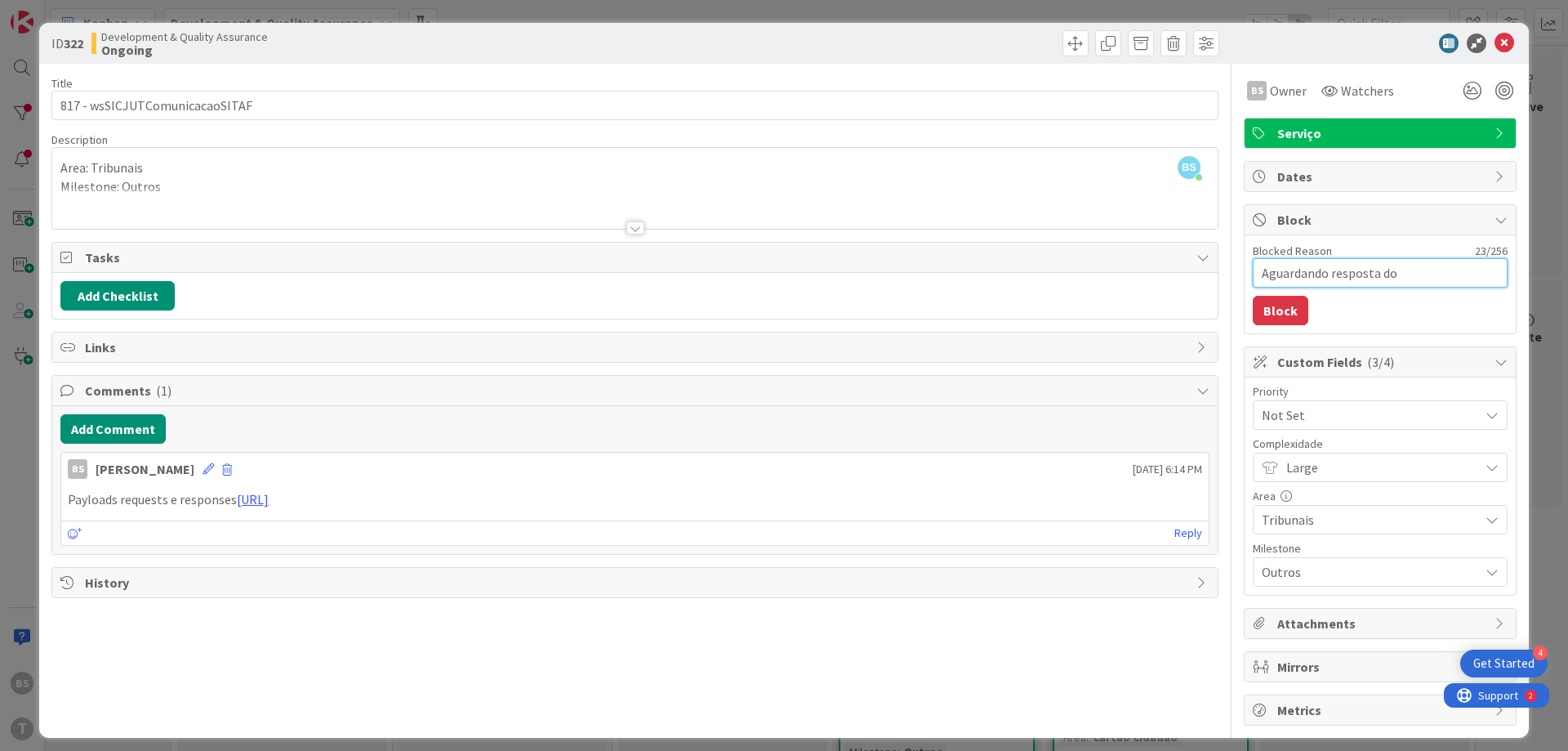 type on "Aguardando resposta do J" 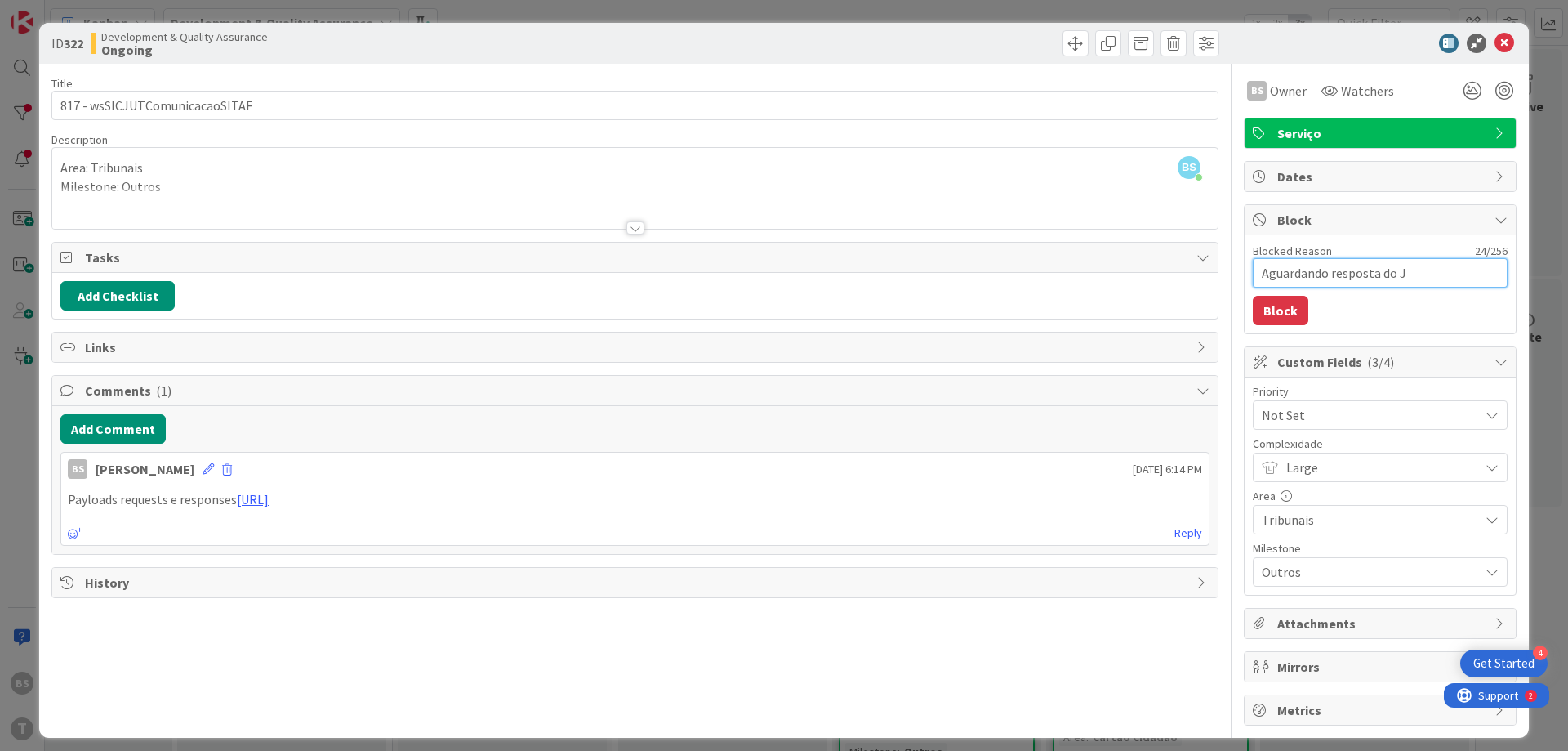 type on "Aguardando resposta do Jo" 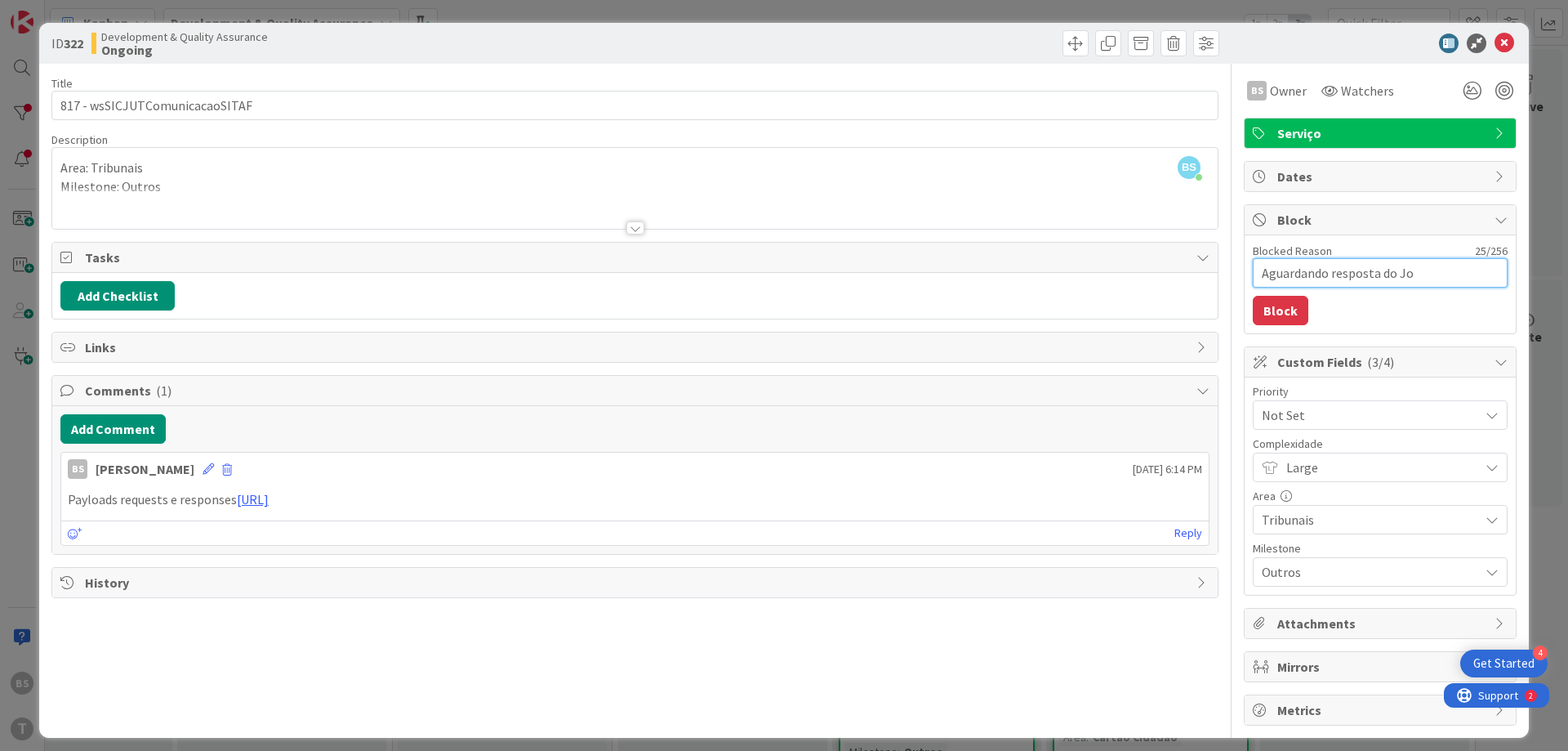 type on "Aguardando resposta do Joã" 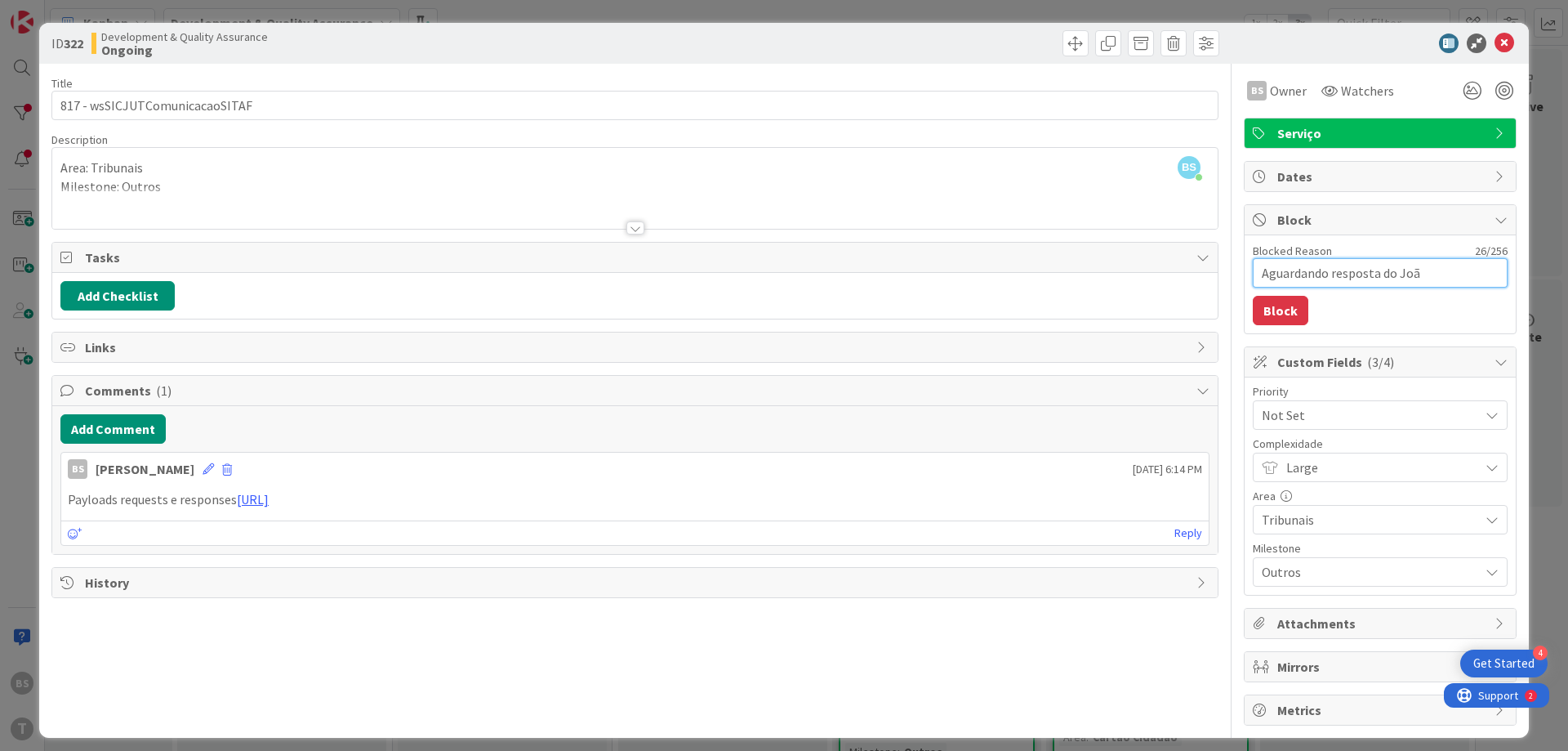 type on "Aguardando resposta do [PERSON_NAME]" 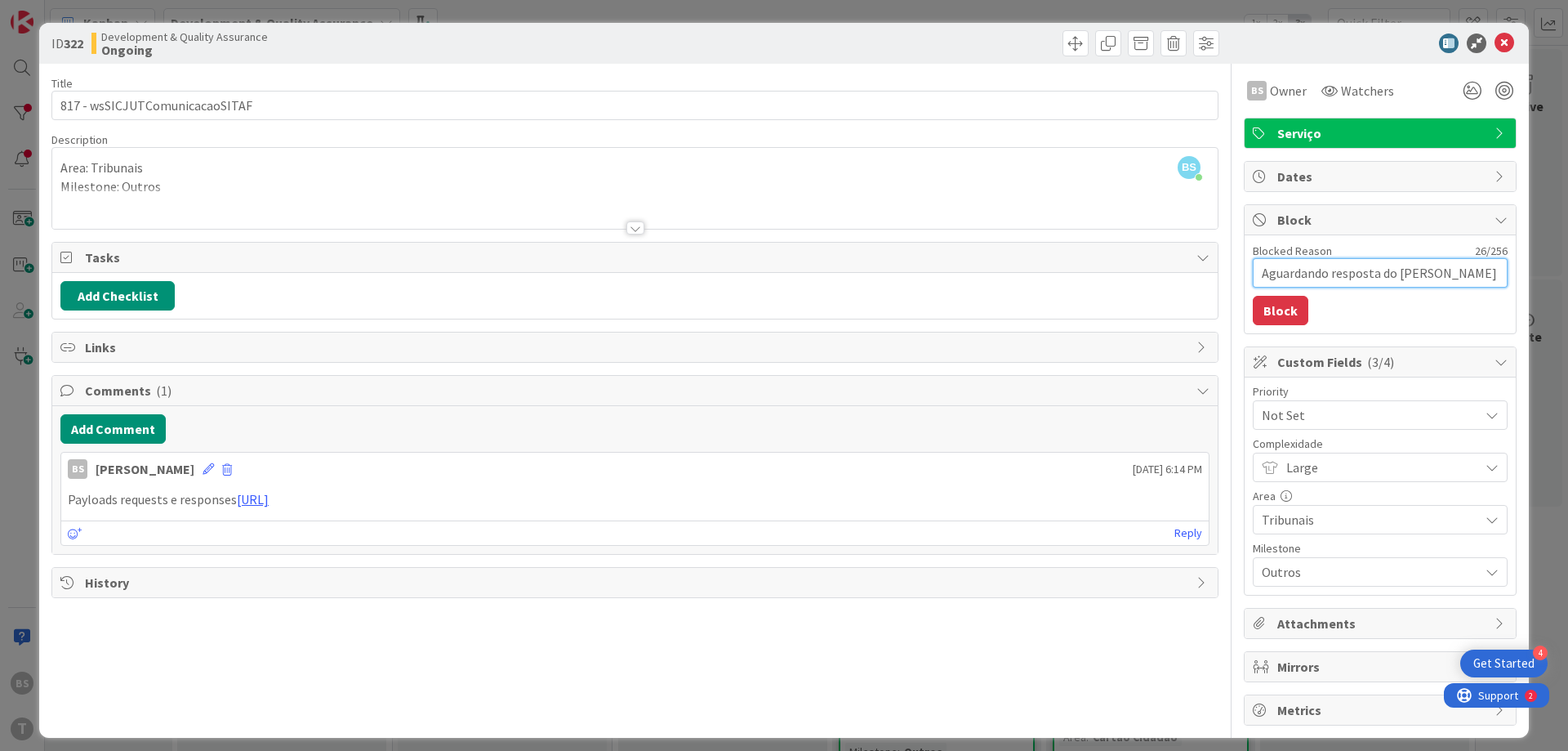 type on "Aguardando resposta do [PERSON_NAME]" 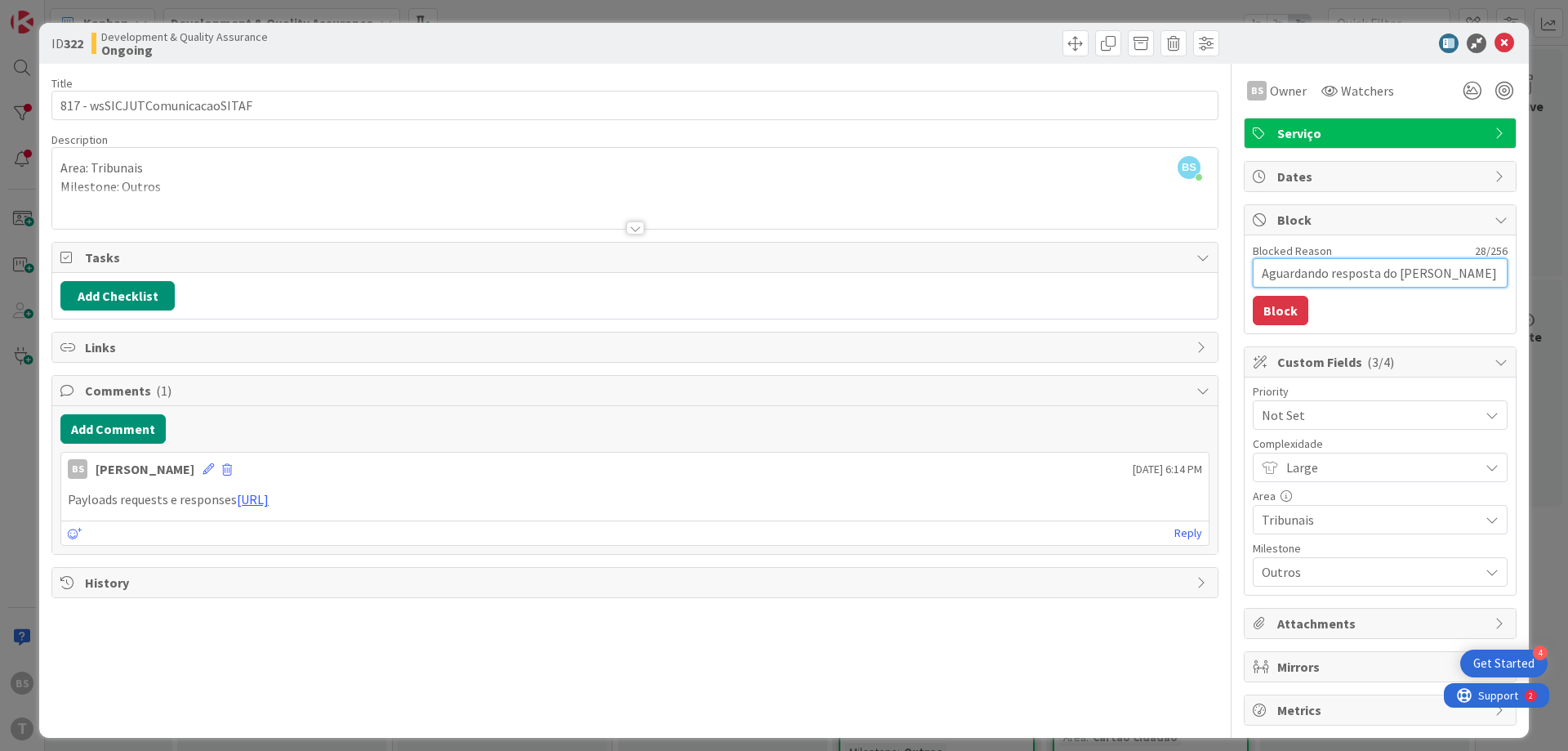type on "Aguardando resposta do [PERSON_NAME]" 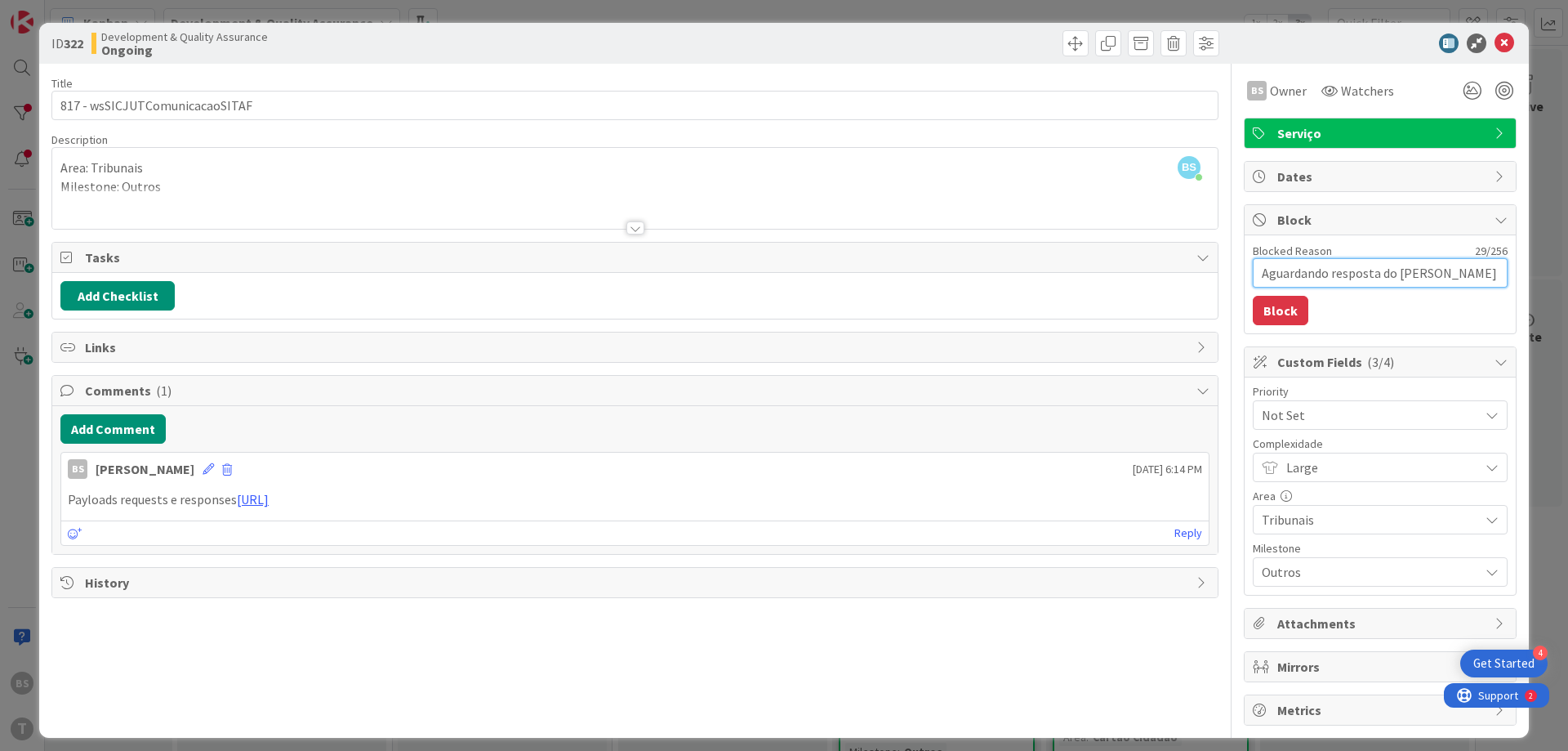 type on "Aguardando resposta do [PERSON_NAME]" 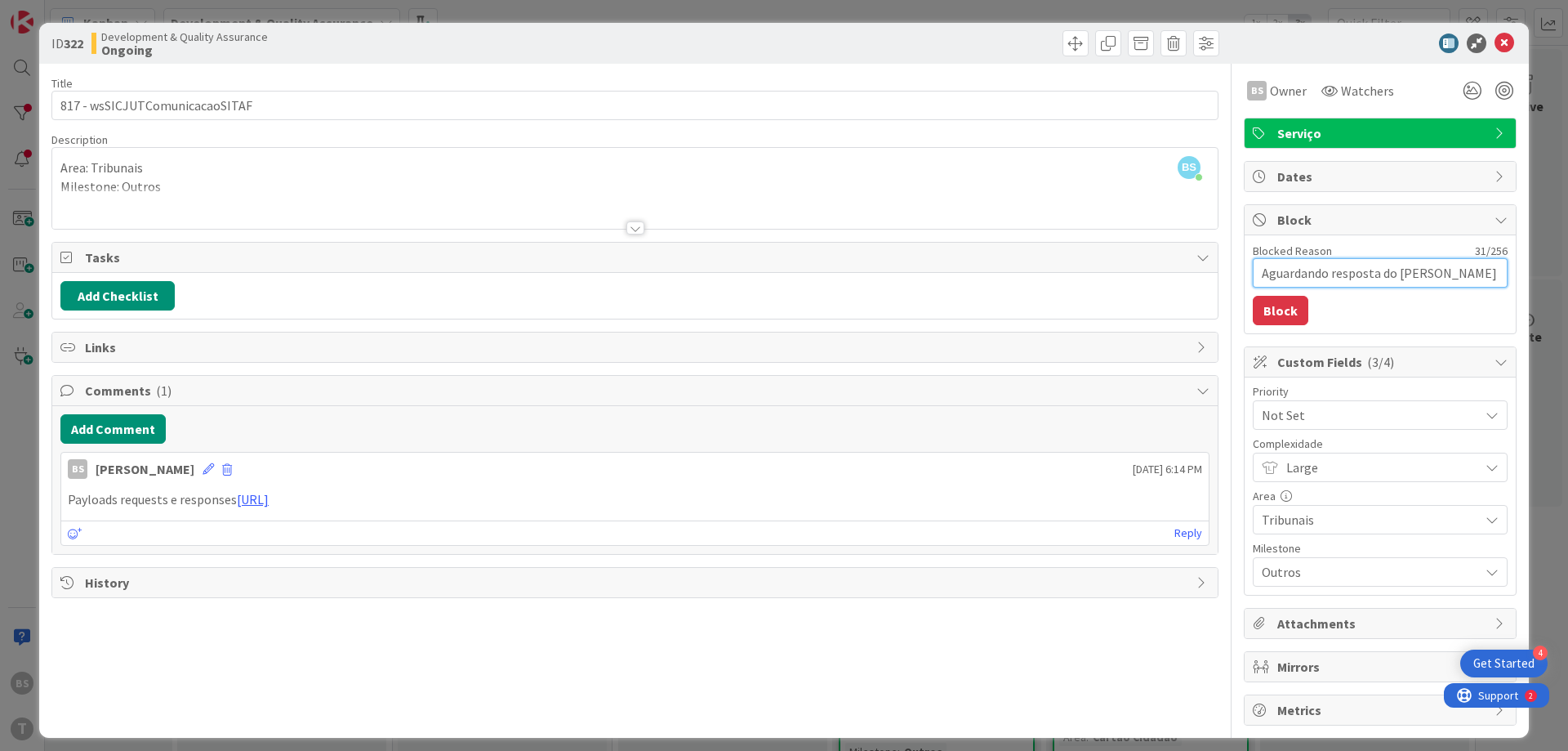 type on "Aguardando resposta do [PERSON_NAME]" 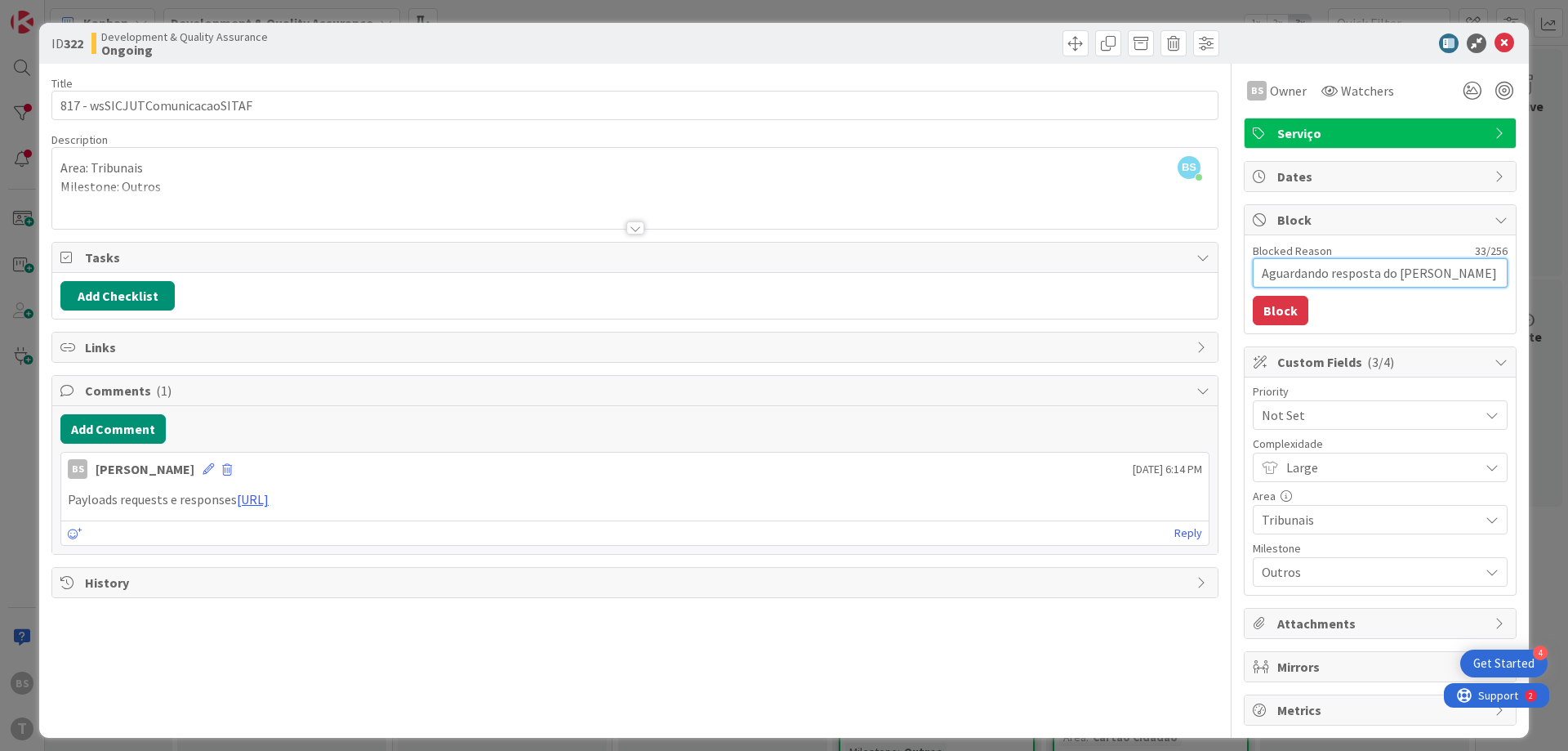 type on "Aguardando resposta do [PERSON_NAME]" 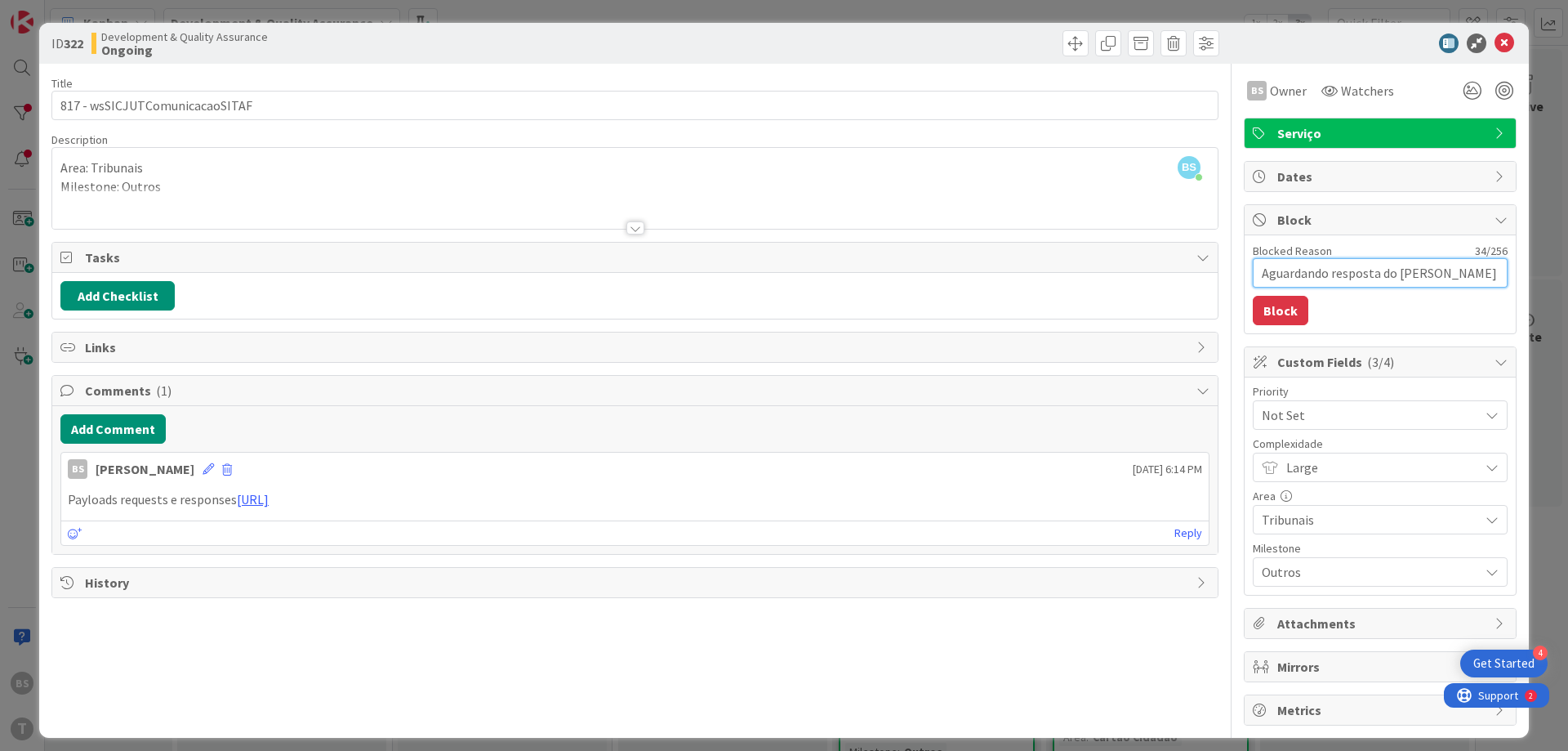 type on "Aguardando resposta do [PERSON_NAME]" 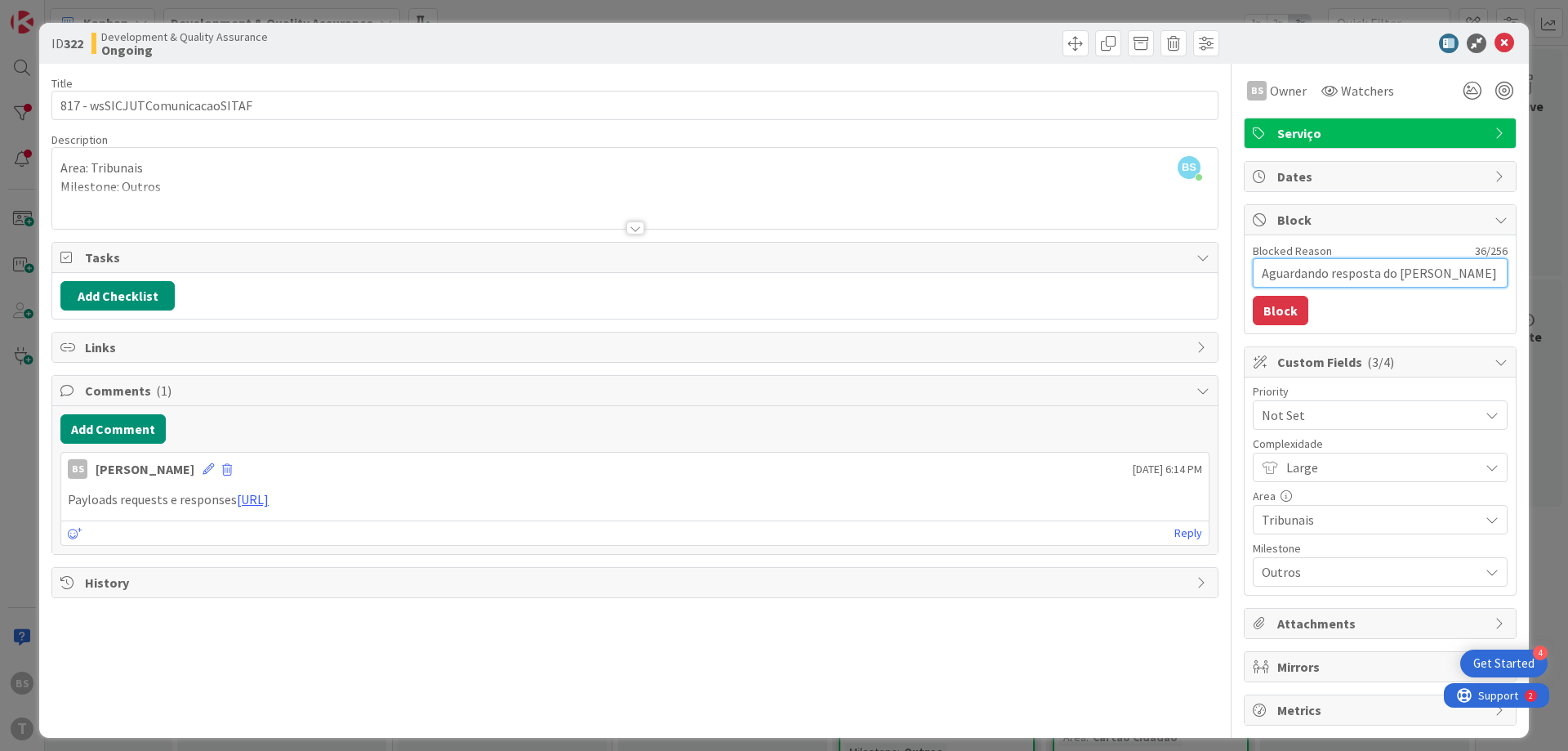 type on "Aguardando resposta do [PERSON_NAME]" 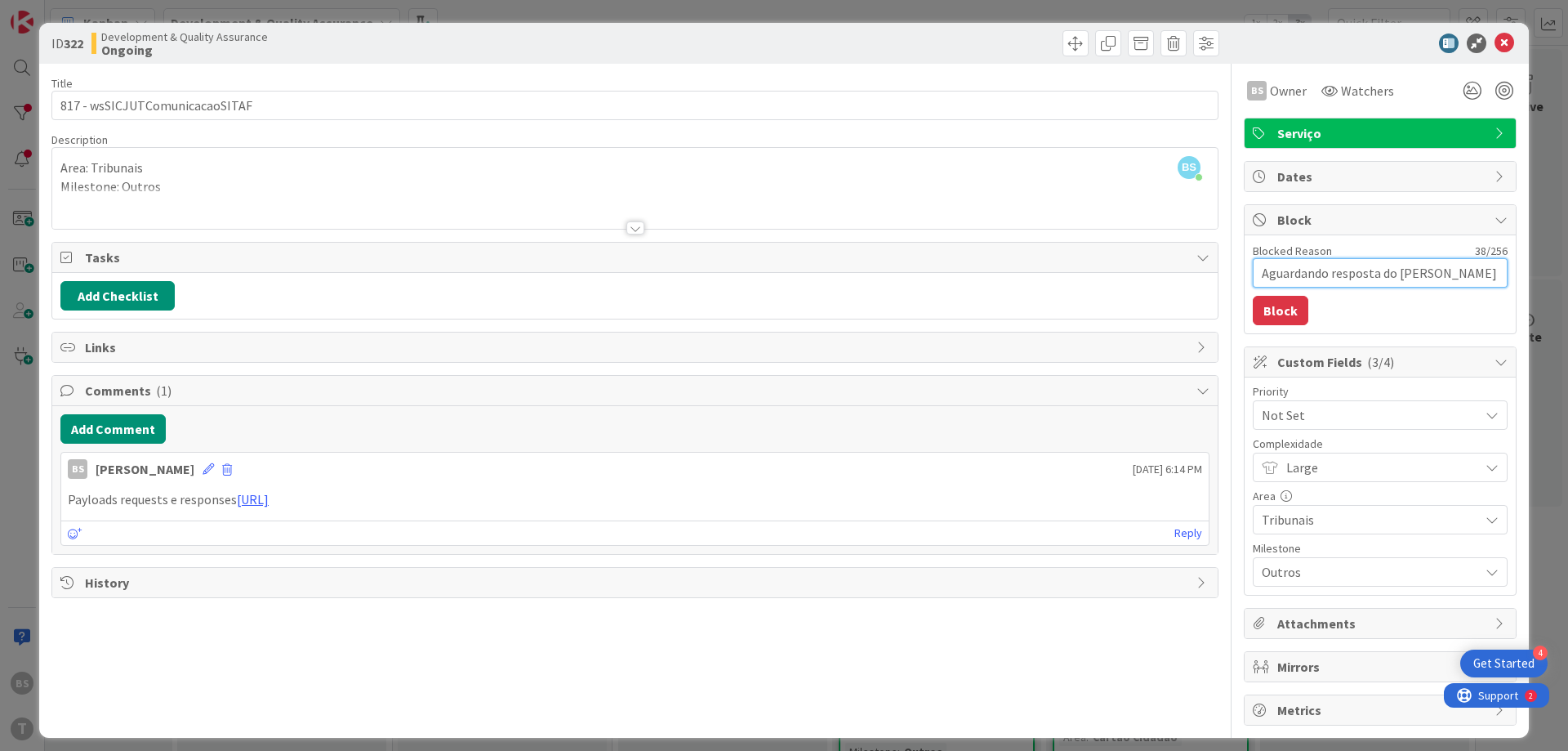 type on "Aguardando resposta do [PERSON_NAME] r" 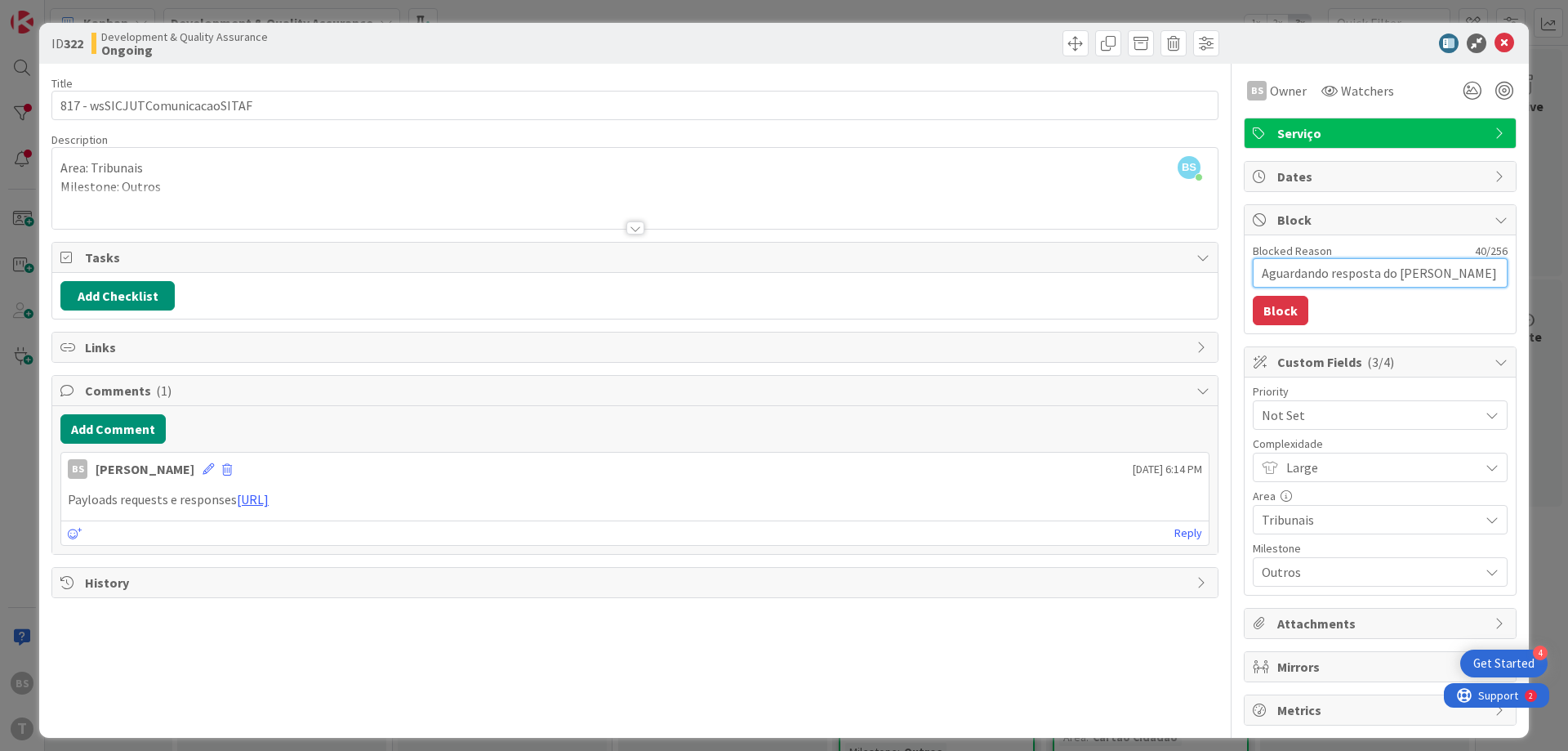 type on "Aguardando resposta do [PERSON_NAME] ref" 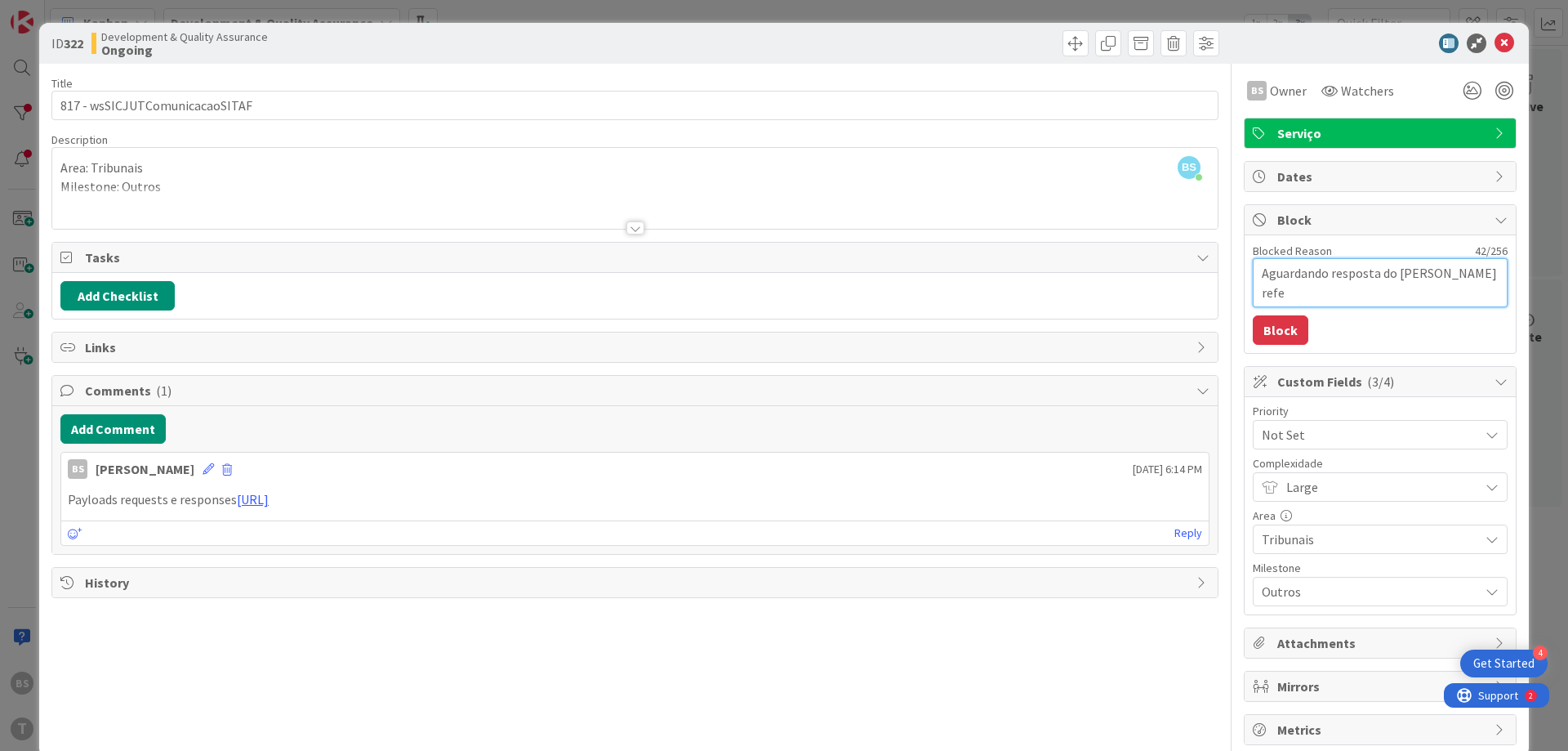 type on "Aguardando resposta do [PERSON_NAME] refer" 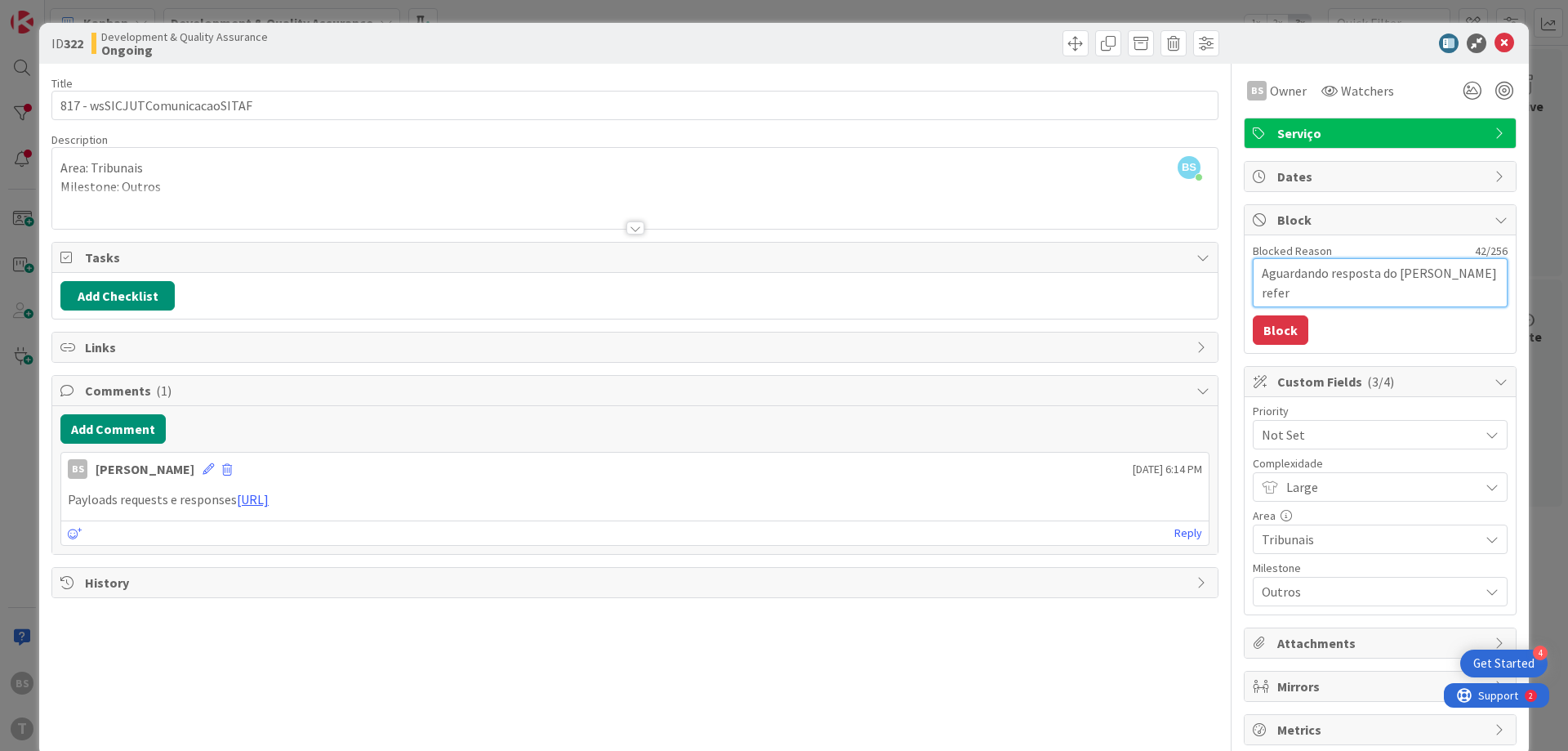 type on "Aguardando resposta do [PERSON_NAME] refere" 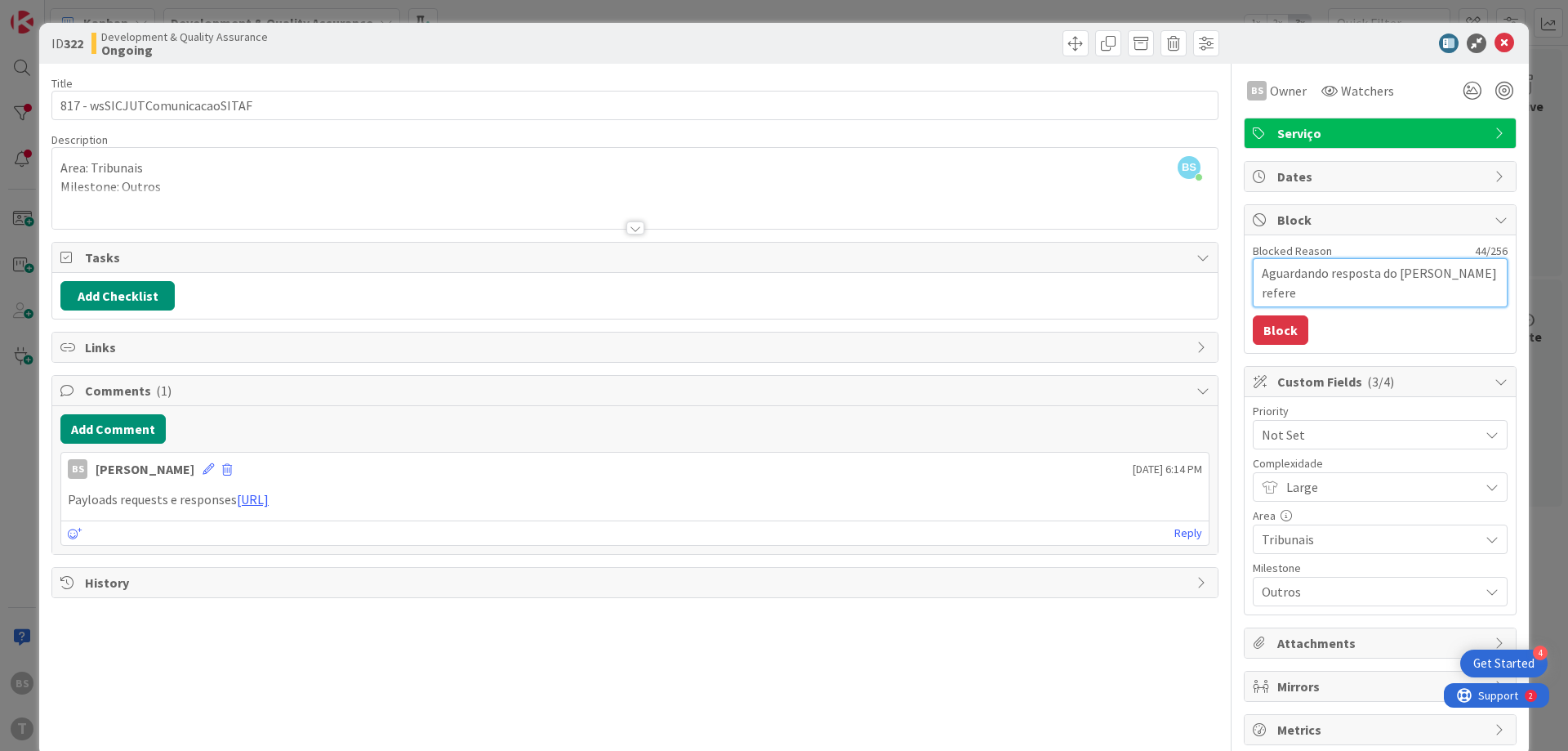 type on "Aguardando resposta do [PERSON_NAME] referen" 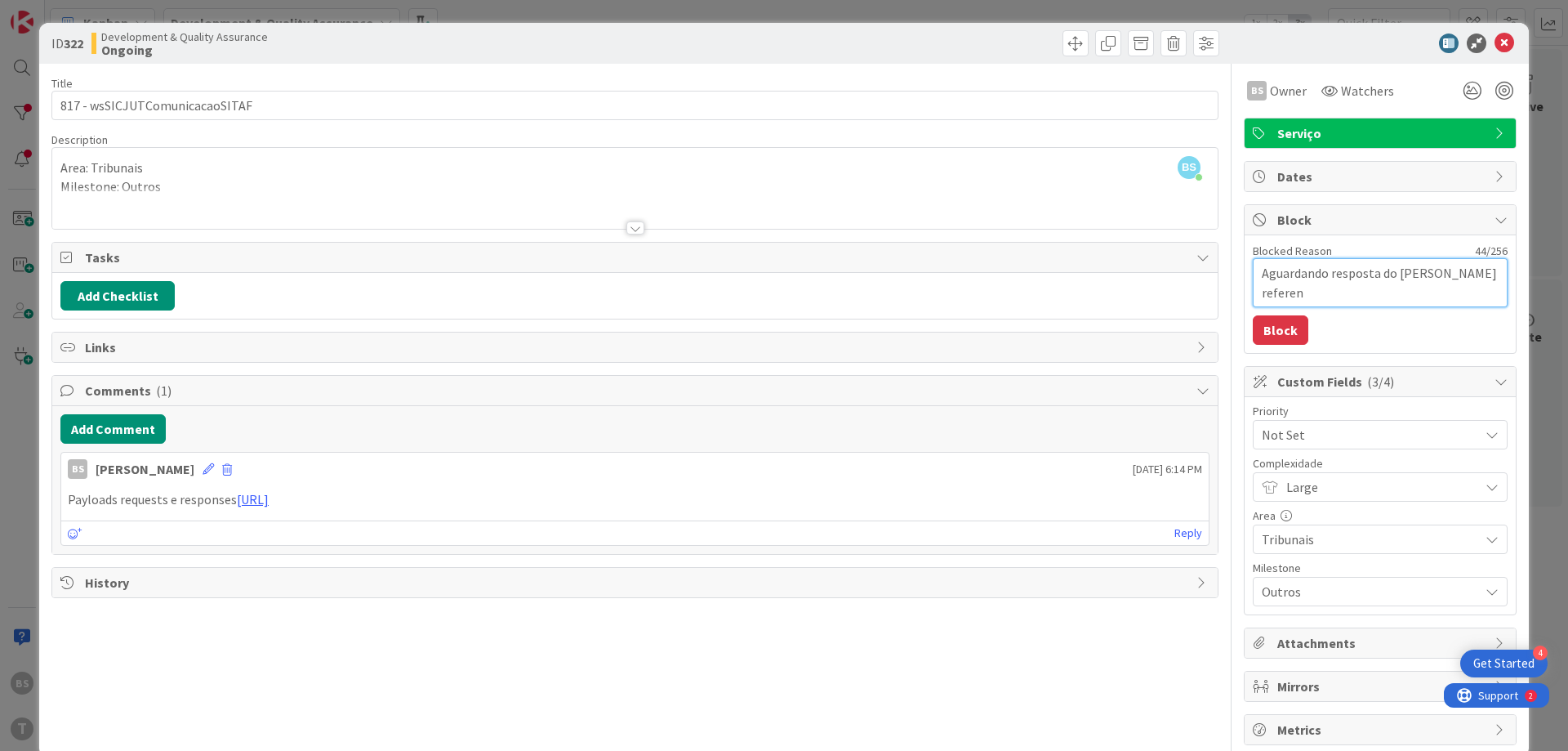 type on "Aguardando resposta do [PERSON_NAME] referent" 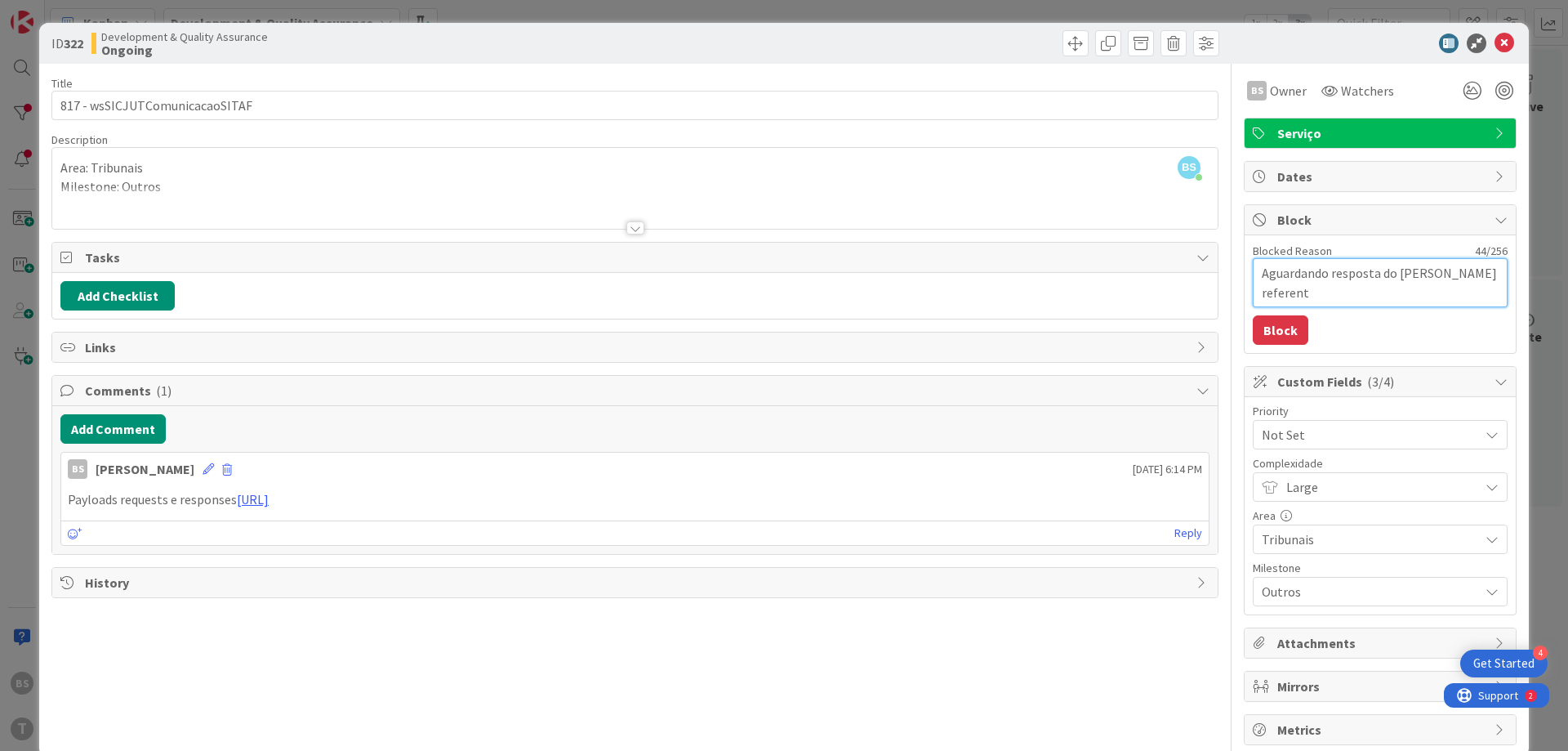 type on "Aguardando resposta do [PERSON_NAME] referente" 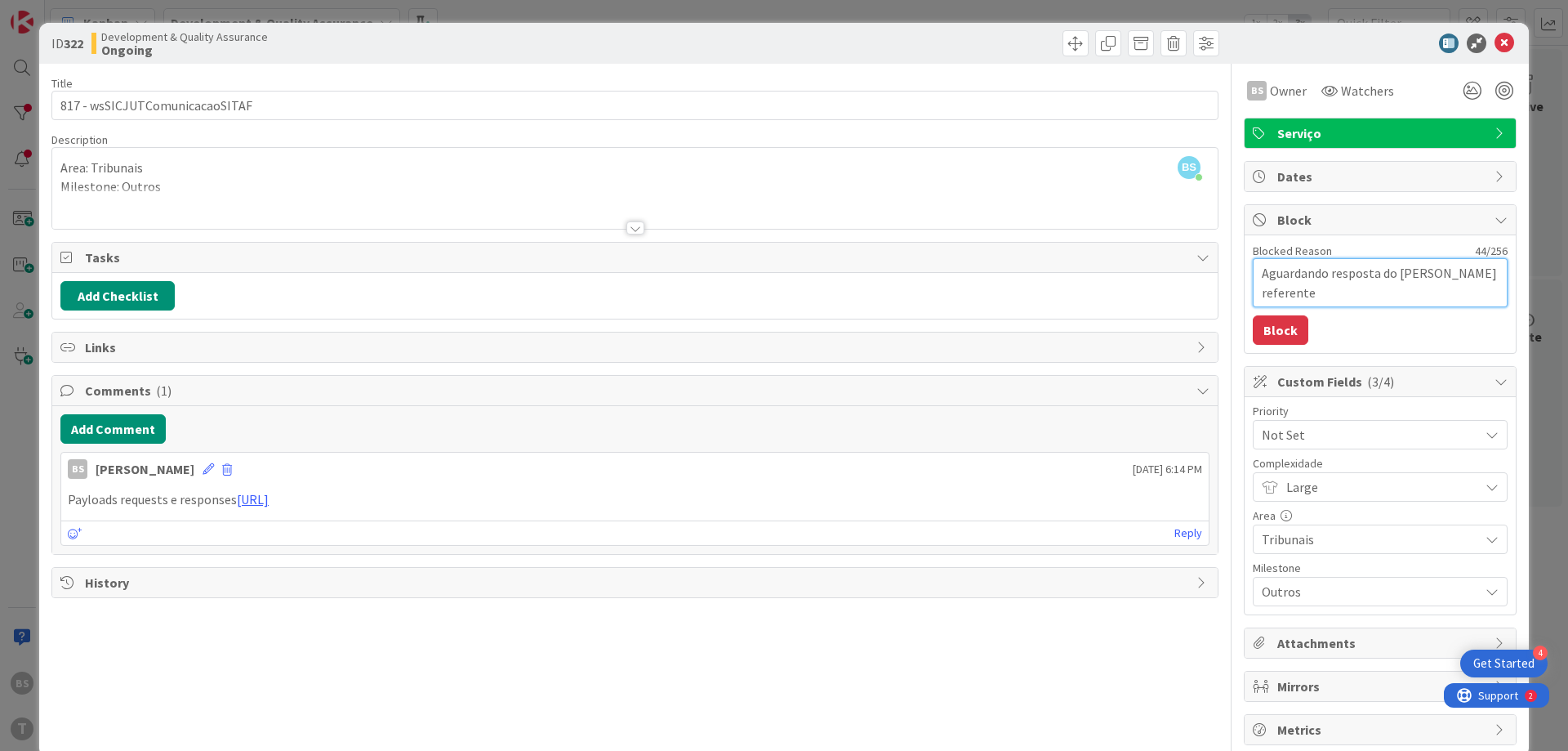 type on "x" 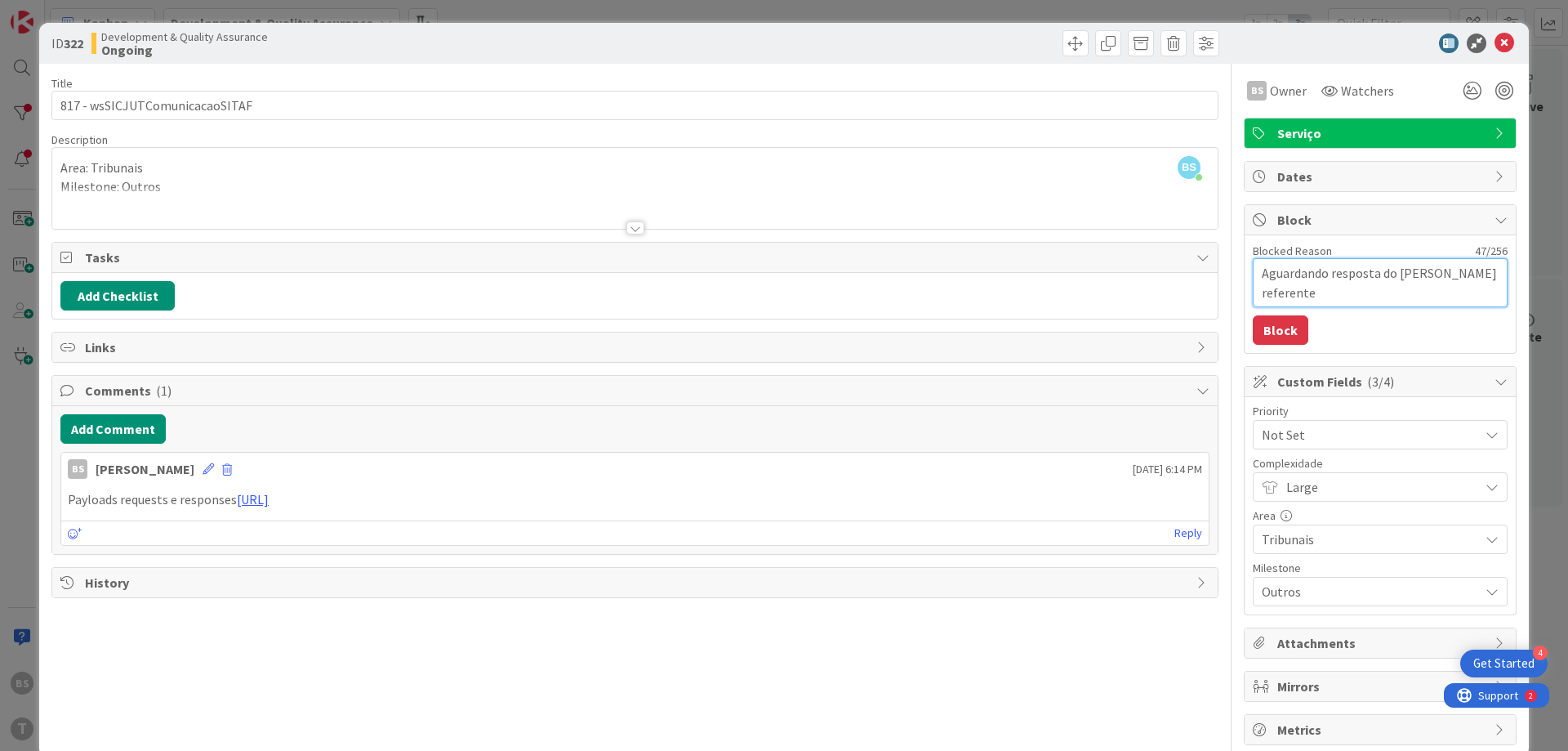 type on "Aguardando resposta do [PERSON_NAME] referente" 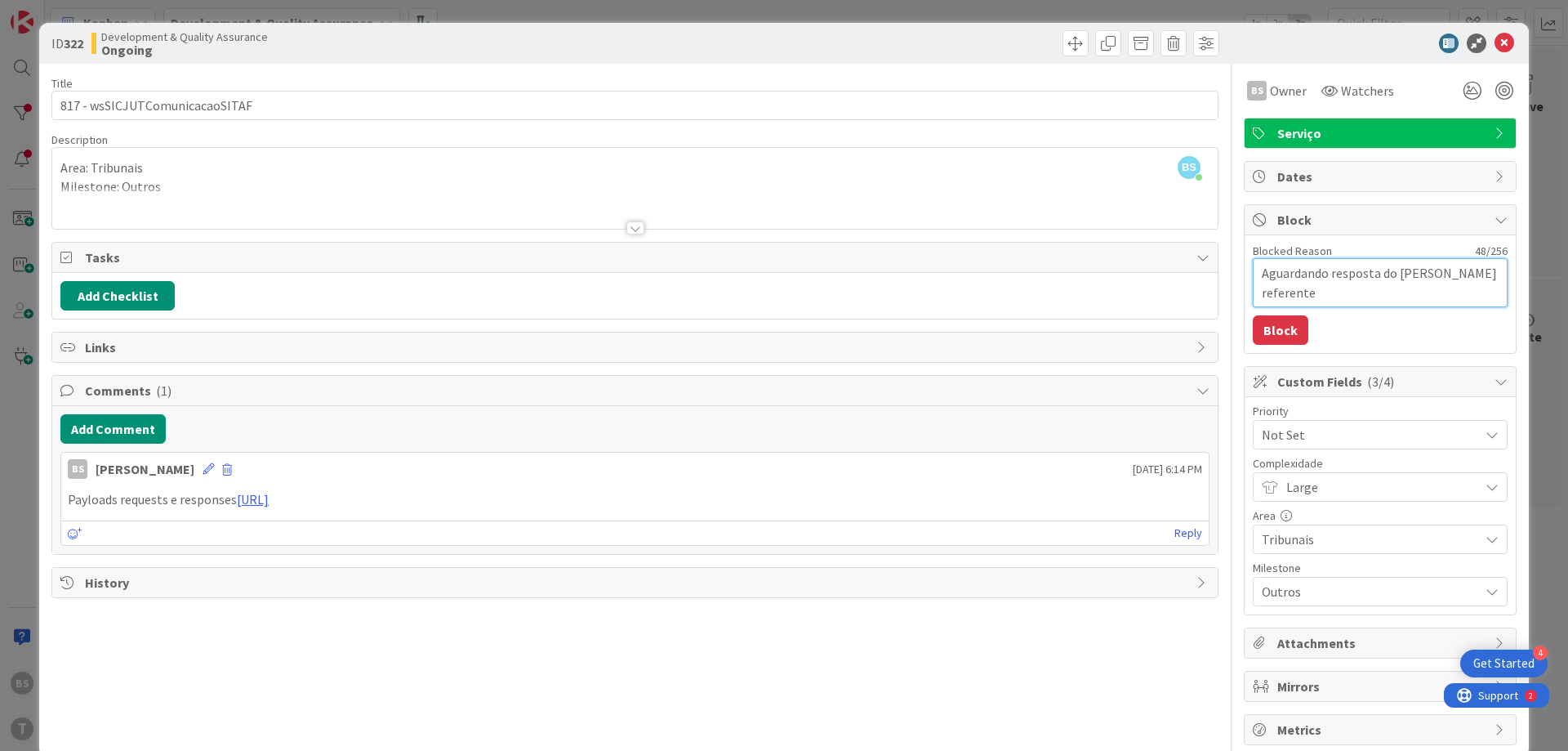 type on "Aguardando resposta do [PERSON_NAME] referente a" 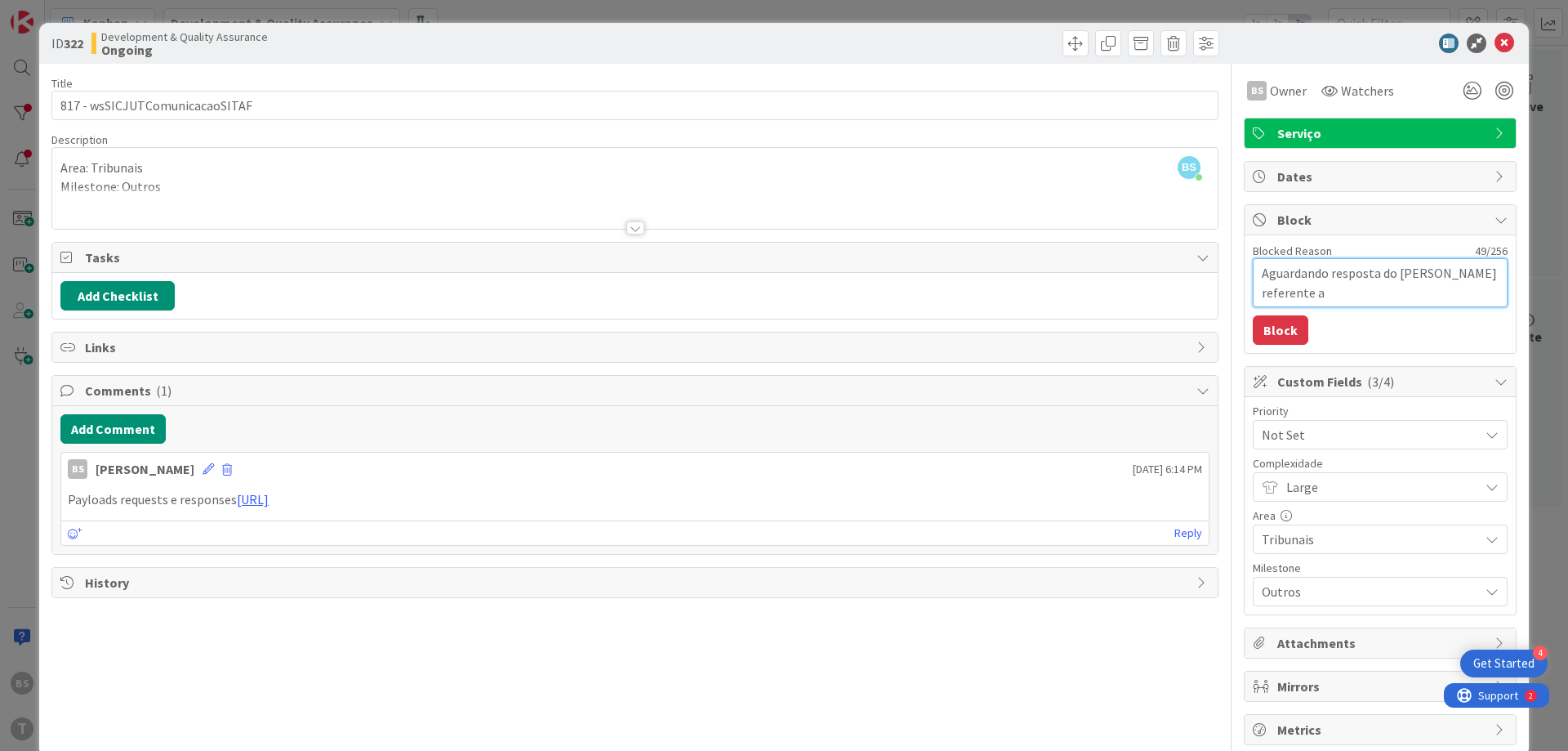 type on "Aguardando resposta do [PERSON_NAME] referente as" 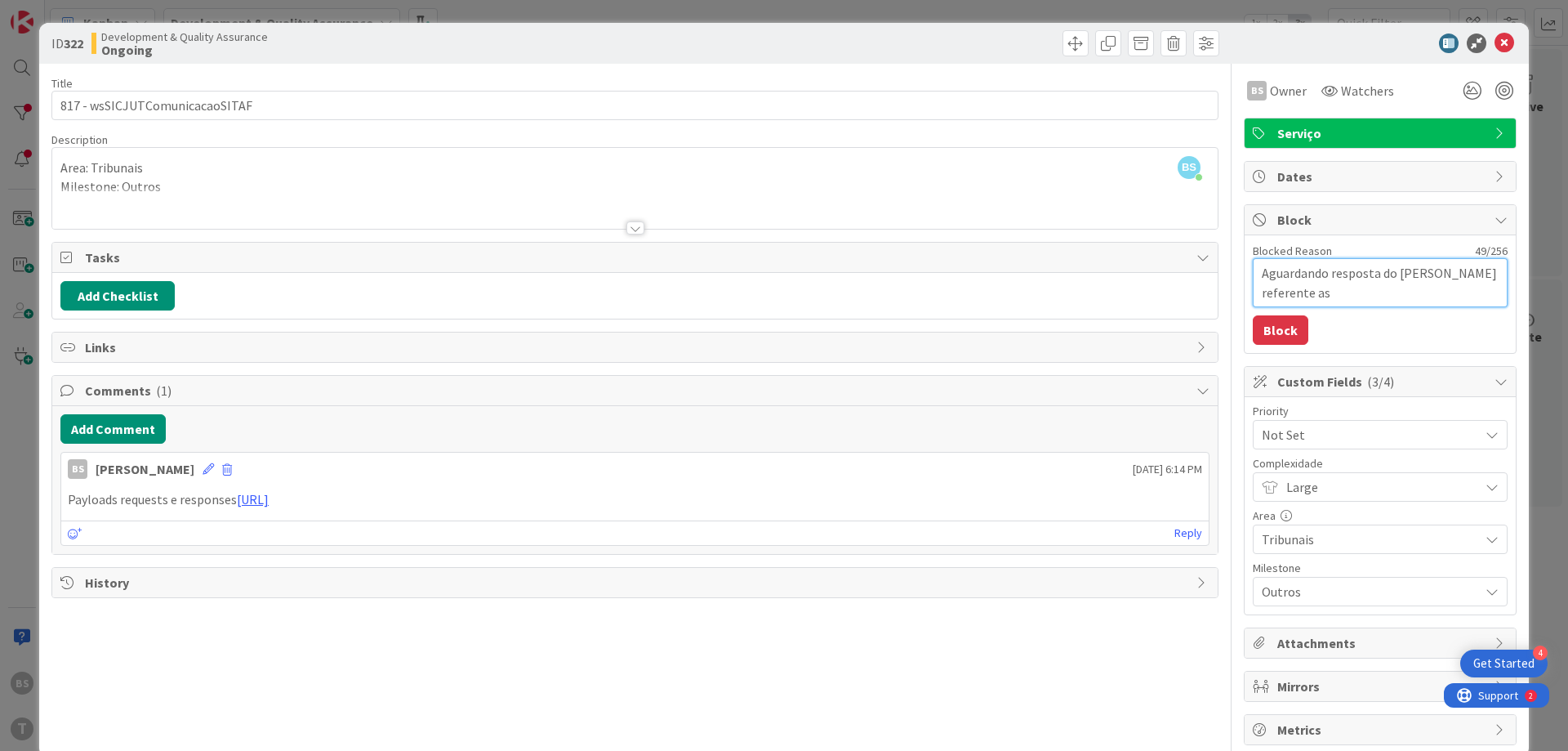 type on "Aguardando resposta do [PERSON_NAME] referente as" 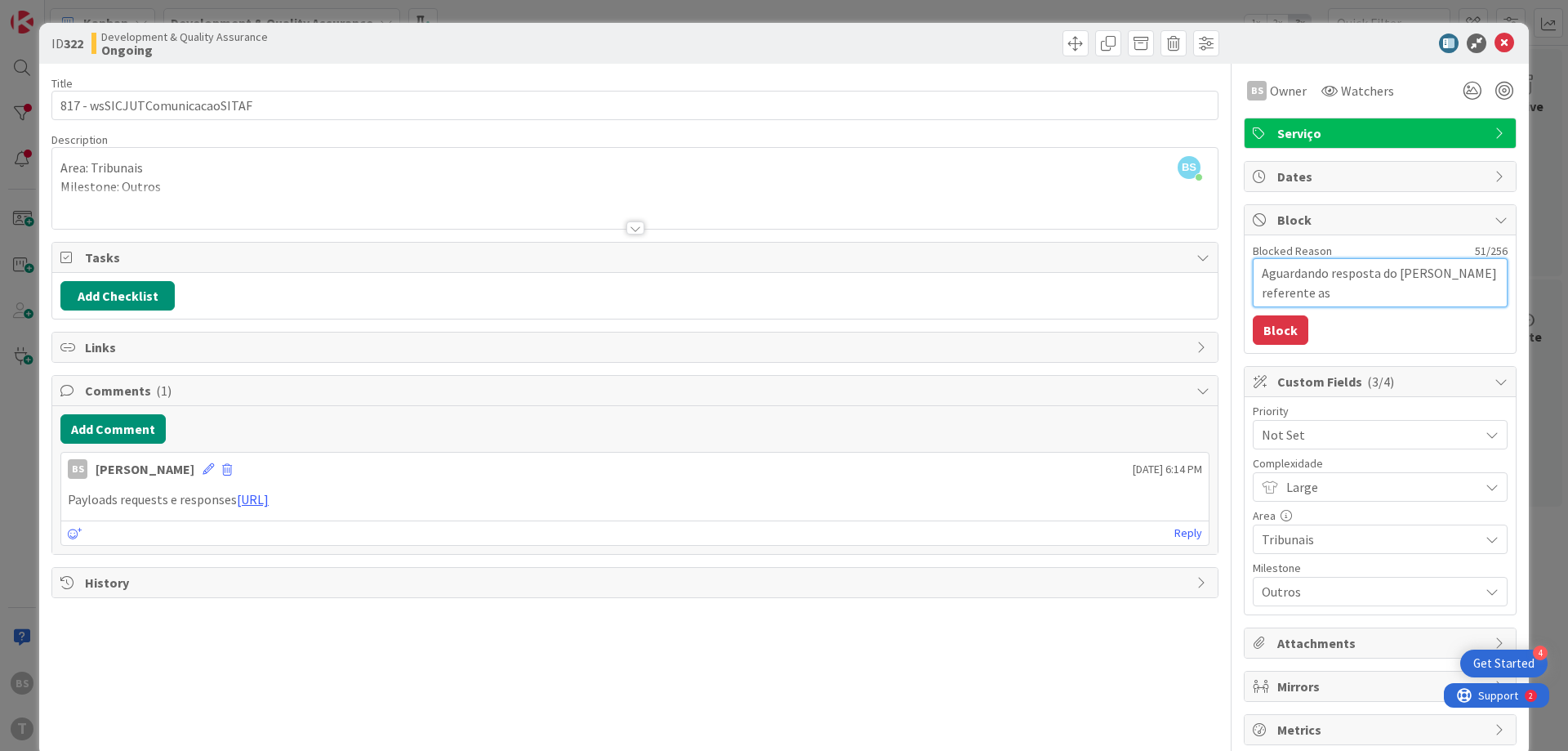 type on "Aguardando resposta do [PERSON_NAME] referente as p" 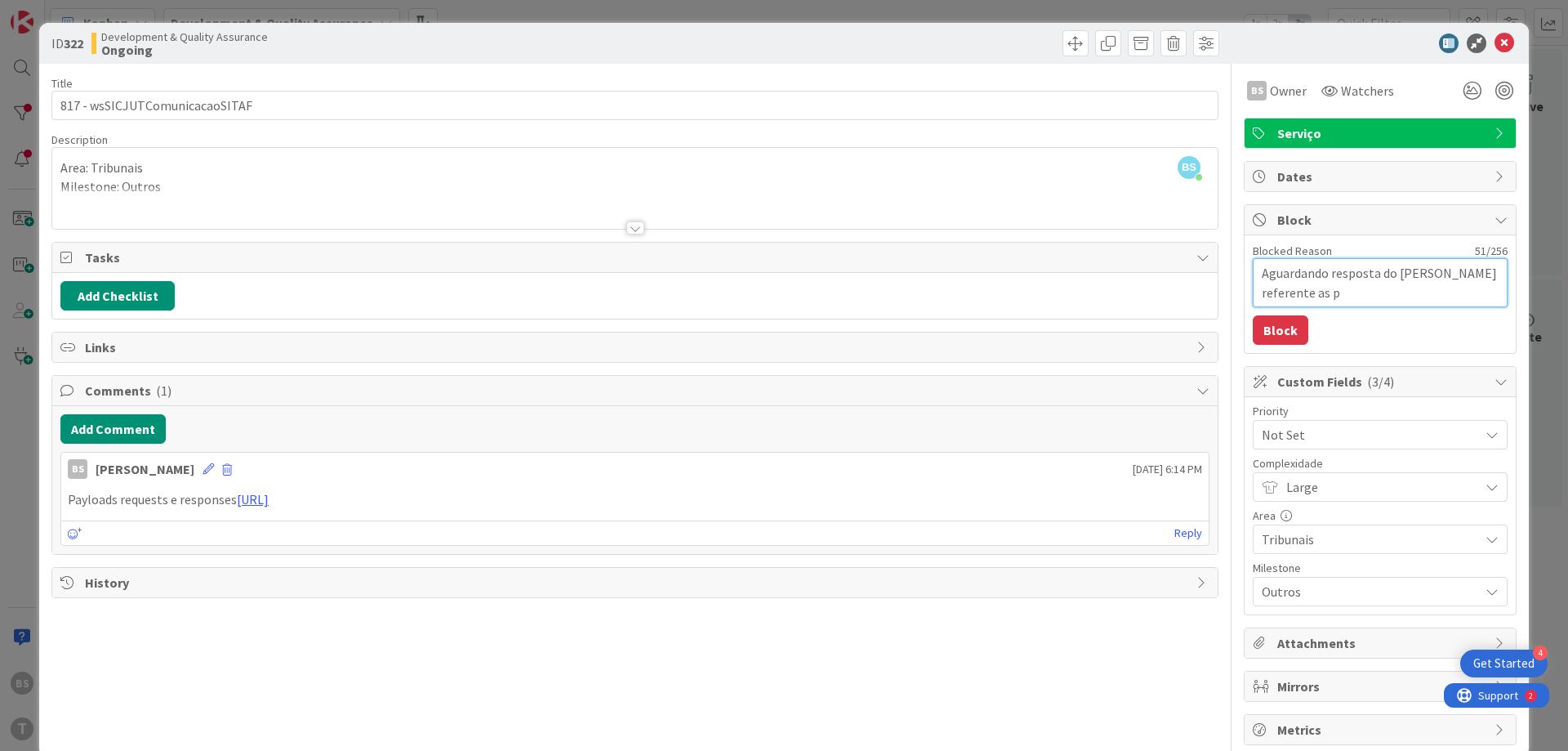 type on "Aguardando resposta do [PERSON_NAME] referente as pa" 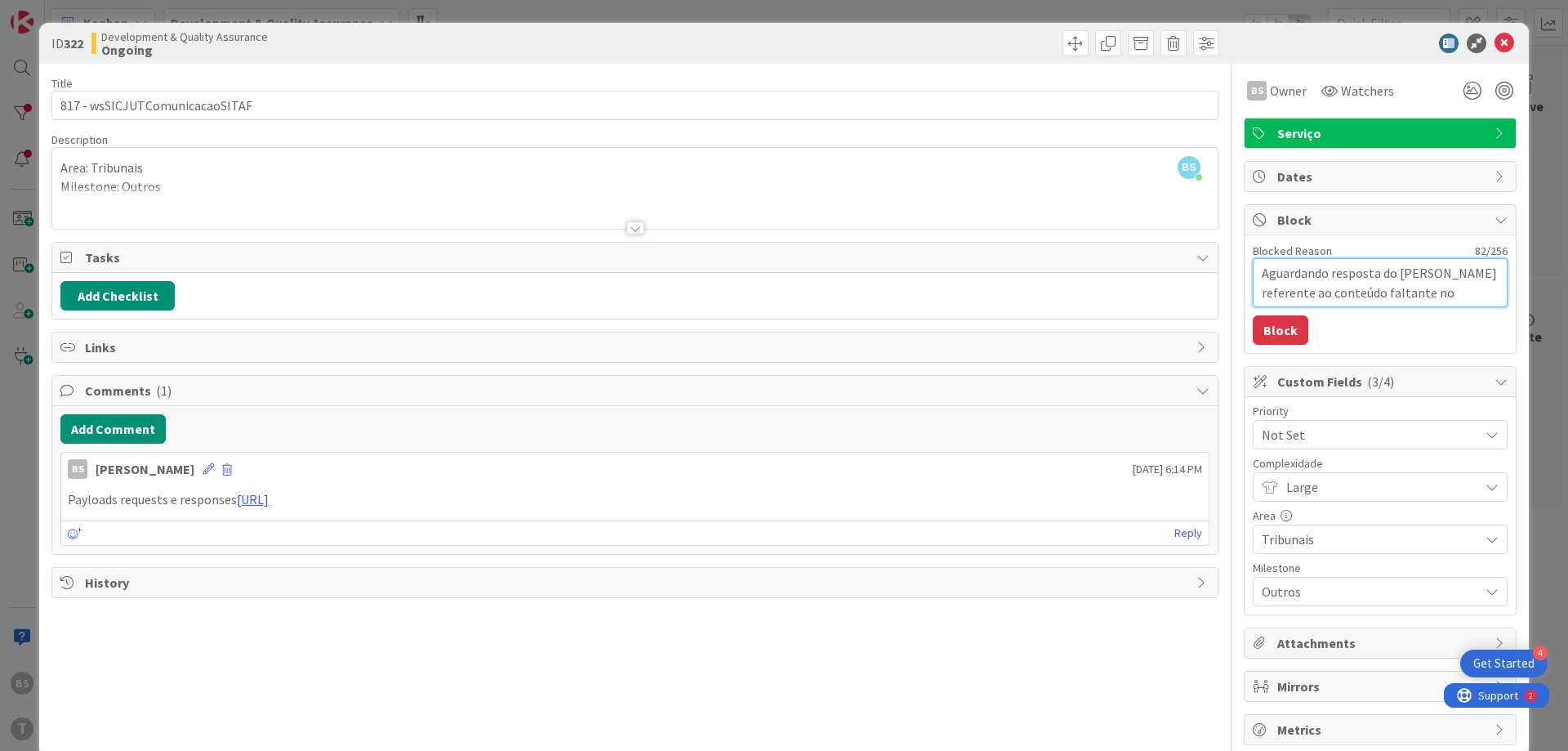 paste on "\IGFE0024\08.CodigoAS-IS\2.CodigoSOA\OTR_Tribunais\trunk" 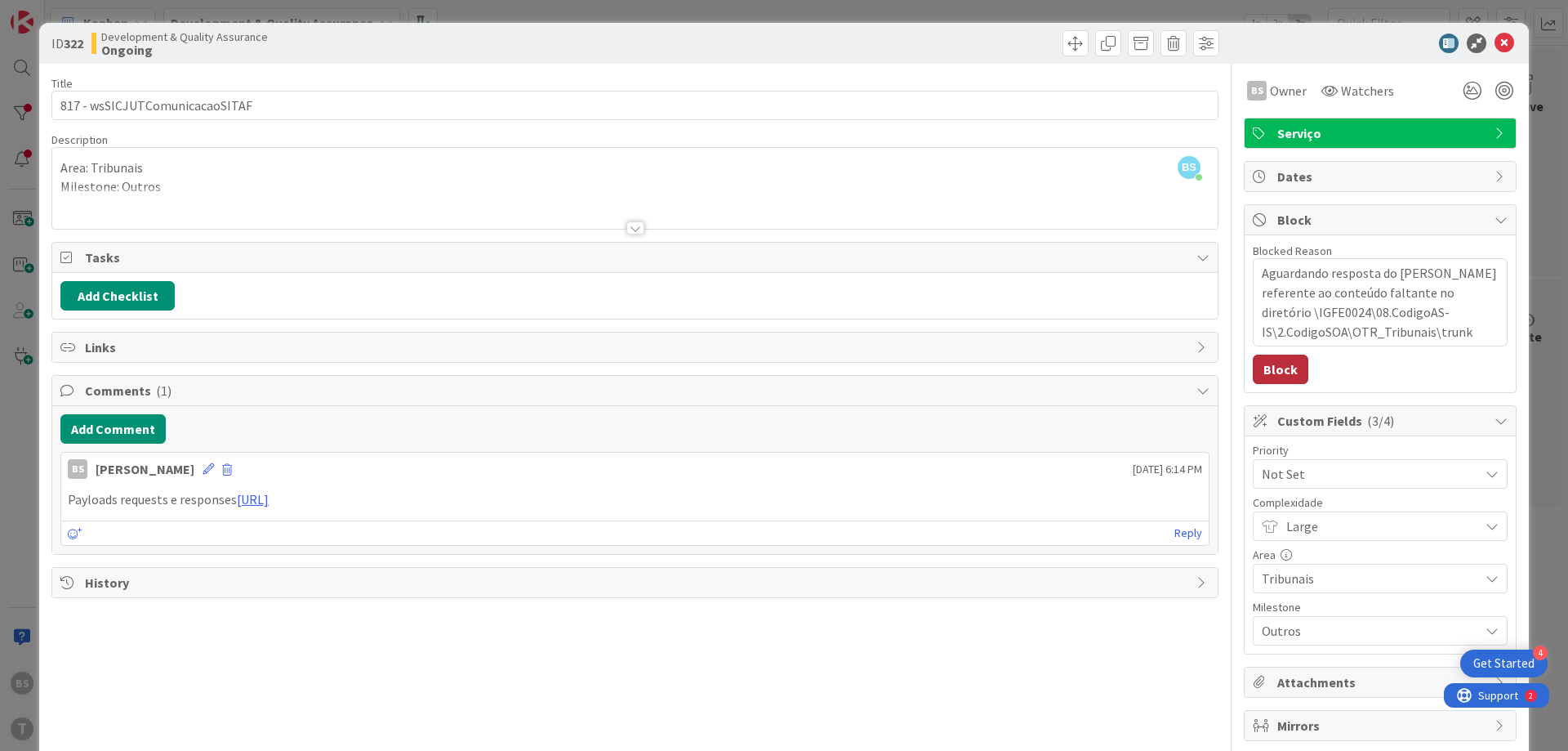 click on "Block" at bounding box center (1281, 369) 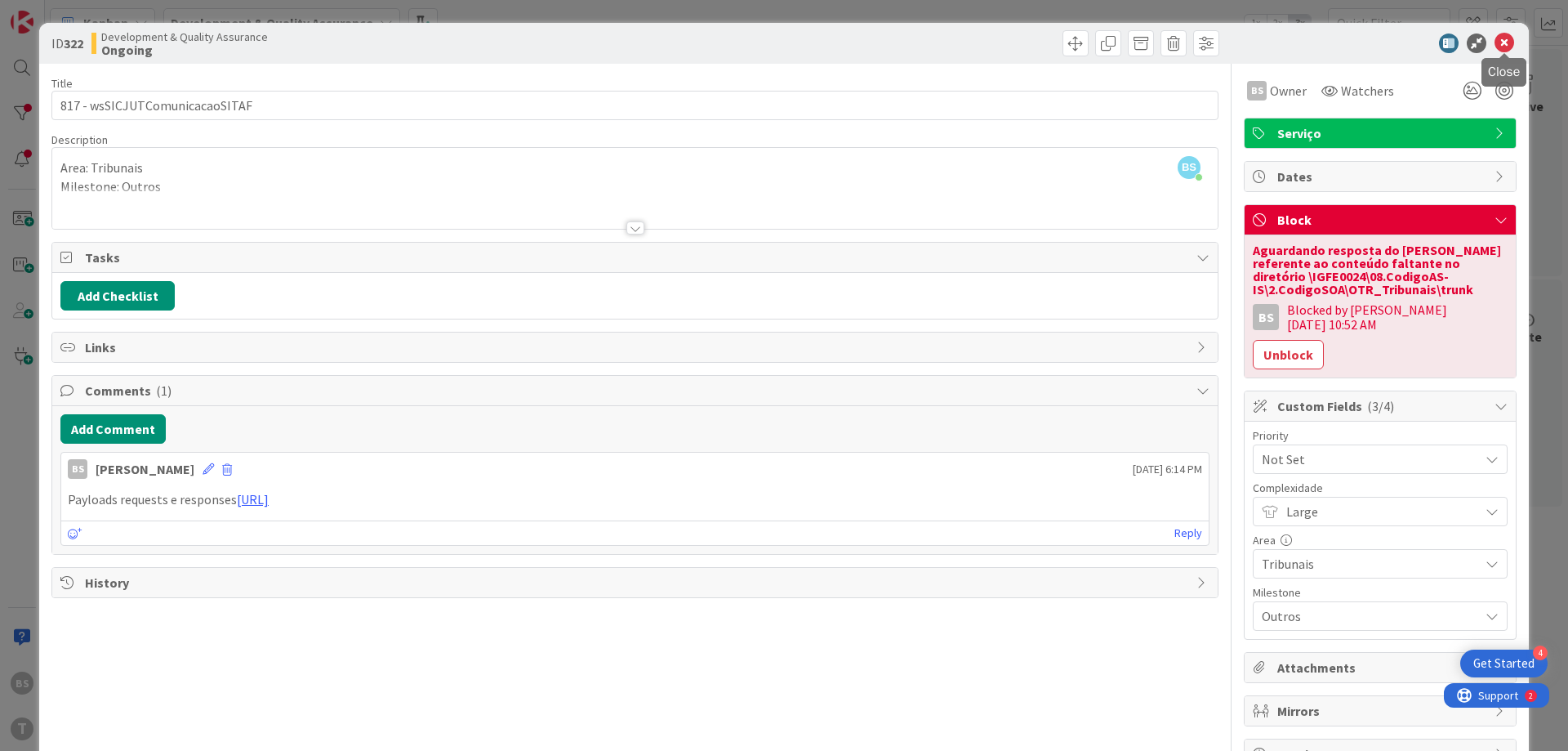 click at bounding box center (1504, 43) 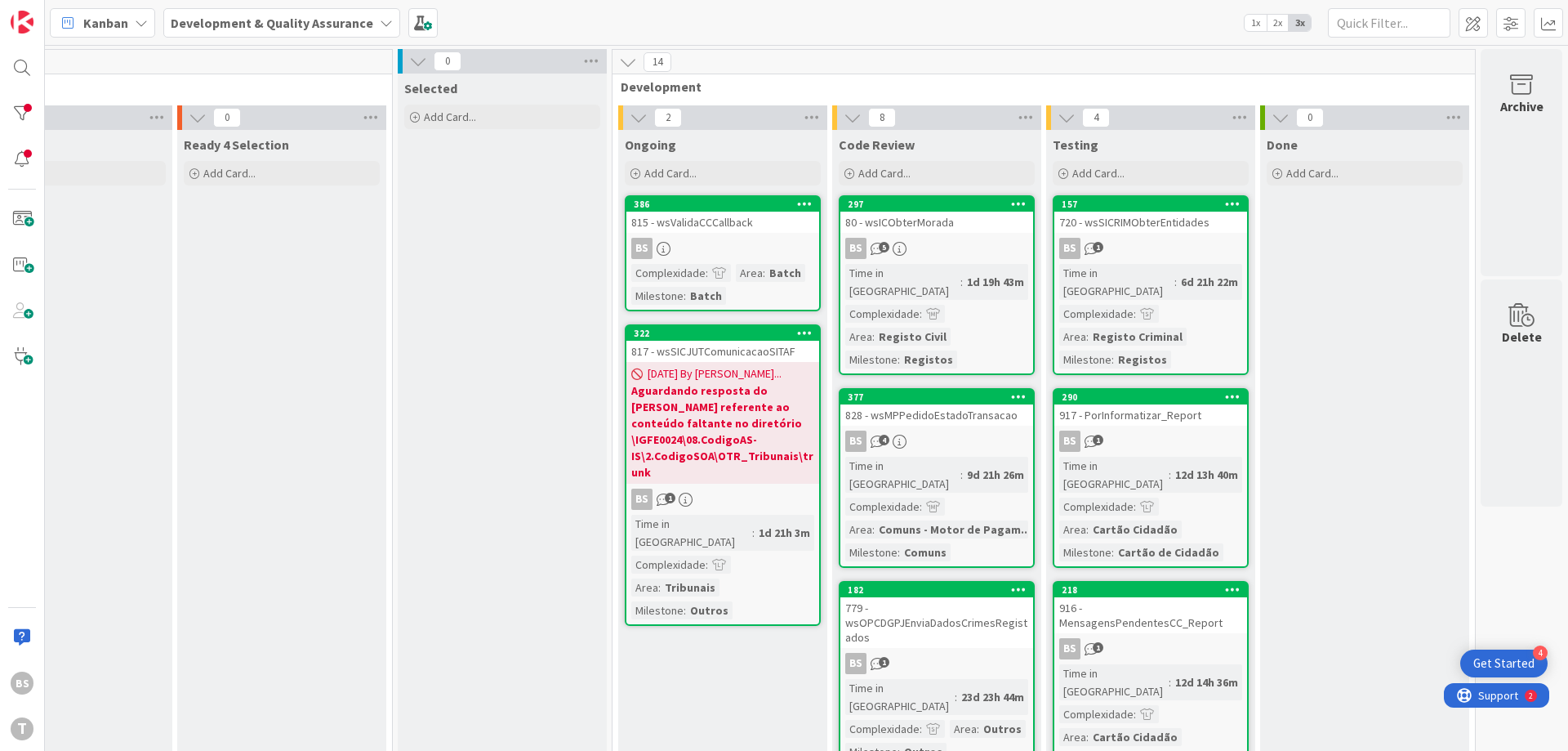 click on "815 - wsValidaCCCallback" at bounding box center [723, 222] 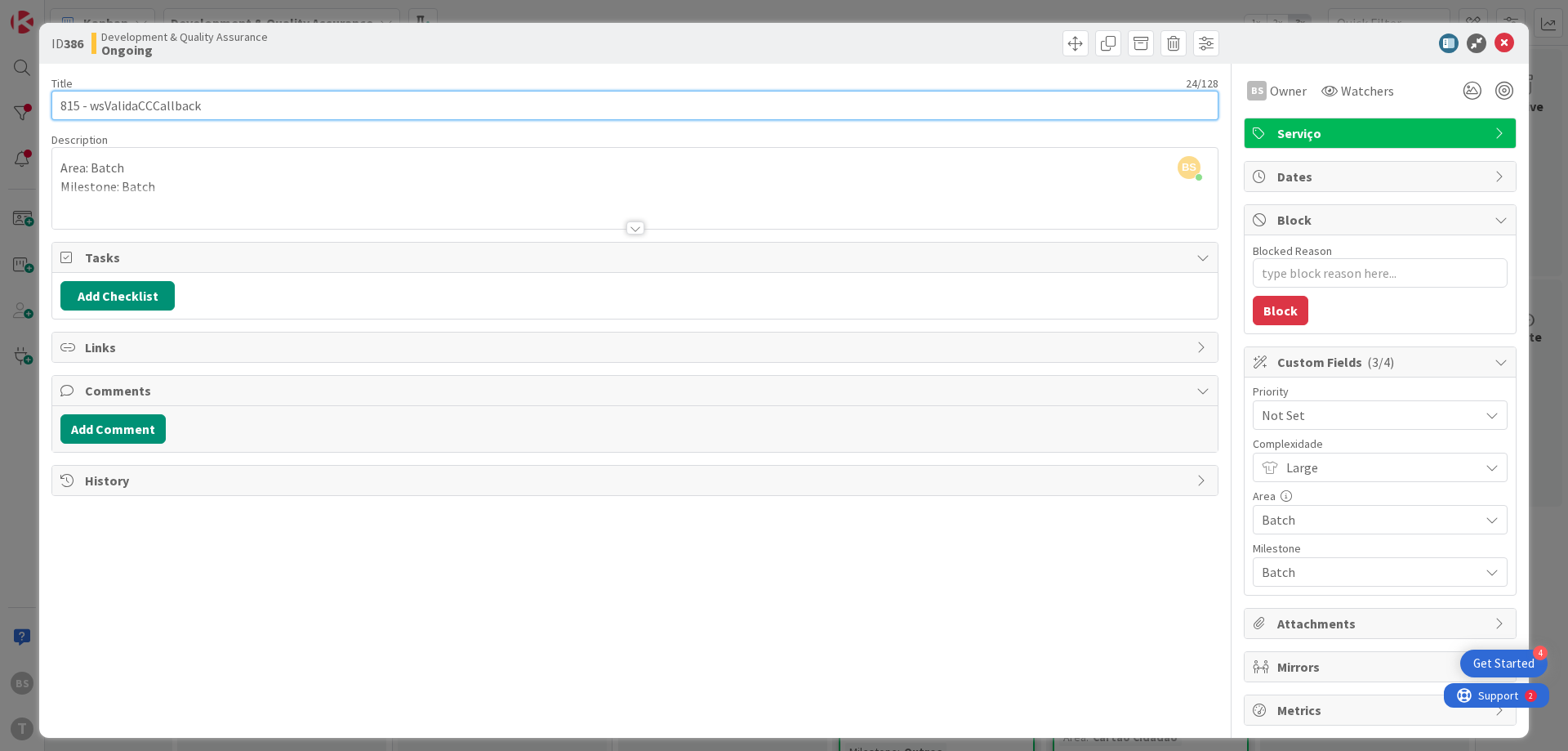 click on "815 - wsValidaCCCallback" at bounding box center (635, 105) 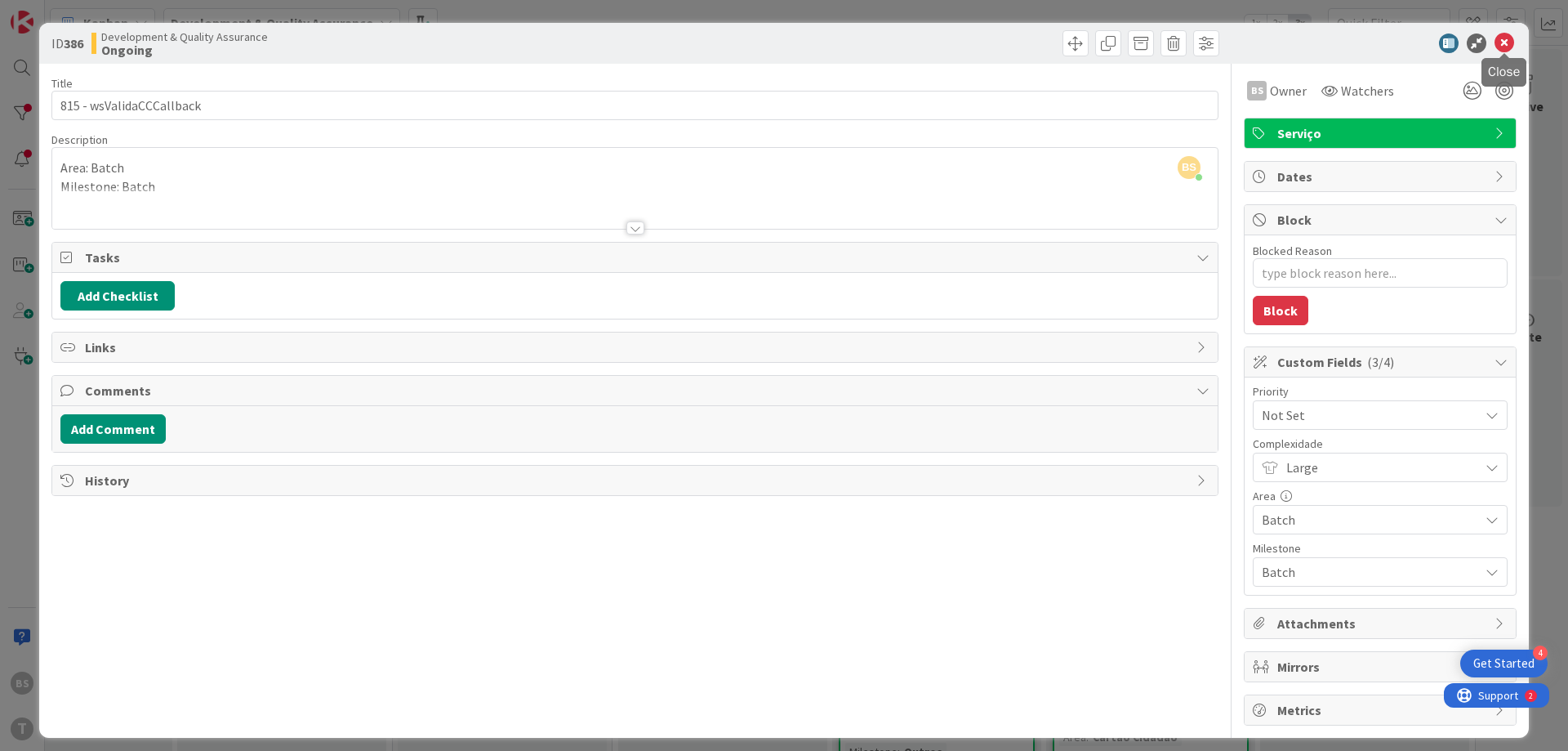 click at bounding box center [1504, 43] 